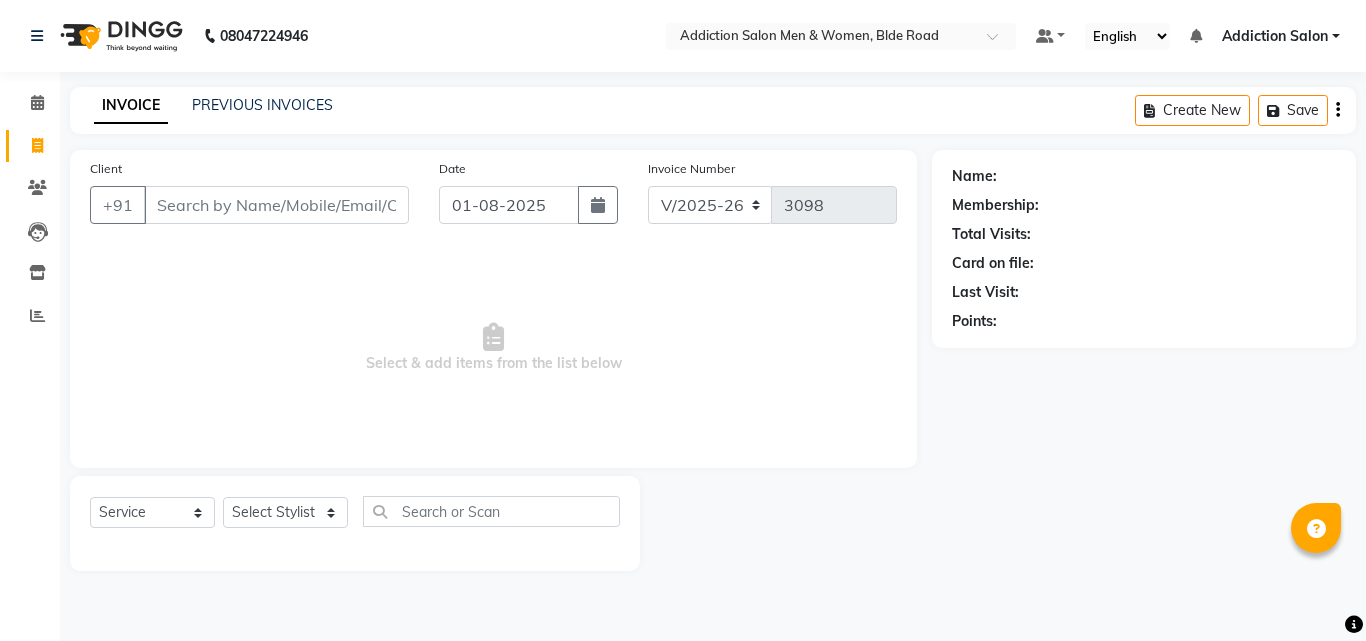 select on "6595" 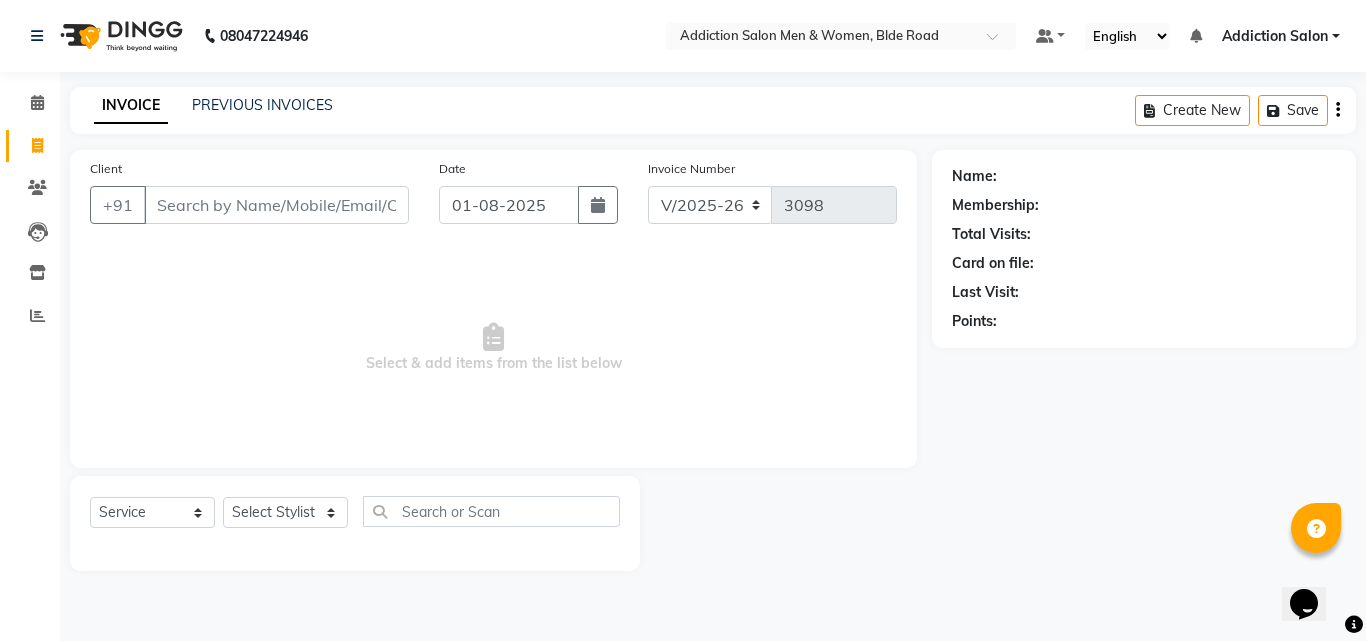 scroll, scrollTop: 0, scrollLeft: 0, axis: both 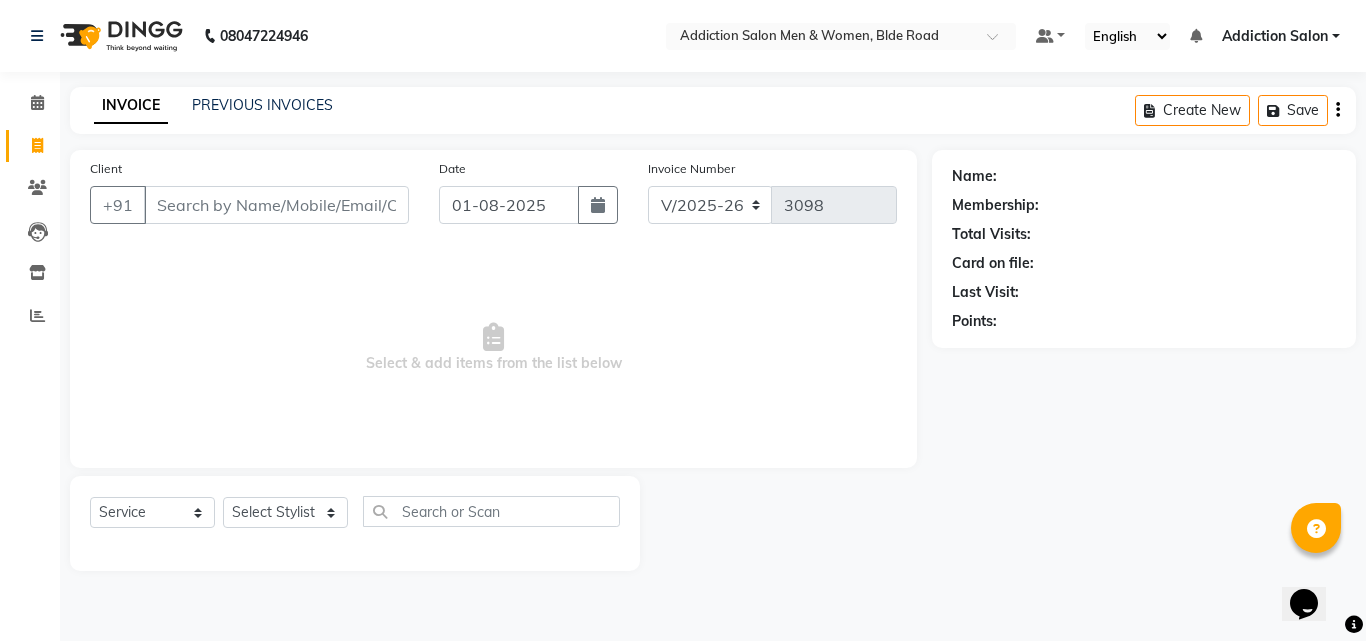 click on "Client" at bounding box center [276, 205] 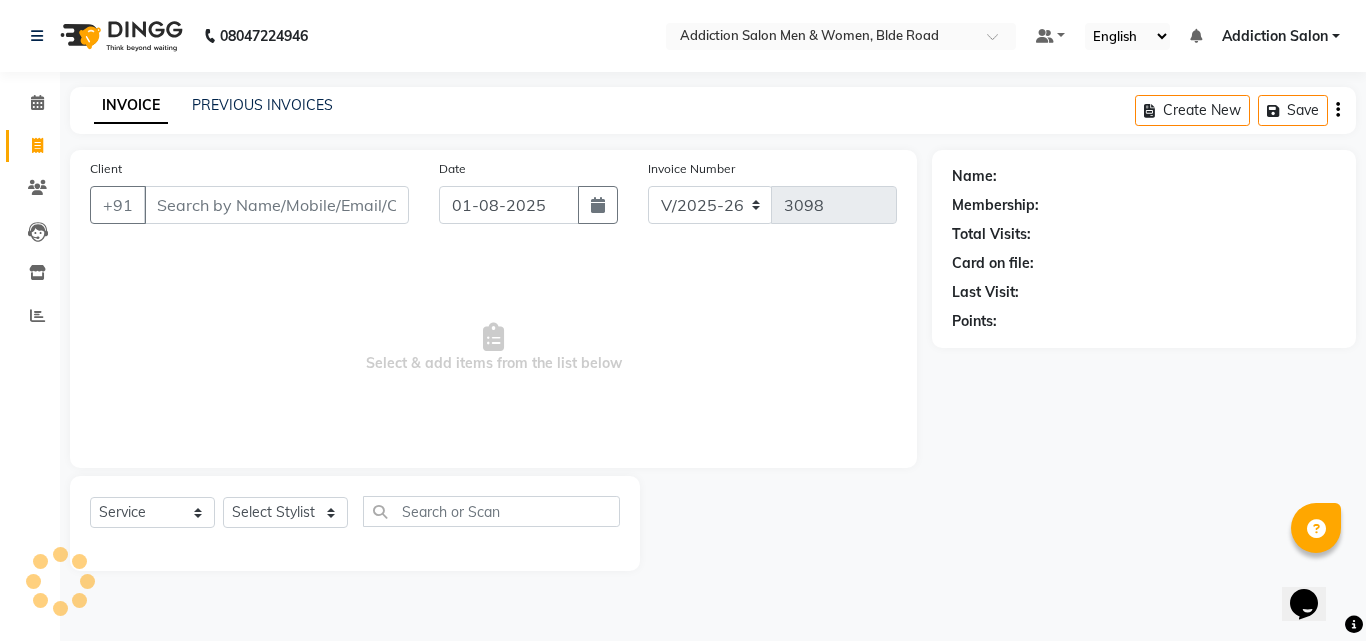 click on "Client" at bounding box center [276, 205] 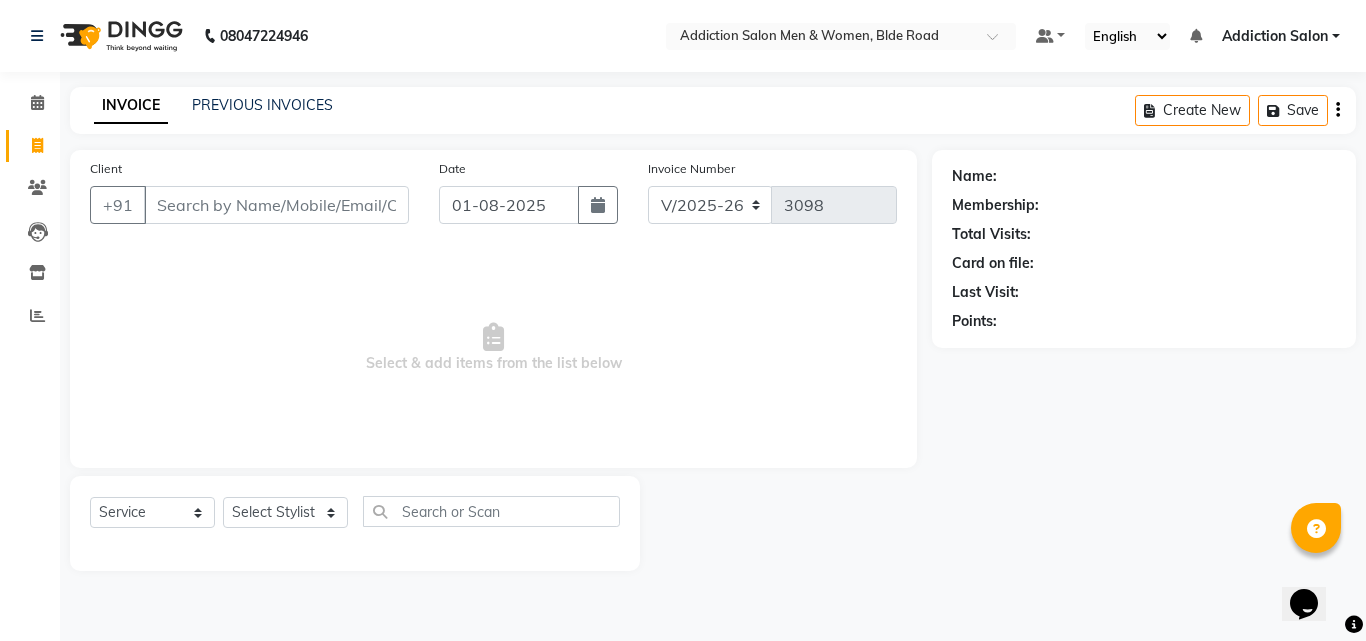 click on "Client" at bounding box center [276, 205] 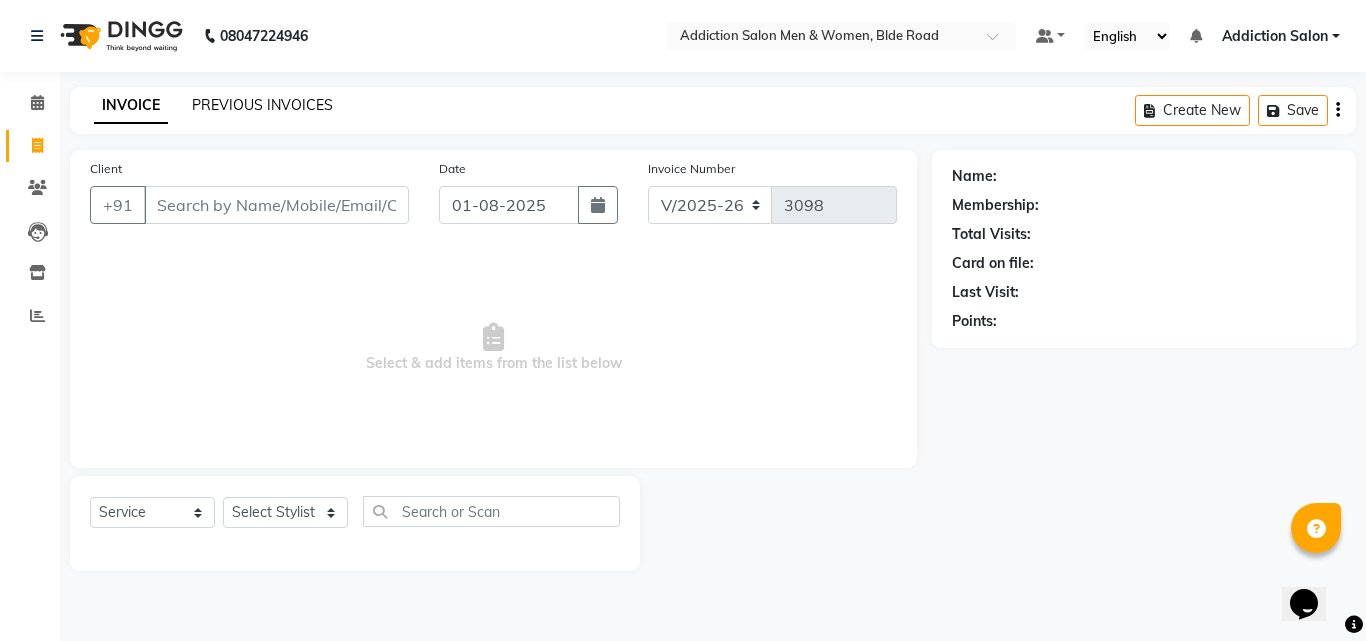 click on "PREVIOUS INVOICES" 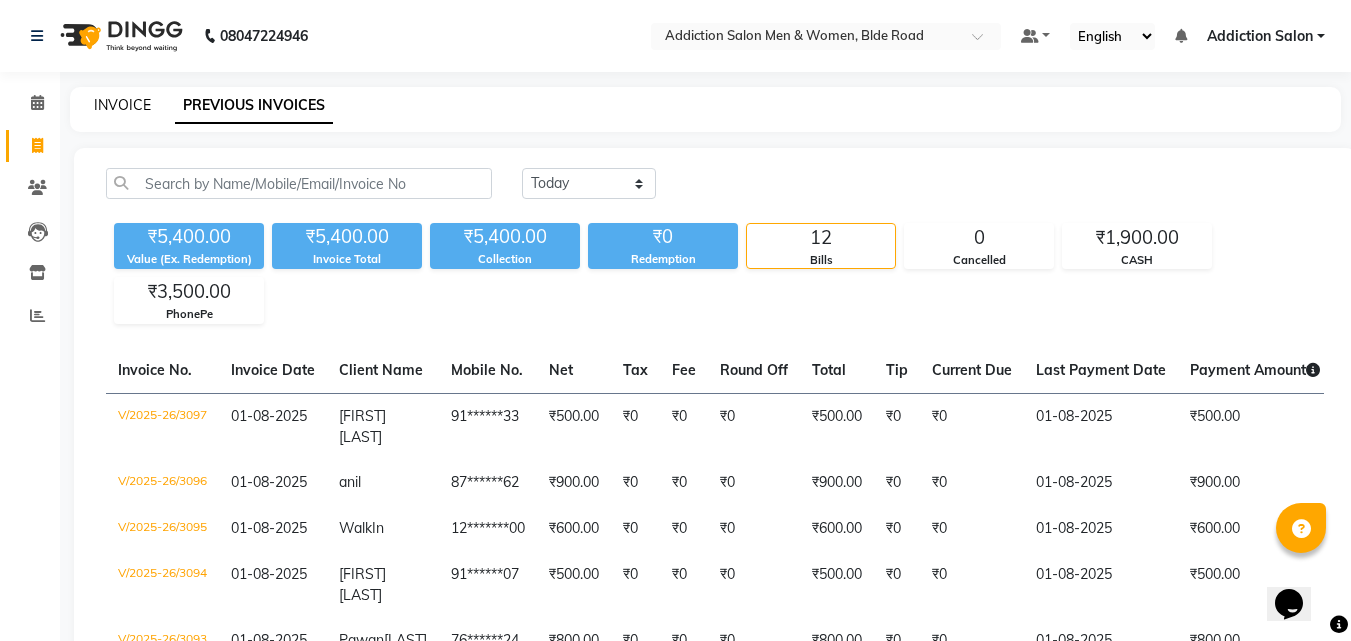 click on "INVOICE" 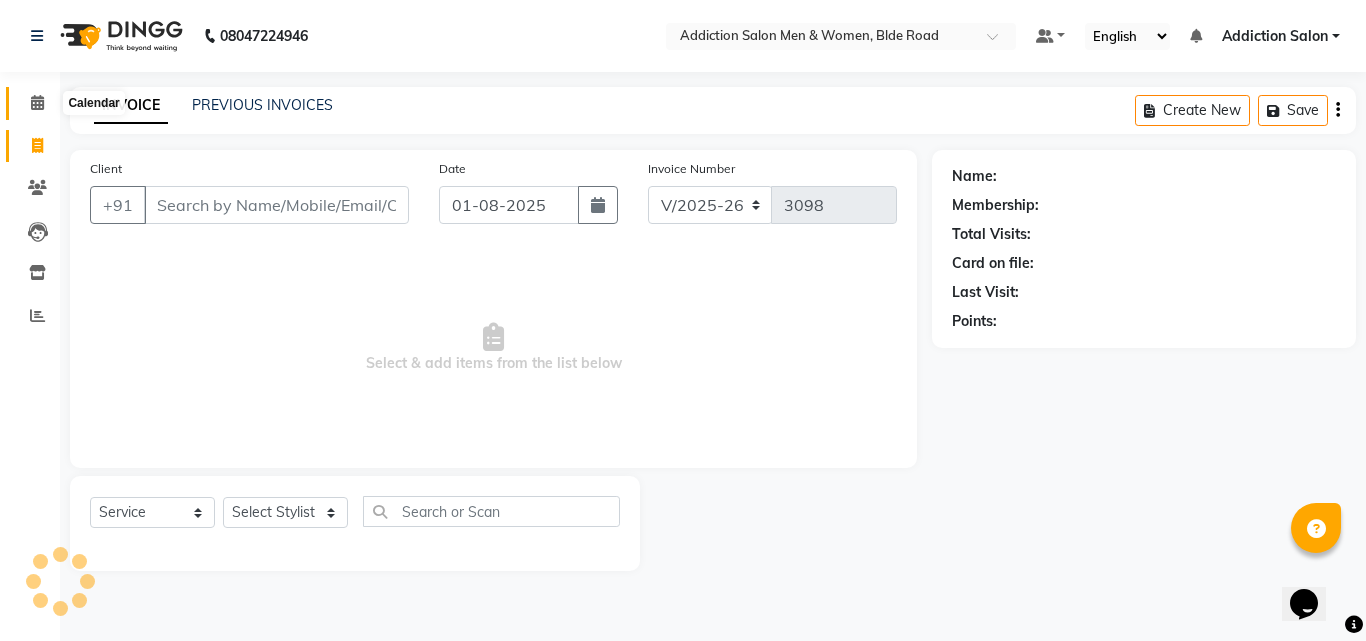 click 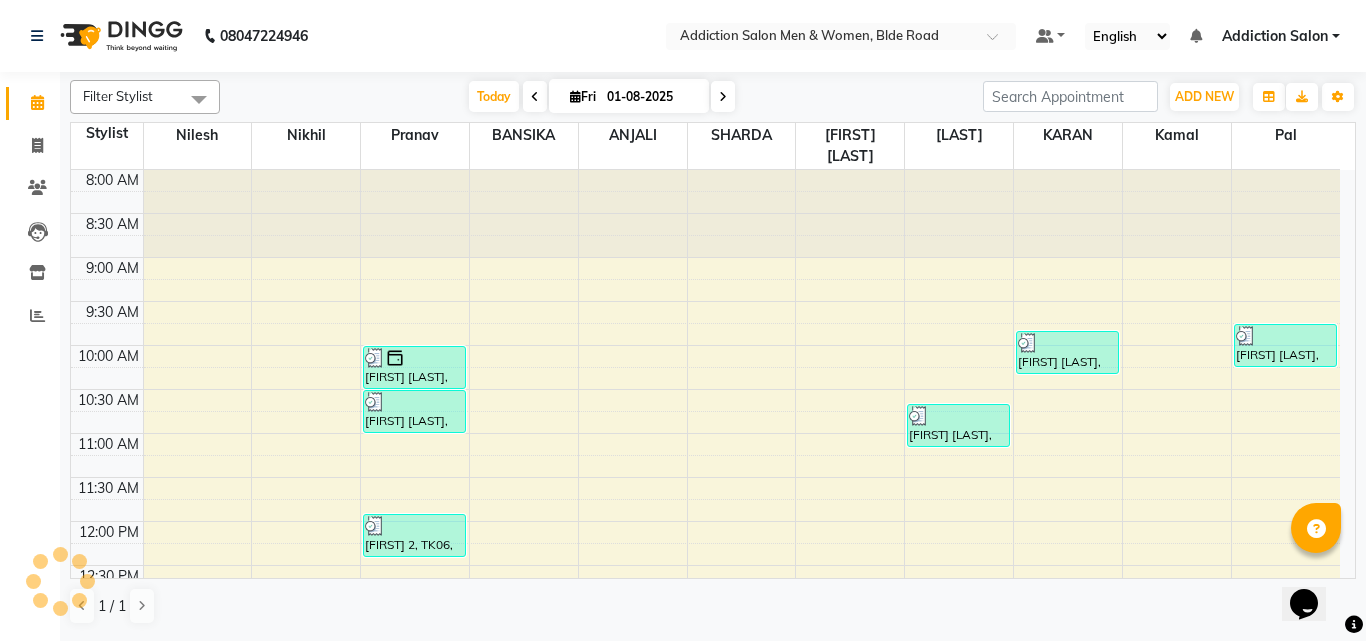 scroll, scrollTop: 0, scrollLeft: 0, axis: both 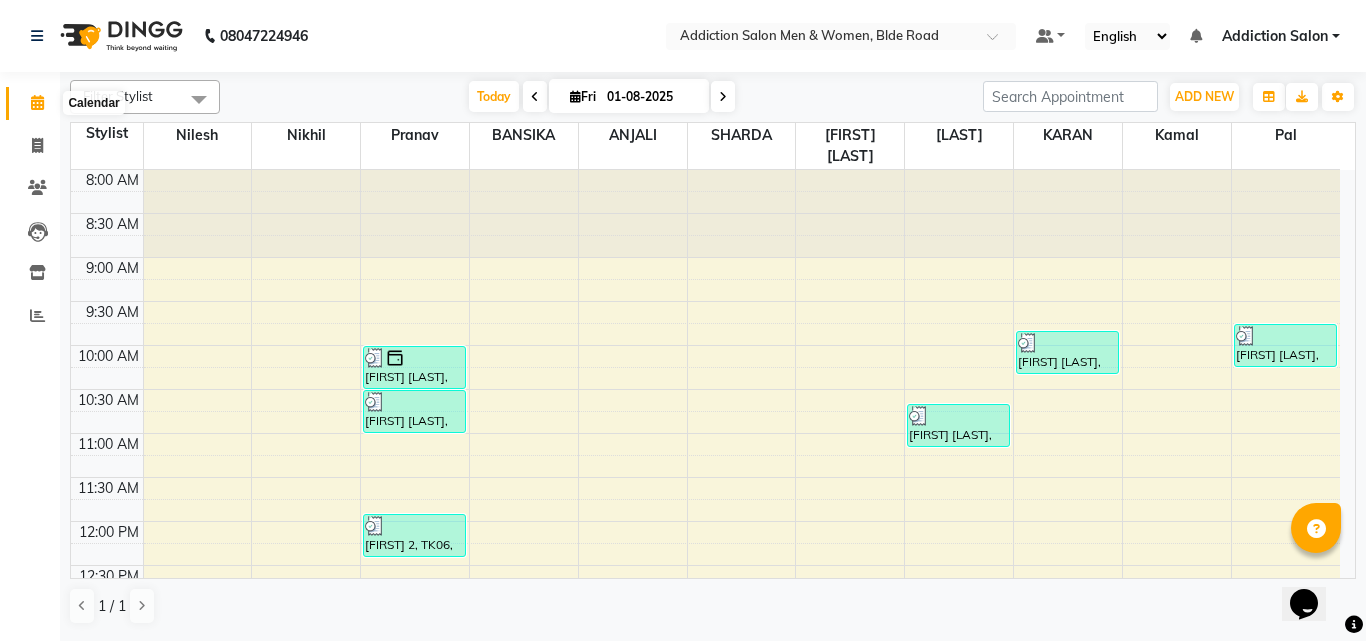 click 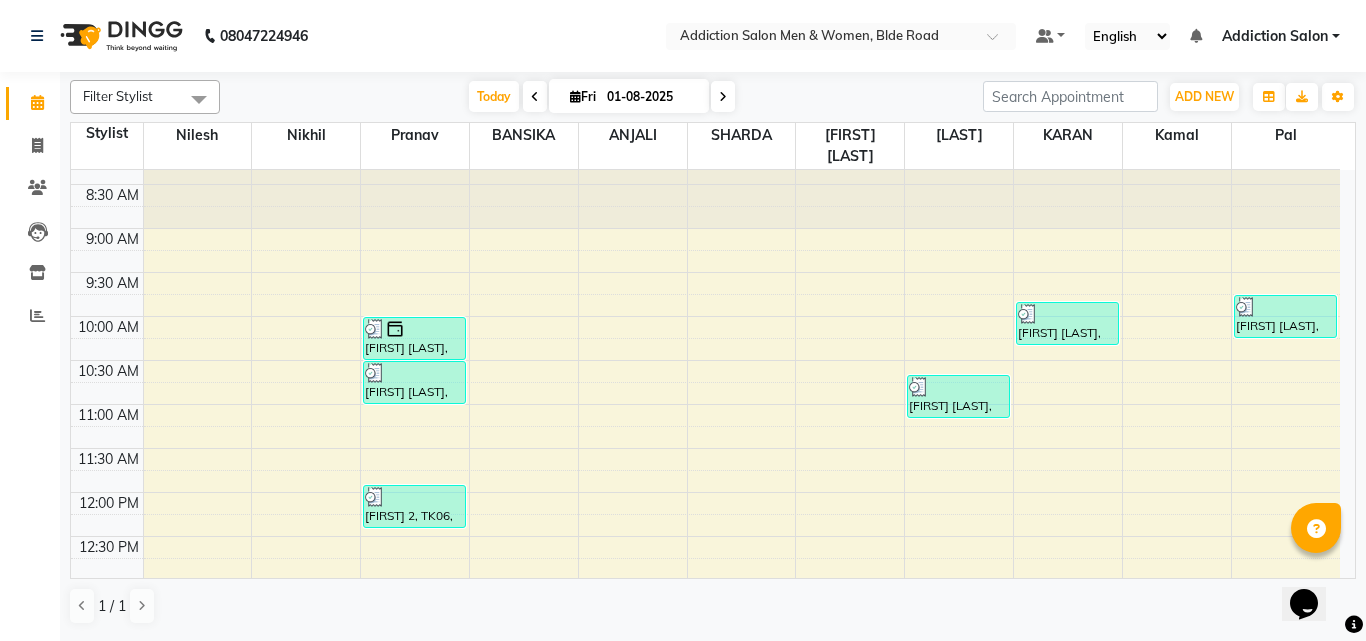 scroll, scrollTop: 0, scrollLeft: 0, axis: both 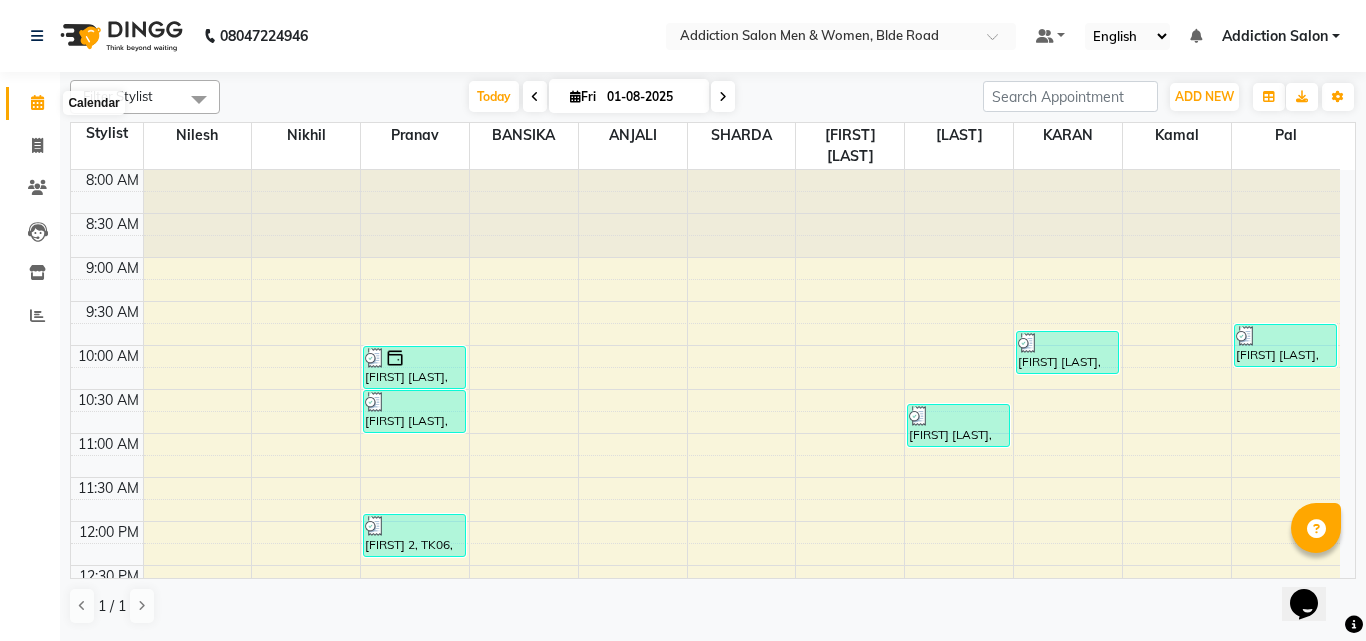 click 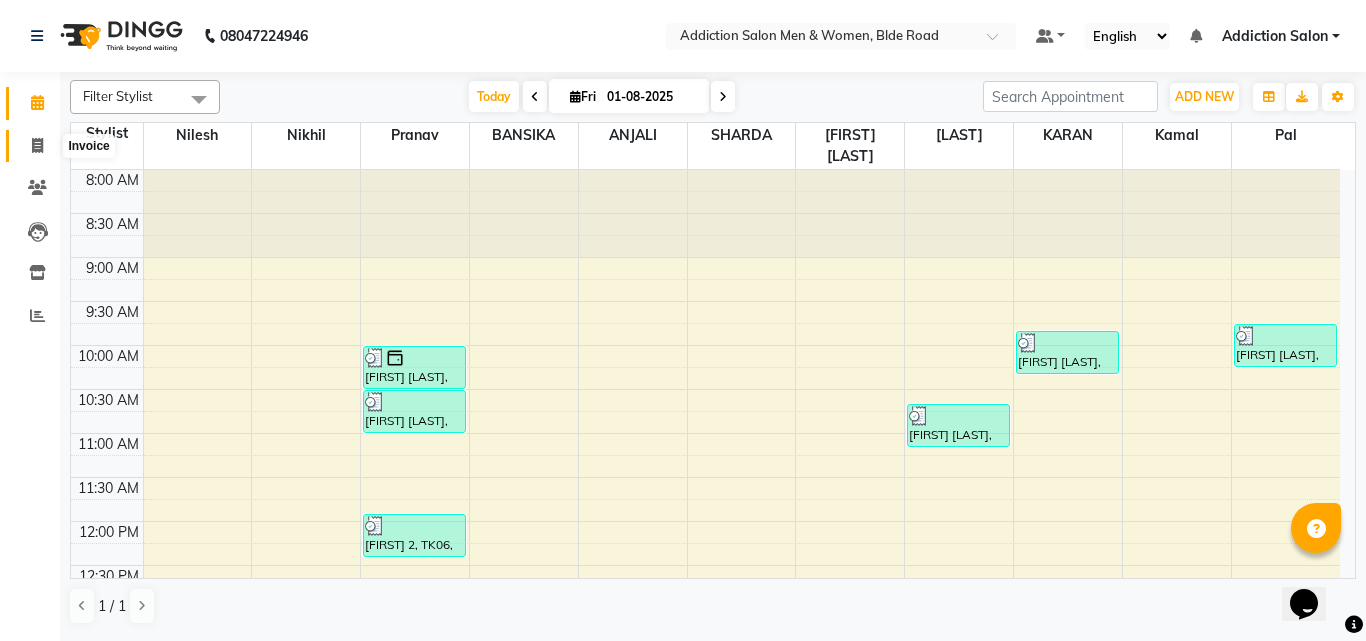 click 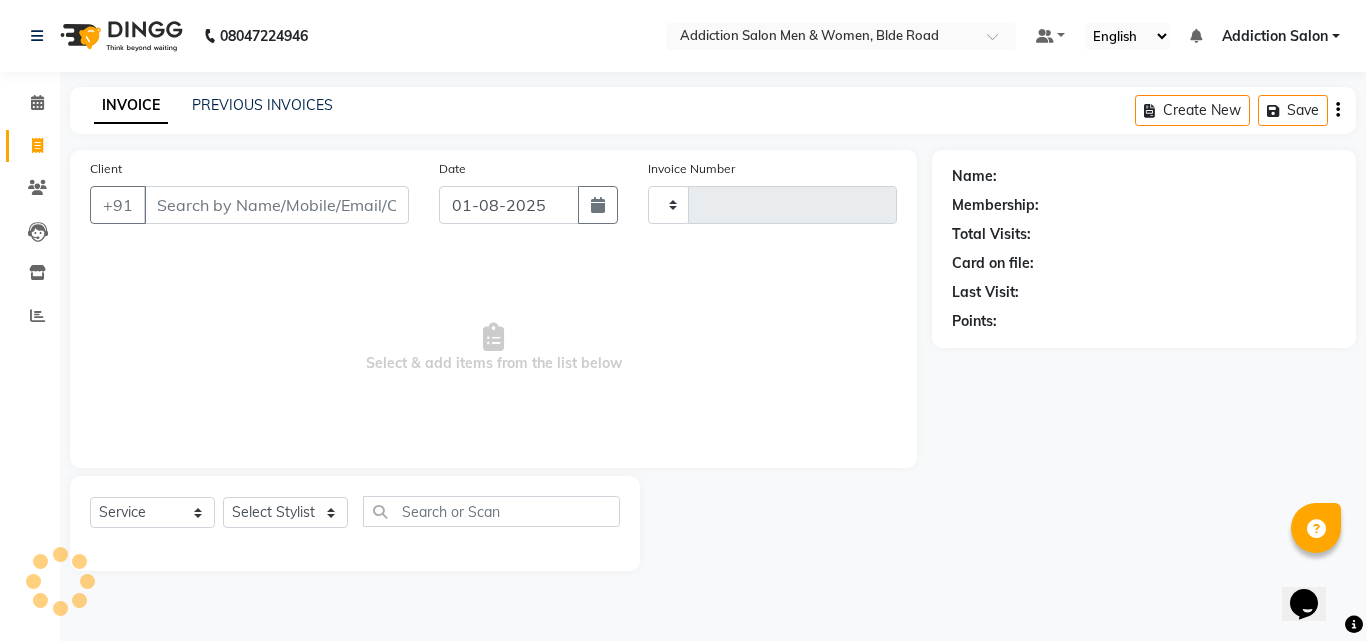 type on "3098" 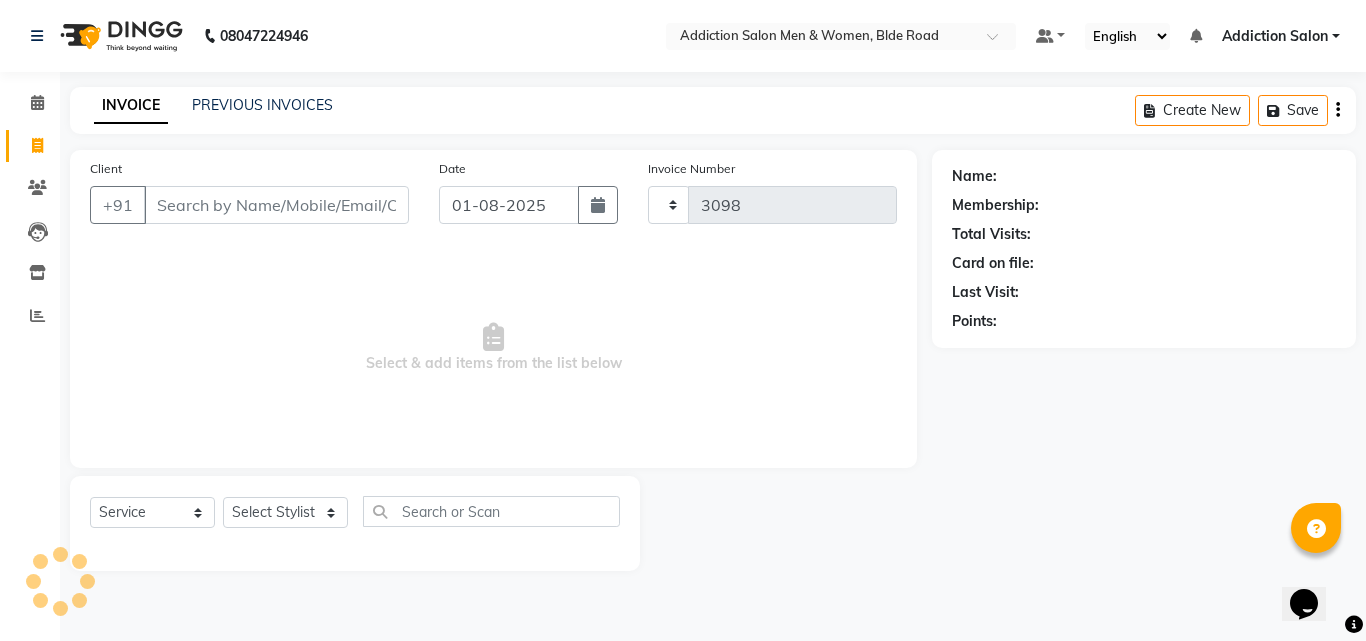 select on "6595" 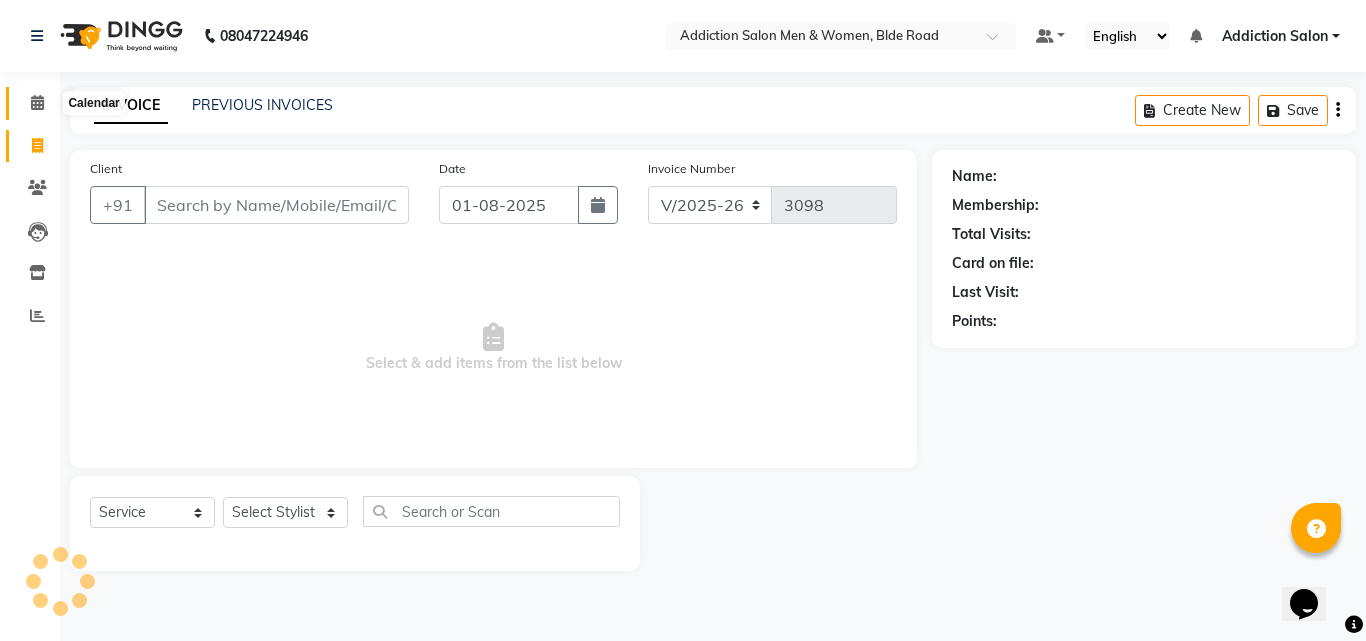 click 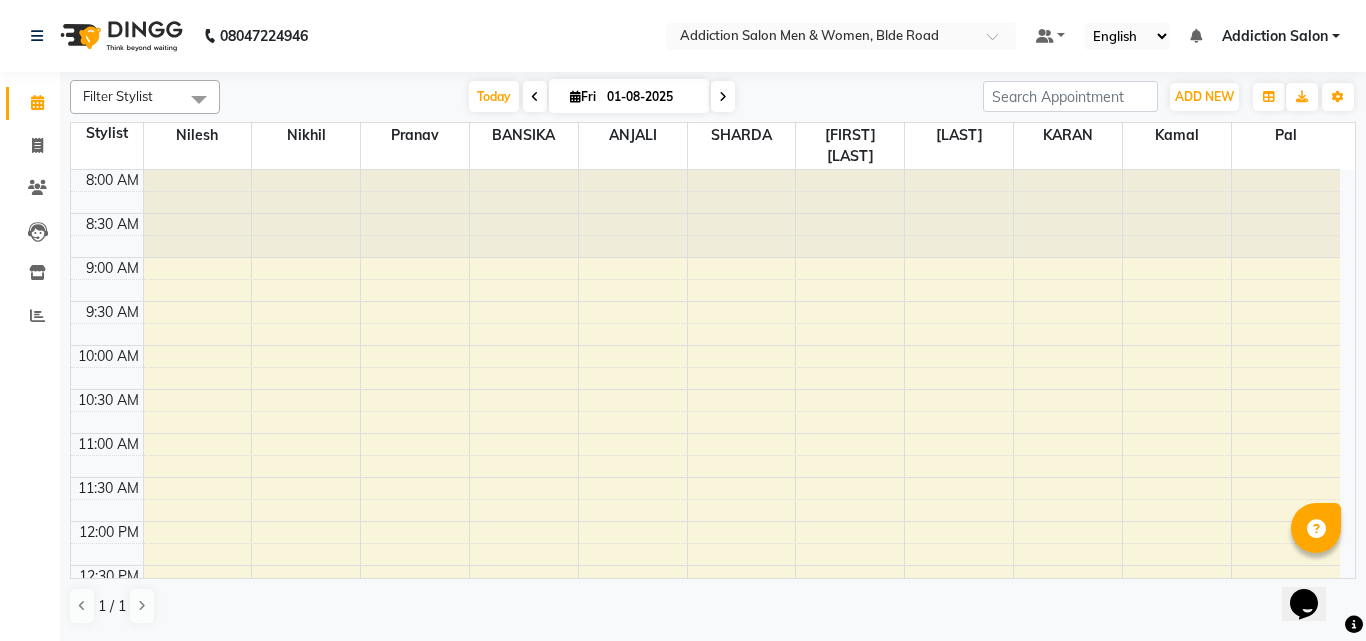 scroll, scrollTop: 697, scrollLeft: 0, axis: vertical 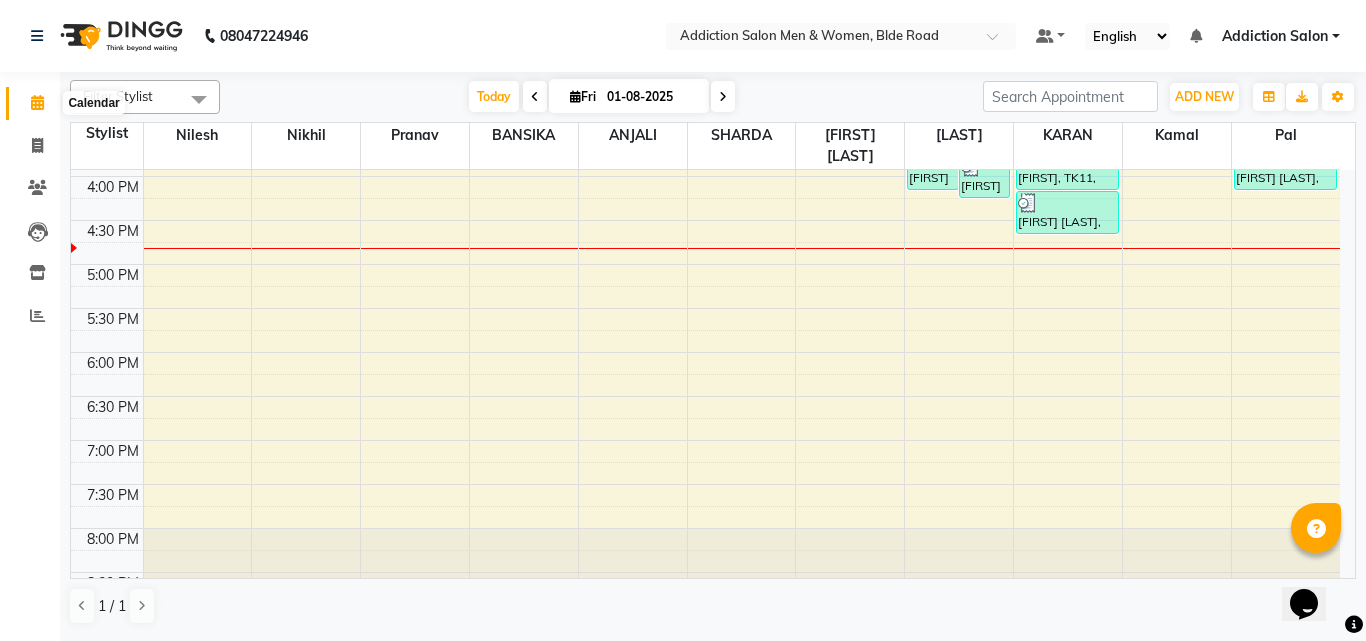 click 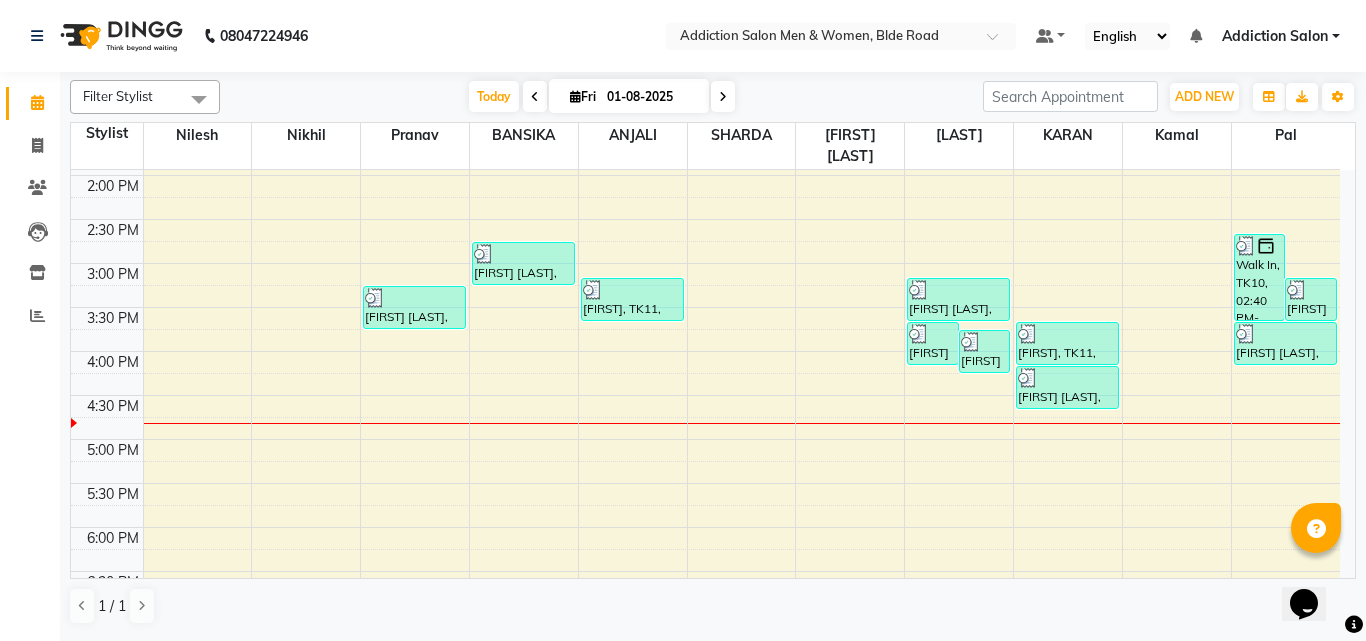 scroll, scrollTop: 516, scrollLeft: 0, axis: vertical 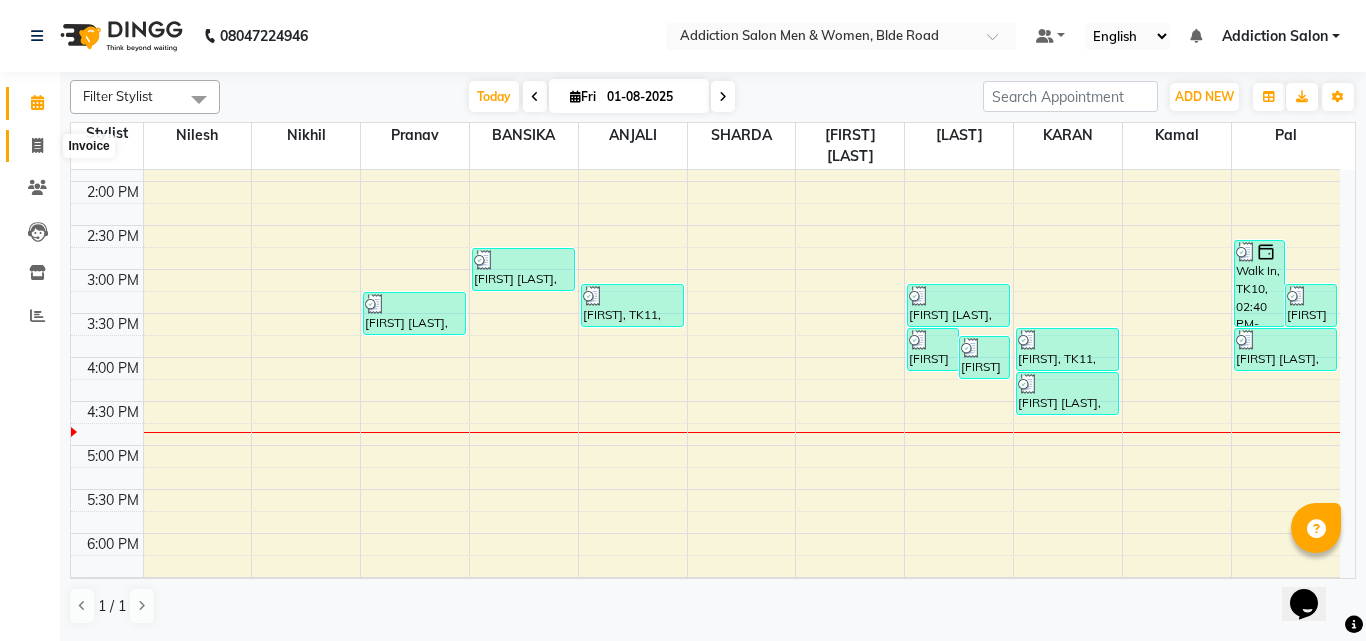 click 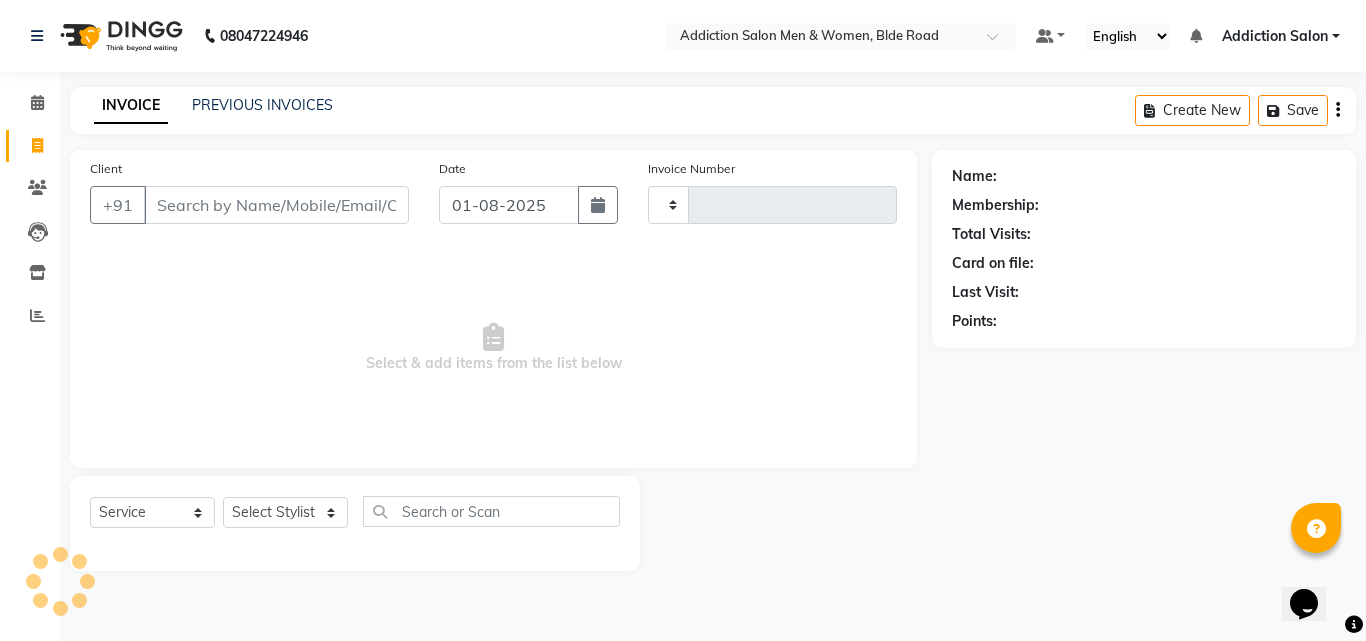 type on "3098" 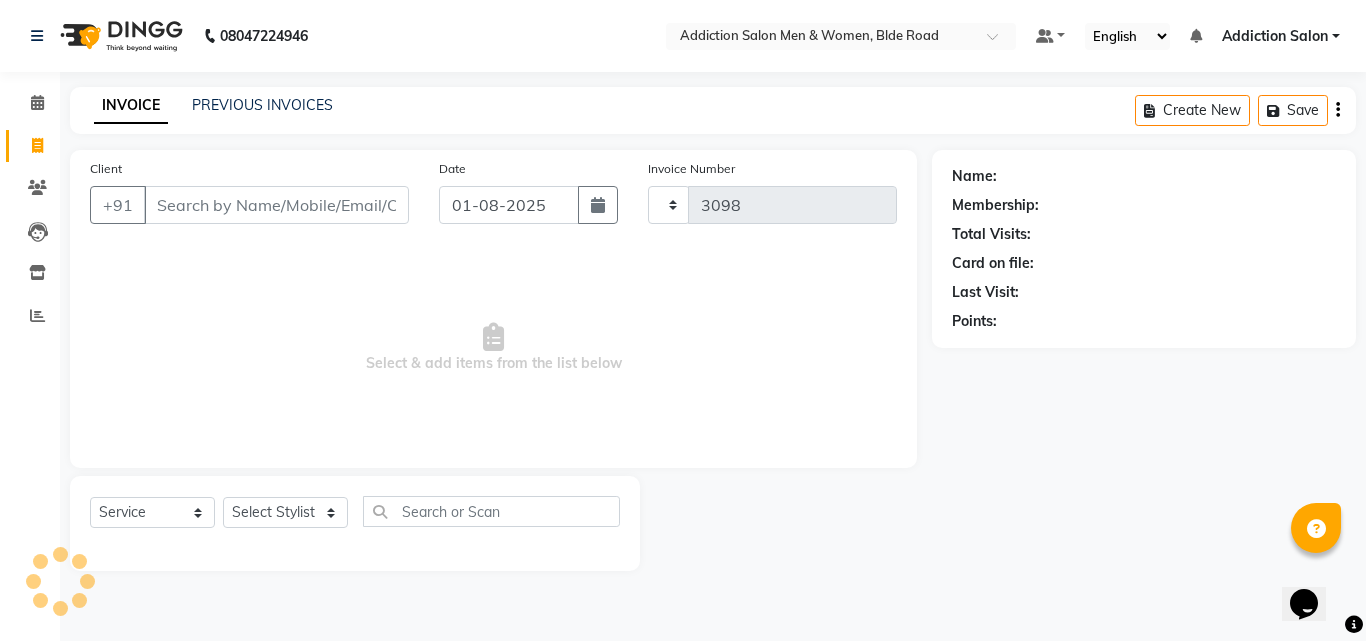 select on "6595" 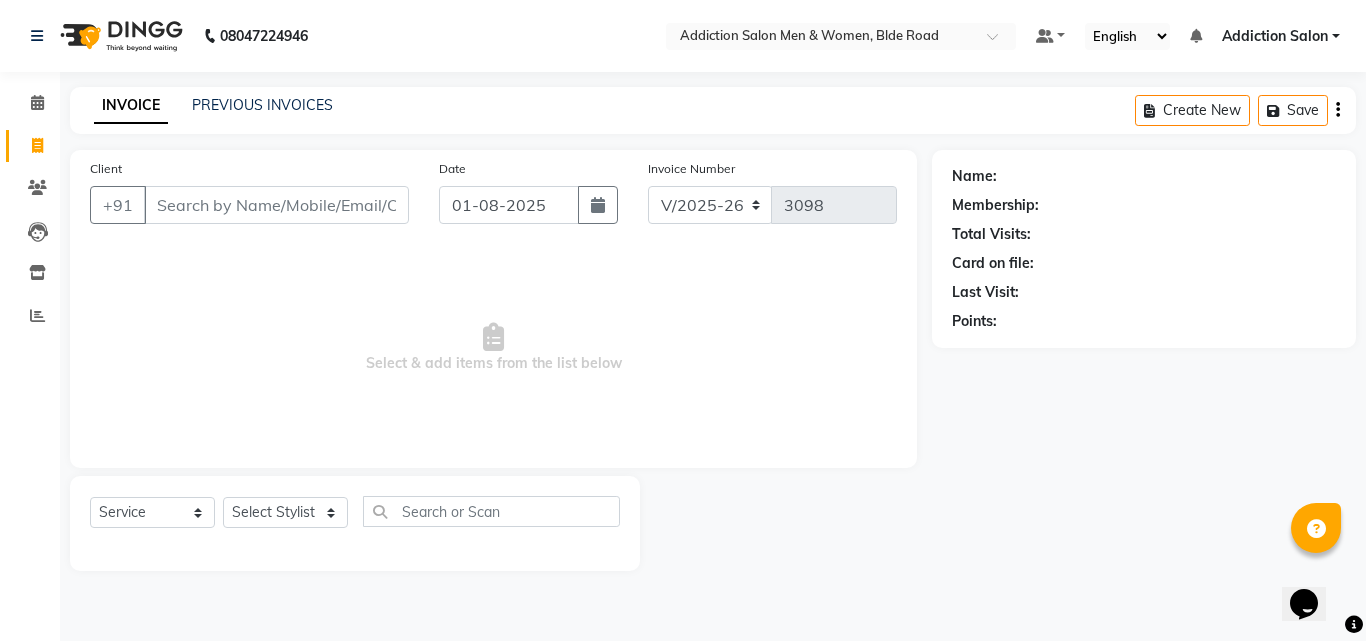 click on "Client" at bounding box center [276, 205] 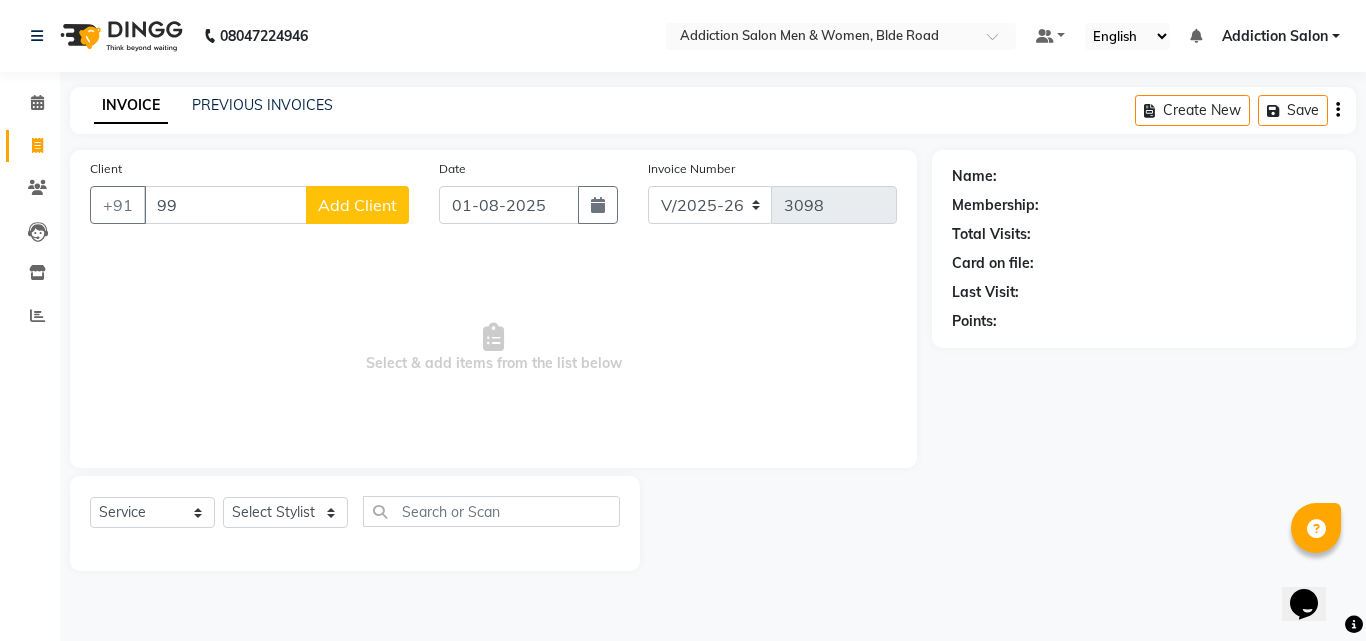 type on "9" 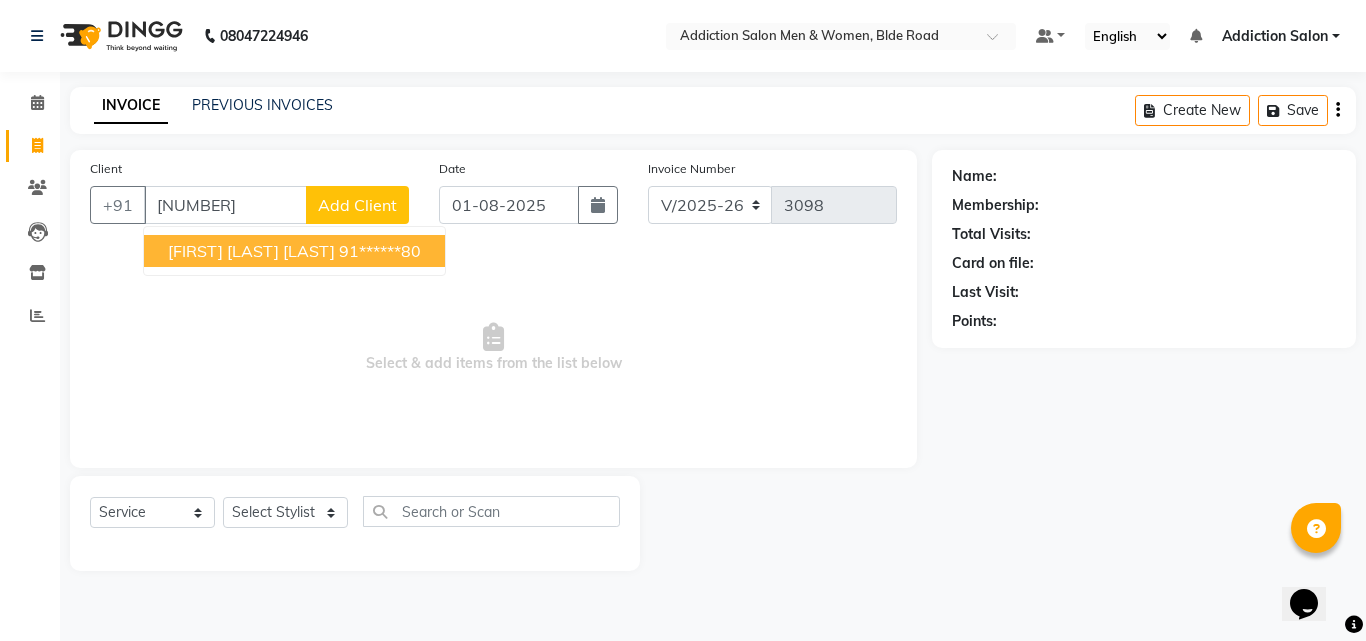 type on "91130418" 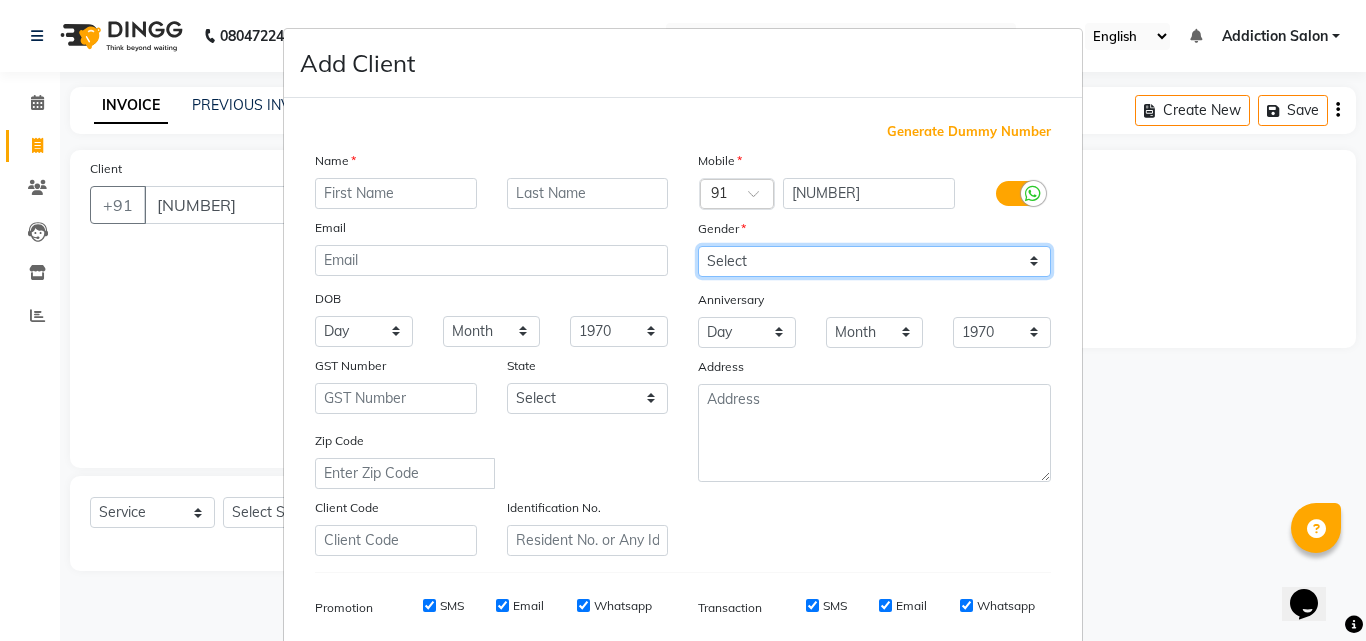 click on "Select Male Female Other Prefer Not To Say" at bounding box center [874, 261] 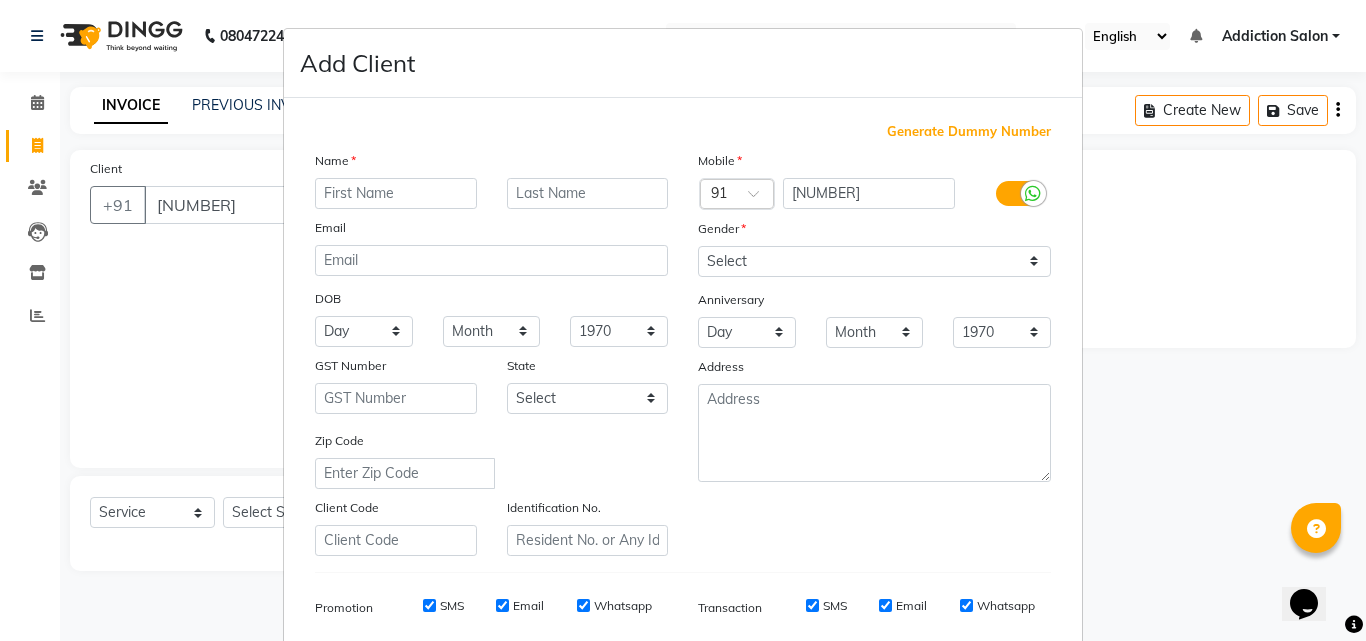 click on "Add Client Generate Dummy Number Name Email DOB Day 01 02 03 04 05 06 07 08 09 10 11 12 13 14 15 16 17 18 19 20 21 22 23 24 25 26 27 28 29 30 31 Month January February March April May June July August September October November December 1940 1941 1942 1943 1944 1945 1946 1947 1948 1949 1950 1951 1952 1953 1954 1955 1956 1957 1958 1959 1960 1961 1962 1963 1964 1965 1966 1967 1968 1969 1970 1971 1972 1973 1974 1975 1976 1977 1978 1979 1980 1981 1982 1983 1984 1985 1986 1987 1988 1989 1990 1991 1992 1993 1994 1995 1996 1997 1998 1999 2000 2001 2002 2003 2004 2005 2006 2007 2008 2009 2010 2011 2012 2013 2014 2015 2016 2017 2018 2019 2020 2021 2022 2023 2024 GST Number State Select Andaman and Nicobar Islands Andhra Pradesh Arunachal Pradesh Assam Bihar Chandigarh Chhattisgarh Dadra and Nagar Haveli Daman and Diu Delhi Goa Gujarat Haryana Himachal Pradesh Jammu and Kashmir Jharkhand Karnataka Kerala Lakshadweep Madhya Pradesh Maharashtra Manipur Meghalaya Mizoram Nagaland Odisha Pondicherry Punjab Rajasthan Sikkim" at bounding box center [683, 320] 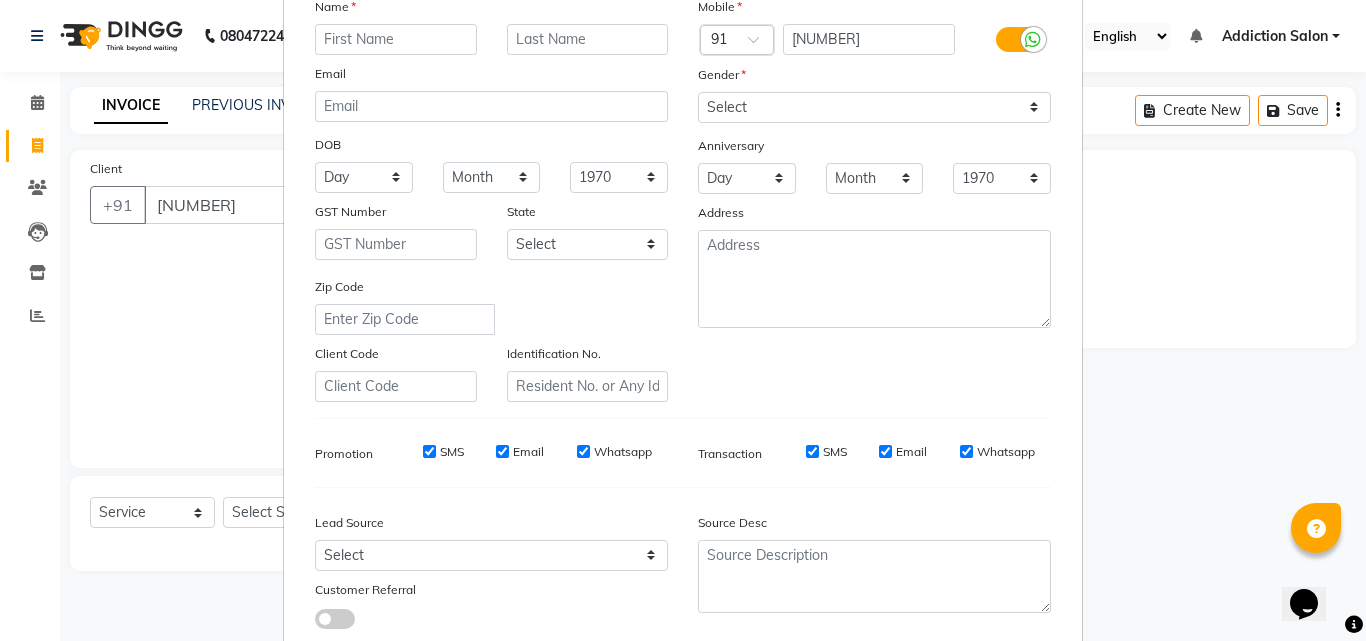 scroll, scrollTop: 282, scrollLeft: 0, axis: vertical 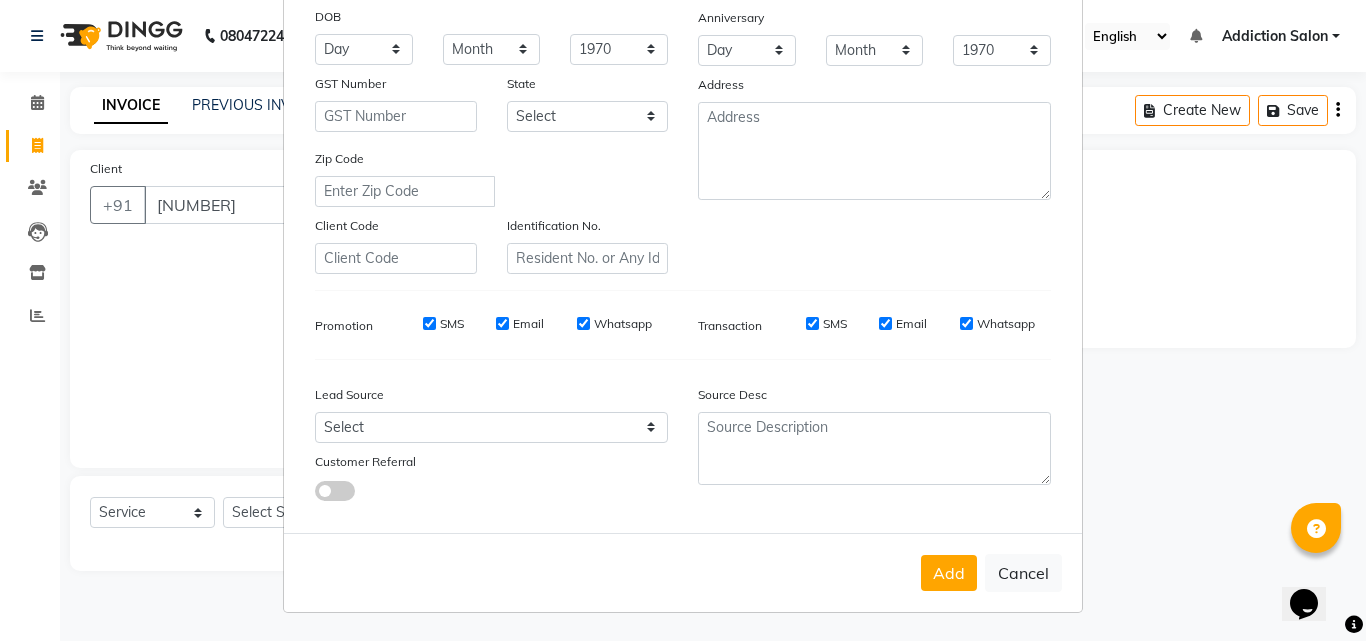 click on "Add Client Generate Dummy Number Name Email DOB Day 01 02 03 04 05 06 07 08 09 10 11 12 13 14 15 16 17 18 19 20 21 22 23 24 25 26 27 28 29 30 31 Month January February March April May June July August September October November December 1940 1941 1942 1943 1944 1945 1946 1947 1948 1949 1950 1951 1952 1953 1954 1955 1956 1957 1958 1959 1960 1961 1962 1963 1964 1965 1966 1967 1968 1969 1970 1971 1972 1973 1974 1975 1976 1977 1978 1979 1980 1981 1982 1983 1984 1985 1986 1987 1988 1989 1990 1991 1992 1993 1994 1995 1996 1997 1998 1999 2000 2001 2002 2003 2004 2005 2006 2007 2008 2009 2010 2011 2012 2013 2014 2015 2016 2017 2018 2019 2020 2021 2022 2023 2024 GST Number State Select Andaman and Nicobar Islands Andhra Pradesh Arunachal Pradesh Assam Bihar Chandigarh Chhattisgarh Dadra and Nagar Haveli Daman and Diu Delhi Goa Gujarat Haryana Himachal Pradesh Jammu and Kashmir Jharkhand Karnataka Kerala Lakshadweep Madhya Pradesh Maharashtra Manipur Meghalaya Mizoram Nagaland Odisha Pondicherry Punjab Rajasthan Sikkim" at bounding box center (683, 320) 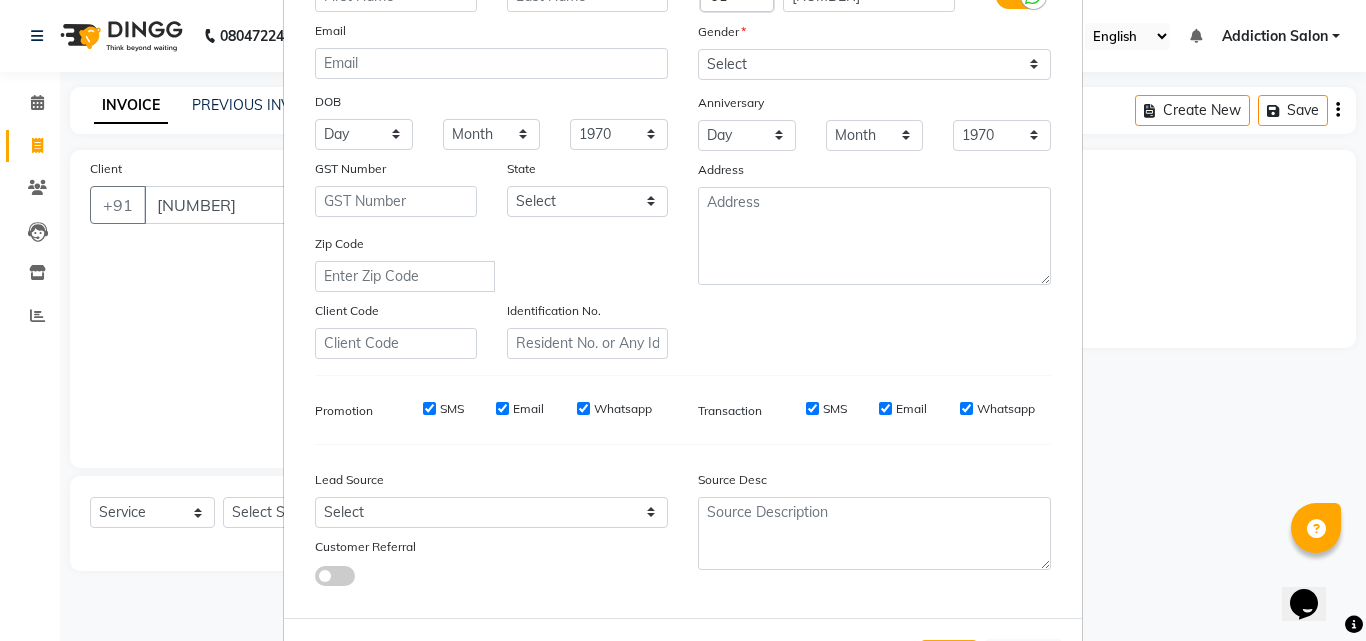 scroll, scrollTop: 0, scrollLeft: 0, axis: both 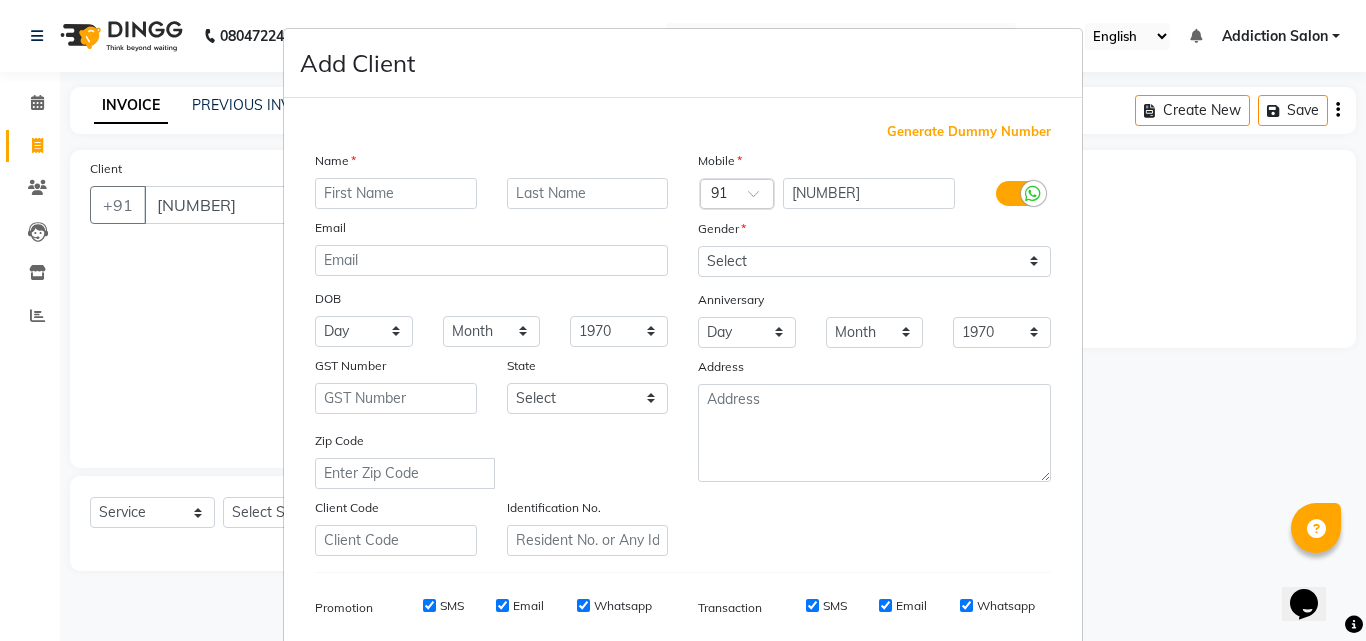 click on "Add Client Generate Dummy Number Name Email DOB Day 01 02 03 04 05 06 07 08 09 10 11 12 13 14 15 16 17 18 19 20 21 22 23 24 25 26 27 28 29 30 31 Month January February March April May June July August September October November December 1940 1941 1942 1943 1944 1945 1946 1947 1948 1949 1950 1951 1952 1953 1954 1955 1956 1957 1958 1959 1960 1961 1962 1963 1964 1965 1966 1967 1968 1969 1970 1971 1972 1973 1974 1975 1976 1977 1978 1979 1980 1981 1982 1983 1984 1985 1986 1987 1988 1989 1990 1991 1992 1993 1994 1995 1996 1997 1998 1999 2000 2001 2002 2003 2004 2005 2006 2007 2008 2009 2010 2011 2012 2013 2014 2015 2016 2017 2018 2019 2020 2021 2022 2023 2024 GST Number State Select Andaman and Nicobar Islands Andhra Pradesh Arunachal Pradesh Assam Bihar Chandigarh Chhattisgarh Dadra and Nagar Haveli Daman and Diu Delhi Goa Gujarat Haryana Himachal Pradesh Jammu and Kashmir Jharkhand Karnataka Kerala Lakshadweep Madhya Pradesh Maharashtra Manipur Meghalaya Mizoram Nagaland Odisha Pondicherry Punjab Rajasthan Sikkim" at bounding box center (683, 320) 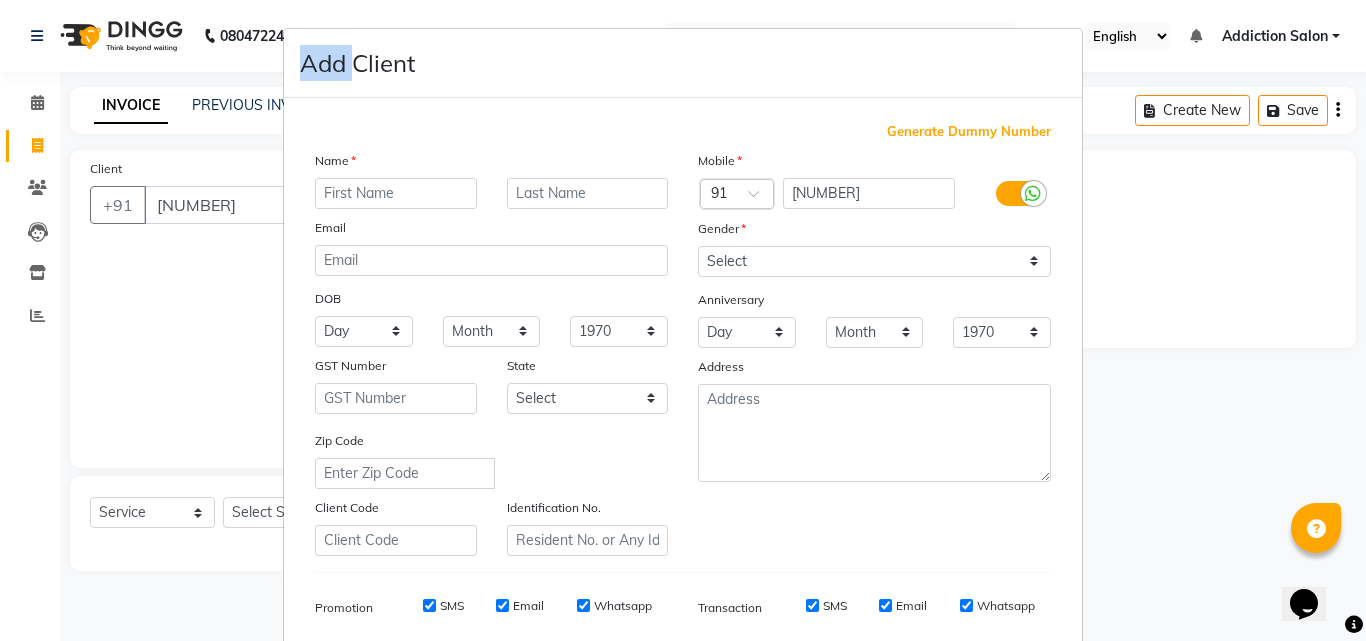 click on "Add Client Generate Dummy Number Name Email DOB Day 01 02 03 04 05 06 07 08 09 10 11 12 13 14 15 16 17 18 19 20 21 22 23 24 25 26 27 28 29 30 31 Month January February March April May June July August September October November December 1940 1941 1942 1943 1944 1945 1946 1947 1948 1949 1950 1951 1952 1953 1954 1955 1956 1957 1958 1959 1960 1961 1962 1963 1964 1965 1966 1967 1968 1969 1970 1971 1972 1973 1974 1975 1976 1977 1978 1979 1980 1981 1982 1983 1984 1985 1986 1987 1988 1989 1990 1991 1992 1993 1994 1995 1996 1997 1998 1999 2000 2001 2002 2003 2004 2005 2006 2007 2008 2009 2010 2011 2012 2013 2014 2015 2016 2017 2018 2019 2020 2021 2022 2023 2024 GST Number State Select Andaman and Nicobar Islands Andhra Pradesh Arunachal Pradesh Assam Bihar Chandigarh Chhattisgarh Dadra and Nagar Haveli Daman and Diu Delhi Goa Gujarat Haryana Himachal Pradesh Jammu and Kashmir Jharkhand Karnataka Kerala Lakshadweep Madhya Pradesh Maharashtra Manipur Meghalaya Mizoram Nagaland Odisha Pondicherry Punjab Rajasthan Sikkim" at bounding box center (683, 320) 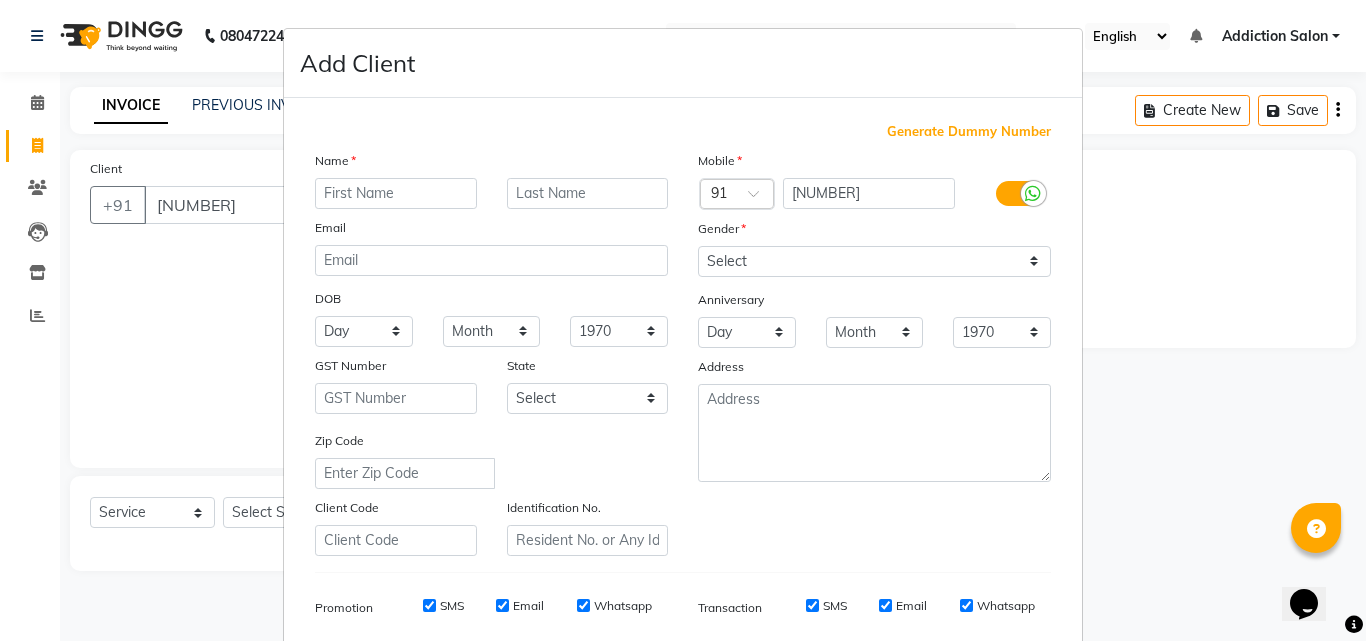 click on "Add Client Generate Dummy Number Name Email DOB Day 01 02 03 04 05 06 07 08 09 10 11 12 13 14 15 16 17 18 19 20 21 22 23 24 25 26 27 28 29 30 31 Month January February March April May June July August September October November December 1940 1941 1942 1943 1944 1945 1946 1947 1948 1949 1950 1951 1952 1953 1954 1955 1956 1957 1958 1959 1960 1961 1962 1963 1964 1965 1966 1967 1968 1969 1970 1971 1972 1973 1974 1975 1976 1977 1978 1979 1980 1981 1982 1983 1984 1985 1986 1987 1988 1989 1990 1991 1992 1993 1994 1995 1996 1997 1998 1999 2000 2001 2002 2003 2004 2005 2006 2007 2008 2009 2010 2011 2012 2013 2014 2015 2016 2017 2018 2019 2020 2021 2022 2023 2024 GST Number State Select Andaman and Nicobar Islands Andhra Pradesh Arunachal Pradesh Assam Bihar Chandigarh Chhattisgarh Dadra and Nagar Haveli Daman and Diu Delhi Goa Gujarat Haryana Himachal Pradesh Jammu and Kashmir Jharkhand Karnataka Kerala Lakshadweep Madhya Pradesh Maharashtra Manipur Meghalaya Mizoram Nagaland Odisha Pondicherry Punjab Rajasthan Sikkim" at bounding box center (683, 320) 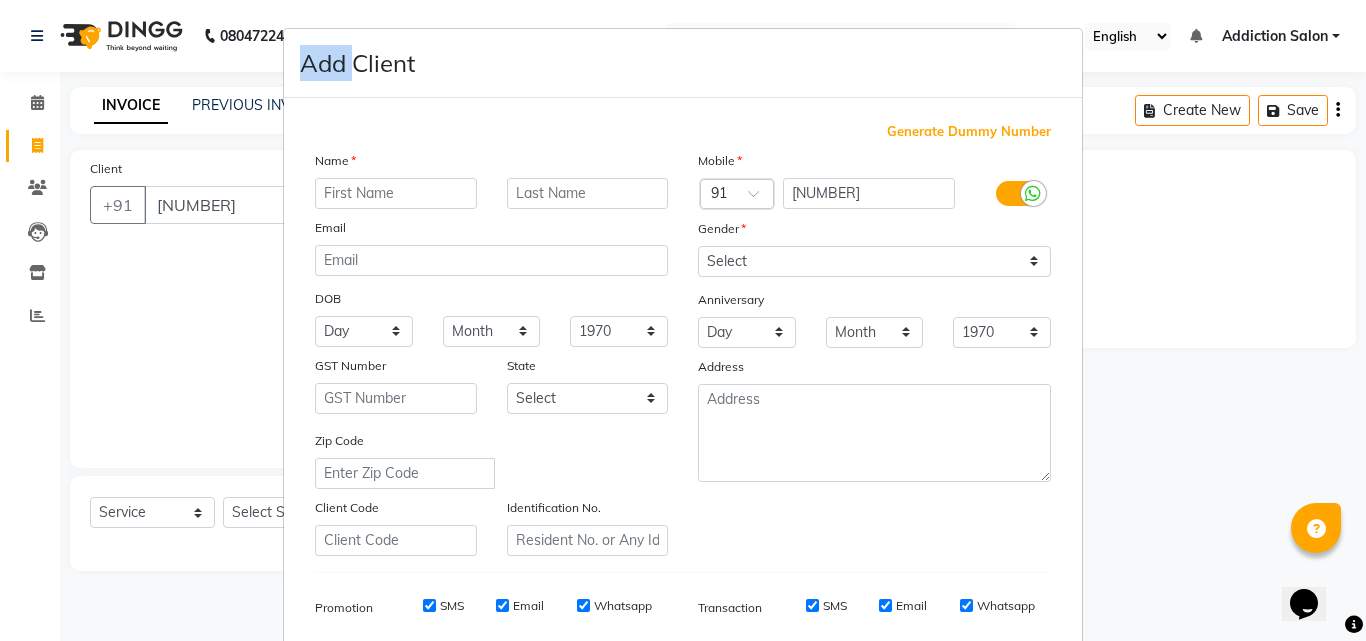 click on "Add Client Generate Dummy Number Name Email DOB Day 01 02 03 04 05 06 07 08 09 10 11 12 13 14 15 16 17 18 19 20 21 22 23 24 25 26 27 28 29 30 31 Month January February March April May June July August September October November December 1940 1941 1942 1943 1944 1945 1946 1947 1948 1949 1950 1951 1952 1953 1954 1955 1956 1957 1958 1959 1960 1961 1962 1963 1964 1965 1966 1967 1968 1969 1970 1971 1972 1973 1974 1975 1976 1977 1978 1979 1980 1981 1982 1983 1984 1985 1986 1987 1988 1989 1990 1991 1992 1993 1994 1995 1996 1997 1998 1999 2000 2001 2002 2003 2004 2005 2006 2007 2008 2009 2010 2011 2012 2013 2014 2015 2016 2017 2018 2019 2020 2021 2022 2023 2024 GST Number State Select Andaman and Nicobar Islands Andhra Pradesh Arunachal Pradesh Assam Bihar Chandigarh Chhattisgarh Dadra and Nagar Haveli Daman and Diu Delhi Goa Gujarat Haryana Himachal Pradesh Jammu and Kashmir Jharkhand Karnataka Kerala Lakshadweep Madhya Pradesh Maharashtra Manipur Meghalaya Mizoram Nagaland Odisha Pondicherry Punjab Rajasthan Sikkim" at bounding box center (683, 320) 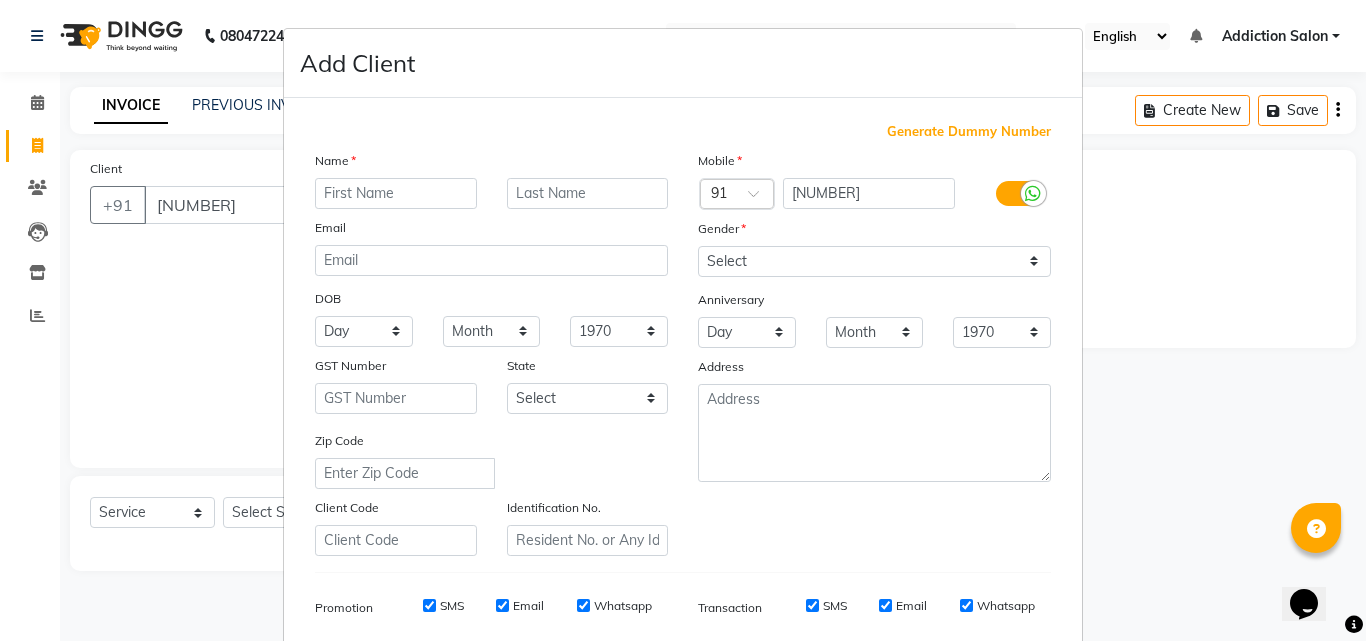 click on "Add Client Generate Dummy Number Name Email DOB Day 01 02 03 04 05 06 07 08 09 10 11 12 13 14 15 16 17 18 19 20 21 22 23 24 25 26 27 28 29 30 31 Month January February March April May June July August September October November December 1940 1941 1942 1943 1944 1945 1946 1947 1948 1949 1950 1951 1952 1953 1954 1955 1956 1957 1958 1959 1960 1961 1962 1963 1964 1965 1966 1967 1968 1969 1970 1971 1972 1973 1974 1975 1976 1977 1978 1979 1980 1981 1982 1983 1984 1985 1986 1987 1988 1989 1990 1991 1992 1993 1994 1995 1996 1997 1998 1999 2000 2001 2002 2003 2004 2005 2006 2007 2008 2009 2010 2011 2012 2013 2014 2015 2016 2017 2018 2019 2020 2021 2022 2023 2024 GST Number State Select Andaman and Nicobar Islands Andhra Pradesh Arunachal Pradesh Assam Bihar Chandigarh Chhattisgarh Dadra and Nagar Haveli Daman and Diu Delhi Goa Gujarat Haryana Himachal Pradesh Jammu and Kashmir Jharkhand Karnataka Kerala Lakshadweep Madhya Pradesh Maharashtra Manipur Meghalaya Mizoram Nagaland Odisha Pondicherry Punjab Rajasthan Sikkim" at bounding box center (683, 320) 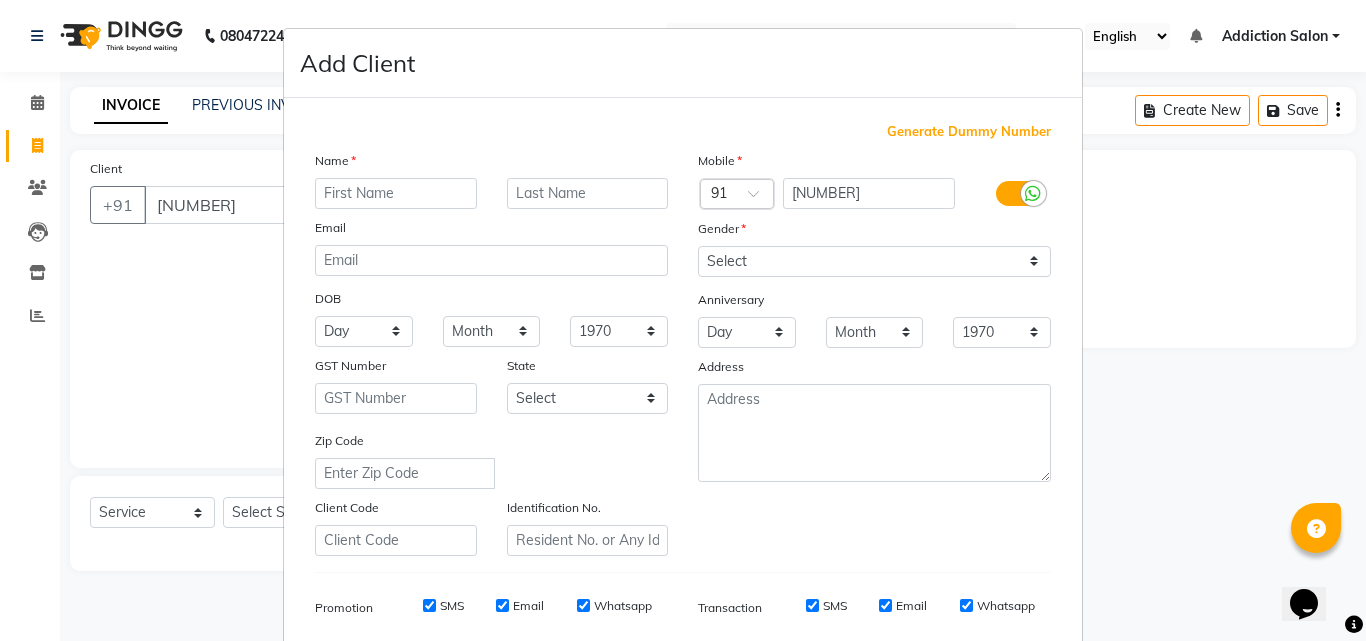 click on "Add Client Generate Dummy Number Name Email DOB Day 01 02 03 04 05 06 07 08 09 10 11 12 13 14 15 16 17 18 19 20 21 22 23 24 25 26 27 28 29 30 31 Month January February March April May June July August September October November December 1940 1941 1942 1943 1944 1945 1946 1947 1948 1949 1950 1951 1952 1953 1954 1955 1956 1957 1958 1959 1960 1961 1962 1963 1964 1965 1966 1967 1968 1969 1970 1971 1972 1973 1974 1975 1976 1977 1978 1979 1980 1981 1982 1983 1984 1985 1986 1987 1988 1989 1990 1991 1992 1993 1994 1995 1996 1997 1998 1999 2000 2001 2002 2003 2004 2005 2006 2007 2008 2009 2010 2011 2012 2013 2014 2015 2016 2017 2018 2019 2020 2021 2022 2023 2024 GST Number State Select Andaman and Nicobar Islands Andhra Pradesh Arunachal Pradesh Assam Bihar Chandigarh Chhattisgarh Dadra and Nagar Haveli Daman and Diu Delhi Goa Gujarat Haryana Himachal Pradesh Jammu and Kashmir Jharkhand Karnataka Kerala Lakshadweep Madhya Pradesh Maharashtra Manipur Meghalaya Mizoram Nagaland Odisha Pondicherry Punjab Rajasthan Sikkim" at bounding box center [683, 320] 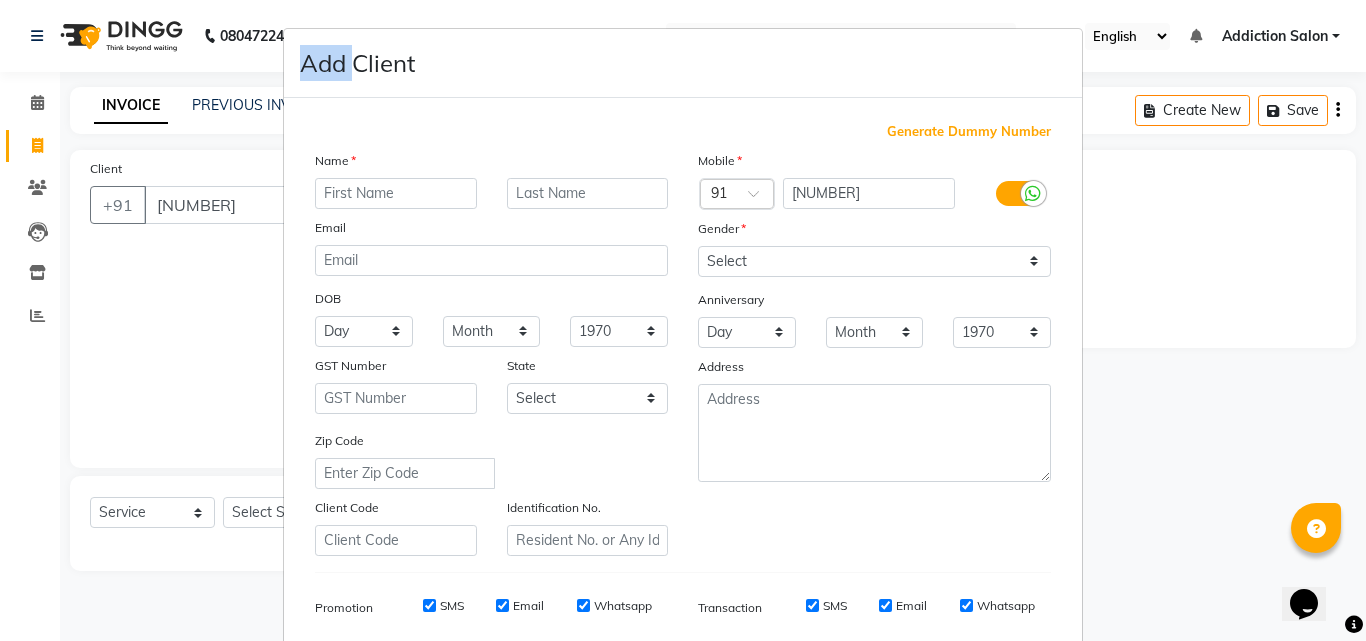 click on "Add Client Generate Dummy Number Name Email DOB Day 01 02 03 04 05 06 07 08 09 10 11 12 13 14 15 16 17 18 19 20 21 22 23 24 25 26 27 28 29 30 31 Month January February March April May June July August September October November December 1940 1941 1942 1943 1944 1945 1946 1947 1948 1949 1950 1951 1952 1953 1954 1955 1956 1957 1958 1959 1960 1961 1962 1963 1964 1965 1966 1967 1968 1969 1970 1971 1972 1973 1974 1975 1976 1977 1978 1979 1980 1981 1982 1983 1984 1985 1986 1987 1988 1989 1990 1991 1992 1993 1994 1995 1996 1997 1998 1999 2000 2001 2002 2003 2004 2005 2006 2007 2008 2009 2010 2011 2012 2013 2014 2015 2016 2017 2018 2019 2020 2021 2022 2023 2024 GST Number State Select Andaman and Nicobar Islands Andhra Pradesh Arunachal Pradesh Assam Bihar Chandigarh Chhattisgarh Dadra and Nagar Haveli Daman and Diu Delhi Goa Gujarat Haryana Himachal Pradesh Jammu and Kashmir Jharkhand Karnataka Kerala Lakshadweep Madhya Pradesh Maharashtra Manipur Meghalaya Mizoram Nagaland Odisha Pondicherry Punjab Rajasthan Sikkim" at bounding box center (683, 320) 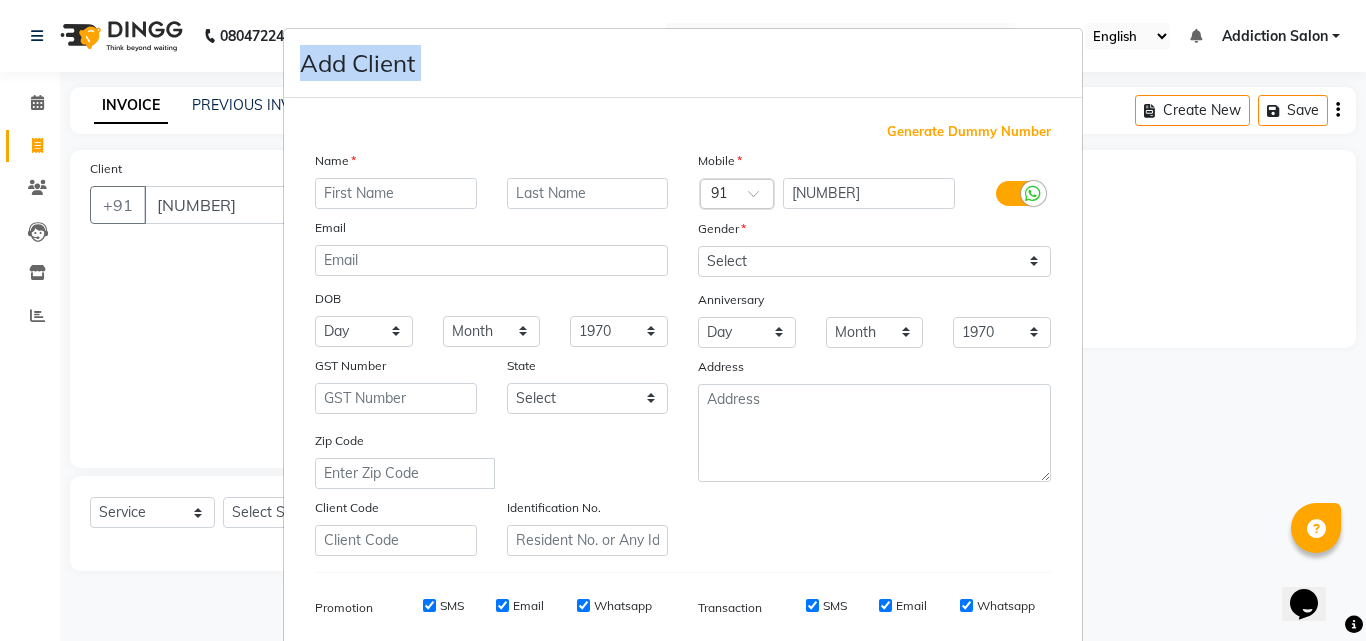 click on "Add Client Generate Dummy Number Name Email DOB Day 01 02 03 04 05 06 07 08 09 10 11 12 13 14 15 16 17 18 19 20 21 22 23 24 25 26 27 28 29 30 31 Month January February March April May June July August September October November December 1940 1941 1942 1943 1944 1945 1946 1947 1948 1949 1950 1951 1952 1953 1954 1955 1956 1957 1958 1959 1960 1961 1962 1963 1964 1965 1966 1967 1968 1969 1970 1971 1972 1973 1974 1975 1976 1977 1978 1979 1980 1981 1982 1983 1984 1985 1986 1987 1988 1989 1990 1991 1992 1993 1994 1995 1996 1997 1998 1999 2000 2001 2002 2003 2004 2005 2006 2007 2008 2009 2010 2011 2012 2013 2014 2015 2016 2017 2018 2019 2020 2021 2022 2023 2024 GST Number State Select Andaman and Nicobar Islands Andhra Pradesh Arunachal Pradesh Assam Bihar Chandigarh Chhattisgarh Dadra and Nagar Haveli Daman and Diu Delhi Goa Gujarat Haryana Himachal Pradesh Jammu and Kashmir Jharkhand Karnataka Kerala Lakshadweep Madhya Pradesh Maharashtra Manipur Meghalaya Mizoram Nagaland Odisha Pondicherry Punjab Rajasthan Sikkim" at bounding box center (683, 320) 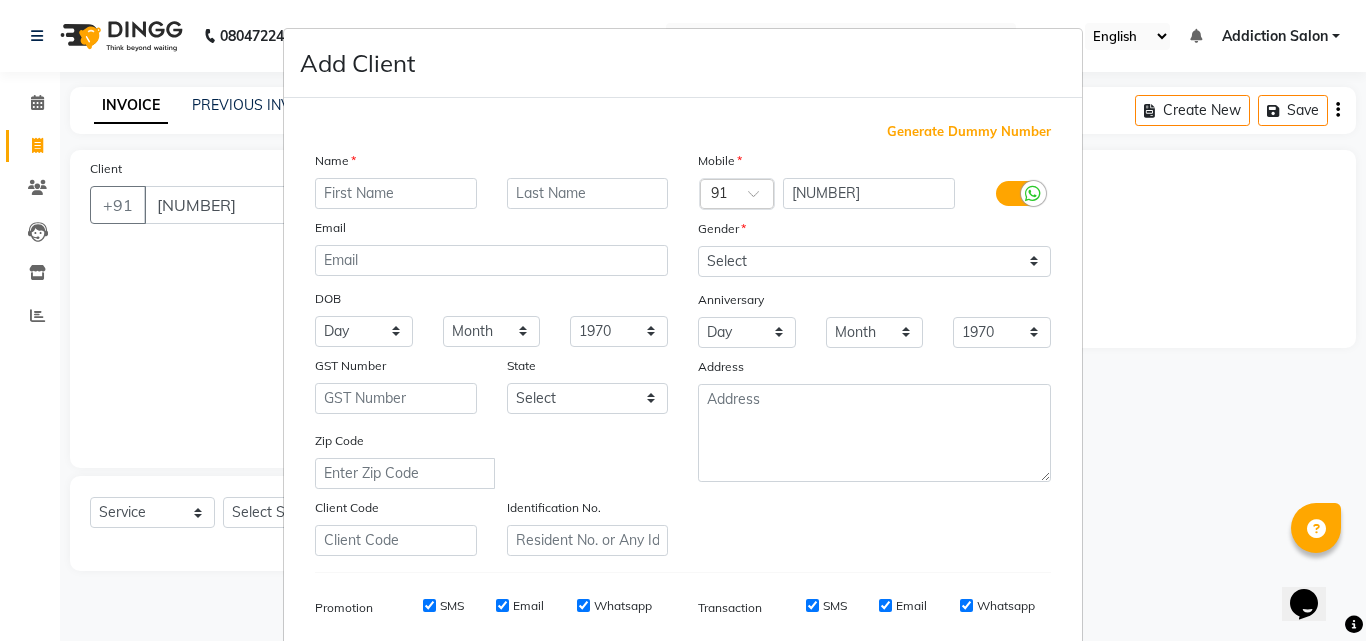 click on "Add Client Generate Dummy Number Name Email DOB Day 01 02 03 04 05 06 07 08 09 10 11 12 13 14 15 16 17 18 19 20 21 22 23 24 25 26 27 28 29 30 31 Month January February March April May June July August September October November December 1940 1941 1942 1943 1944 1945 1946 1947 1948 1949 1950 1951 1952 1953 1954 1955 1956 1957 1958 1959 1960 1961 1962 1963 1964 1965 1966 1967 1968 1969 1970 1971 1972 1973 1974 1975 1976 1977 1978 1979 1980 1981 1982 1983 1984 1985 1986 1987 1988 1989 1990 1991 1992 1993 1994 1995 1996 1997 1998 1999 2000 2001 2002 2003 2004 2005 2006 2007 2008 2009 2010 2011 2012 2013 2014 2015 2016 2017 2018 2019 2020 2021 2022 2023 2024 GST Number State Select Andaman and Nicobar Islands Andhra Pradesh Arunachal Pradesh Assam Bihar Chandigarh Chhattisgarh Dadra and Nagar Haveli Daman and Diu Delhi Goa Gujarat Haryana Himachal Pradesh Jammu and Kashmir Jharkhand Karnataka Kerala Lakshadweep Madhya Pradesh Maharashtra Manipur Meghalaya Mizoram Nagaland Odisha Pondicherry Punjab Rajasthan Sikkim" at bounding box center [683, 320] 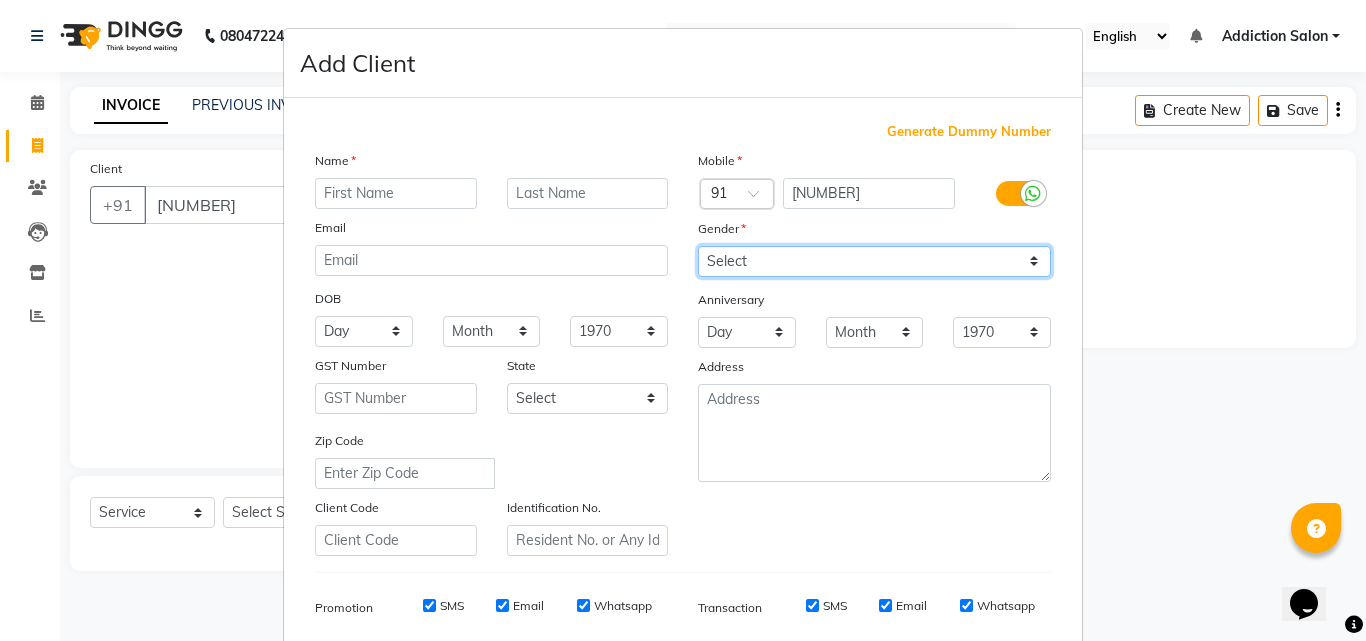 click on "Select Male Female Other Prefer Not To Say" at bounding box center [874, 261] 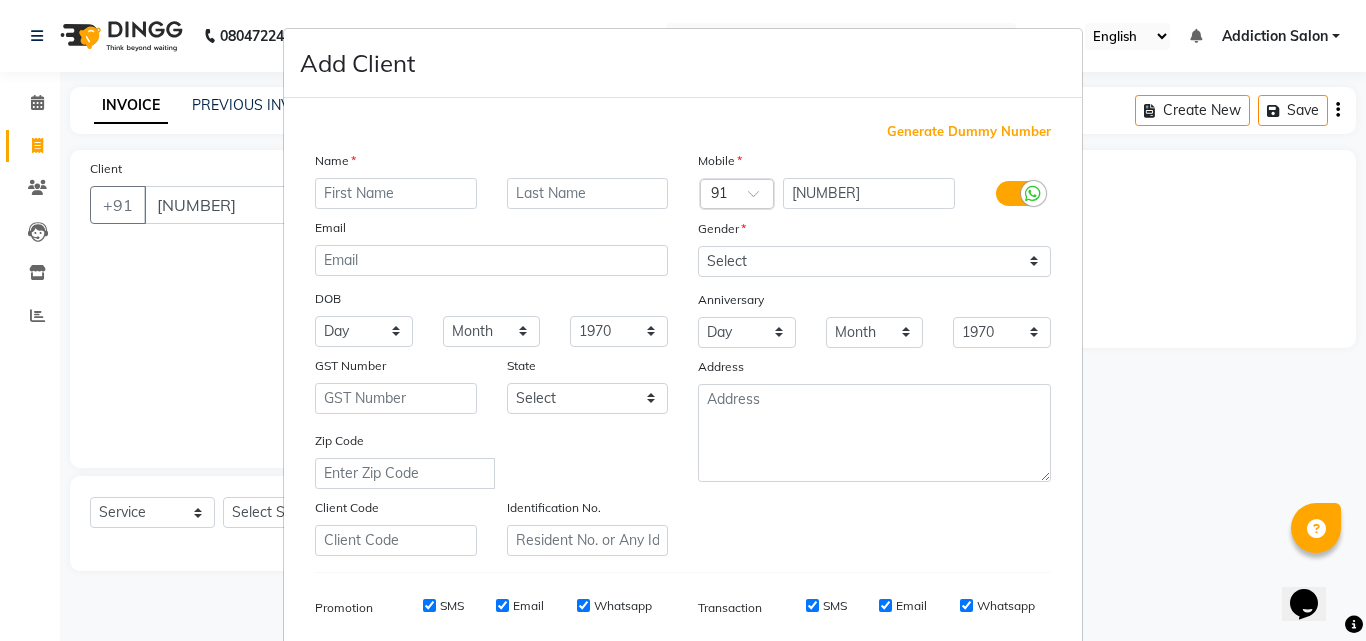 click on "Add Client Generate Dummy Number Name Email DOB Day 01 02 03 04 05 06 07 08 09 10 11 12 13 14 15 16 17 18 19 20 21 22 23 24 25 26 27 28 29 30 31 Month January February March April May June July August September October November December 1940 1941 1942 1943 1944 1945 1946 1947 1948 1949 1950 1951 1952 1953 1954 1955 1956 1957 1958 1959 1960 1961 1962 1963 1964 1965 1966 1967 1968 1969 1970 1971 1972 1973 1974 1975 1976 1977 1978 1979 1980 1981 1982 1983 1984 1985 1986 1987 1988 1989 1990 1991 1992 1993 1994 1995 1996 1997 1998 1999 2000 2001 2002 2003 2004 2005 2006 2007 2008 2009 2010 2011 2012 2013 2014 2015 2016 2017 2018 2019 2020 2021 2022 2023 2024 GST Number State Select Andaman and Nicobar Islands Andhra Pradesh Arunachal Pradesh Assam Bihar Chandigarh Chhattisgarh Dadra and Nagar Haveli Daman and Diu Delhi Goa Gujarat Haryana Himachal Pradesh Jammu and Kashmir Jharkhand Karnataka Kerala Lakshadweep Madhya Pradesh Maharashtra Manipur Meghalaya Mizoram Nagaland Odisha Pondicherry Punjab Rajasthan Sikkim" at bounding box center [683, 320] 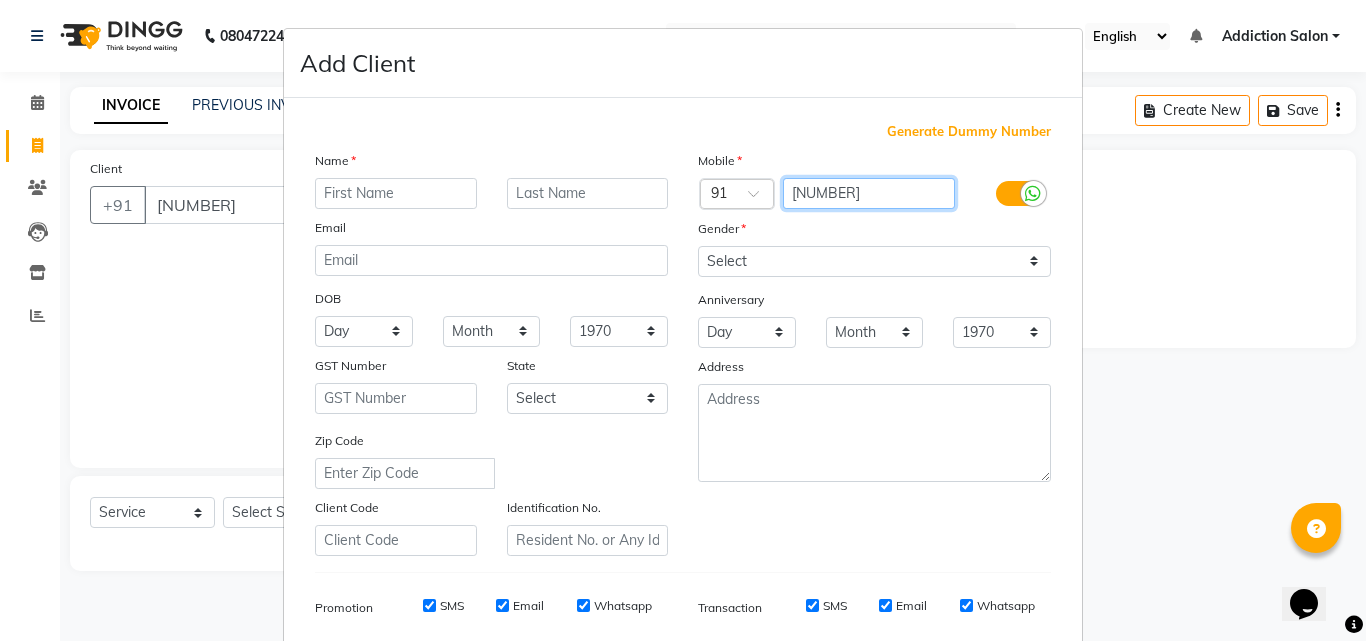 drag, startPoint x: 880, startPoint y: 183, endPoint x: 866, endPoint y: 207, distance: 27.784887 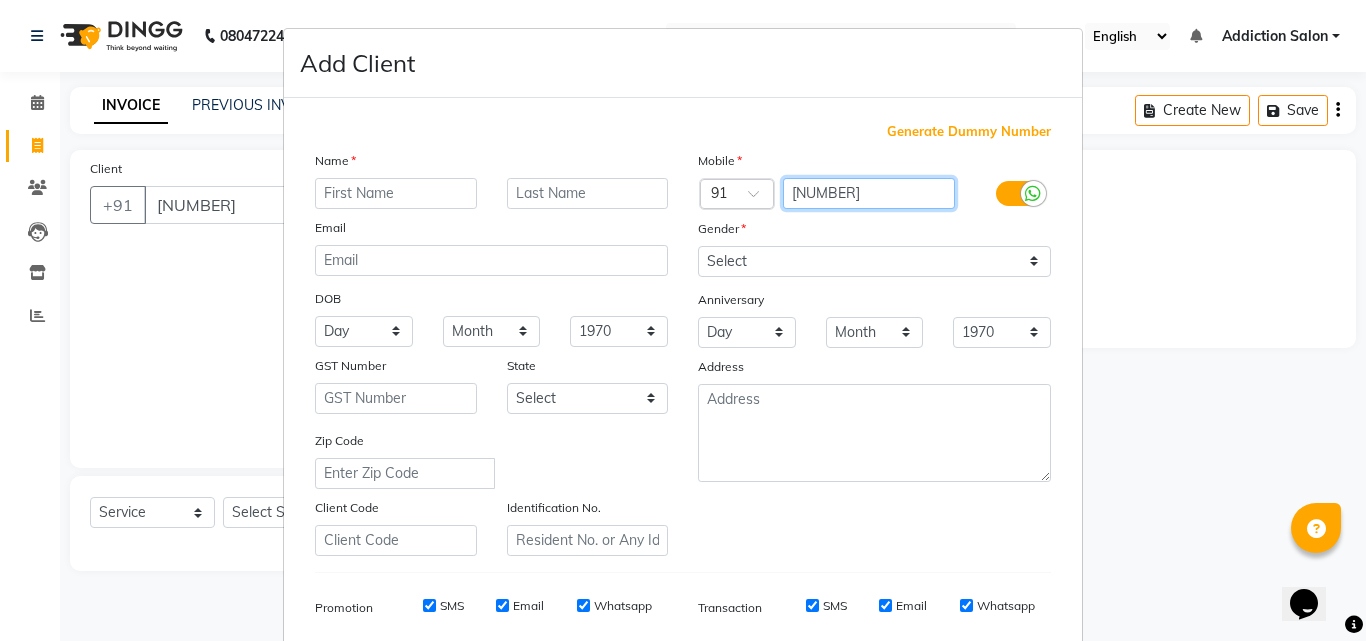 click on "91130418" at bounding box center (869, 193) 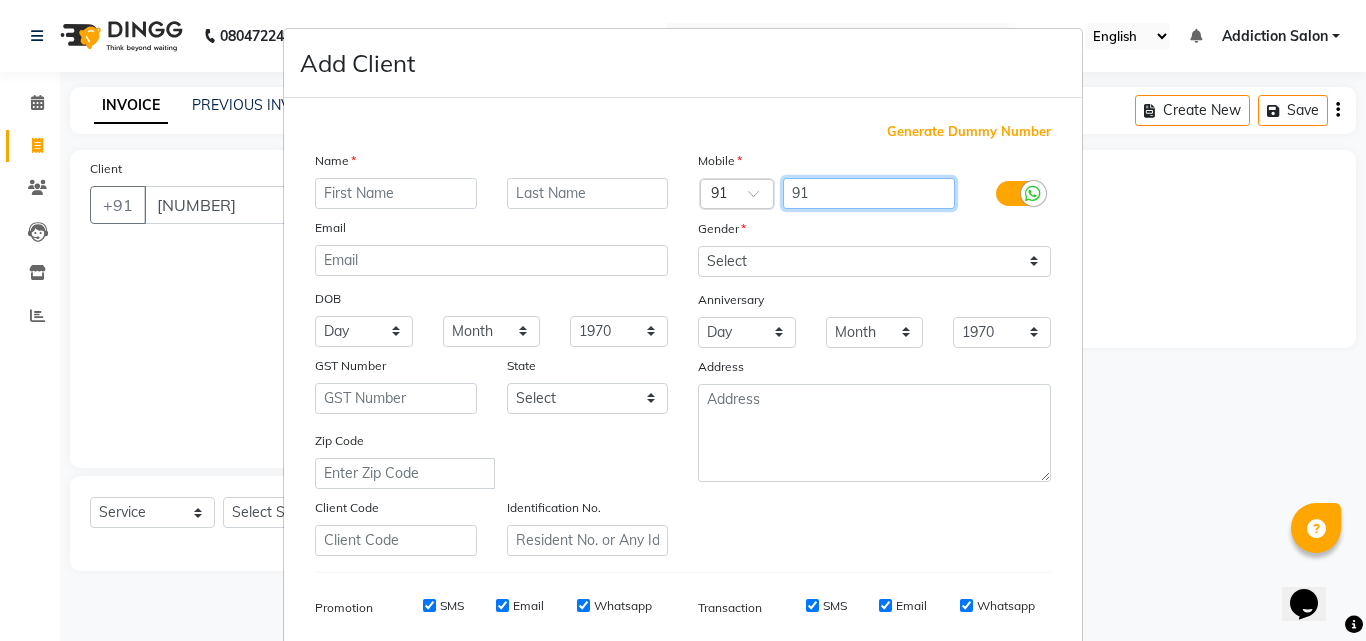 type on "9" 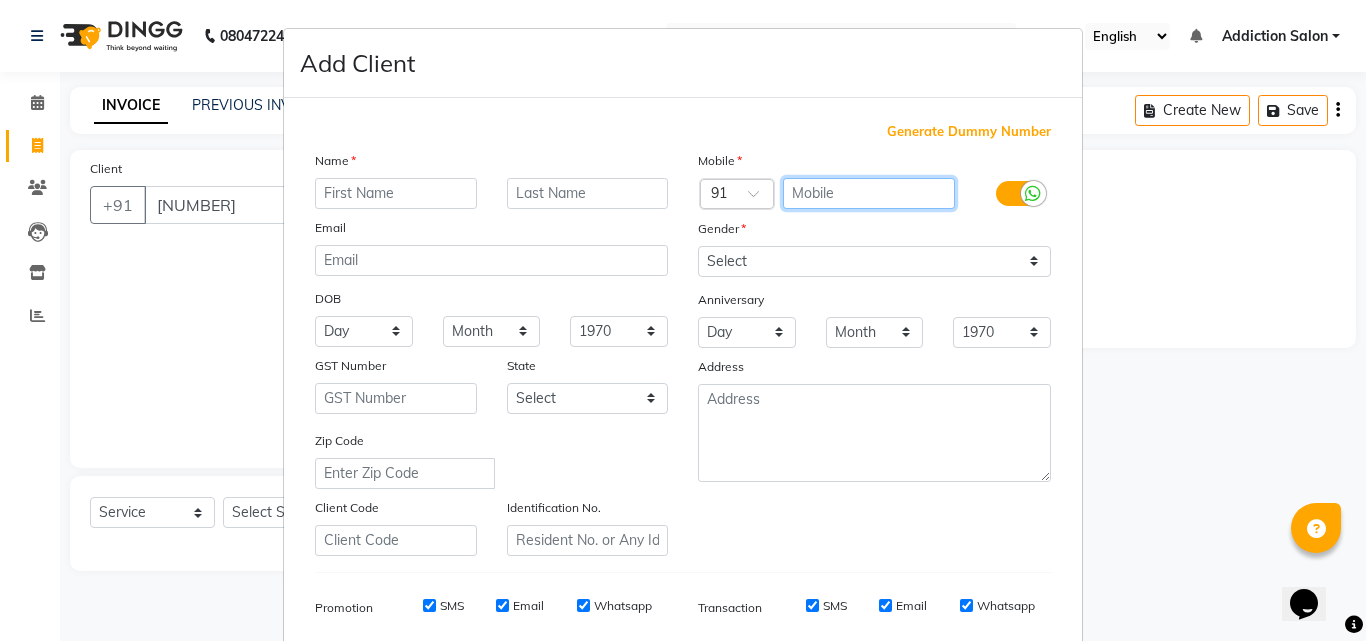 click at bounding box center (869, 193) 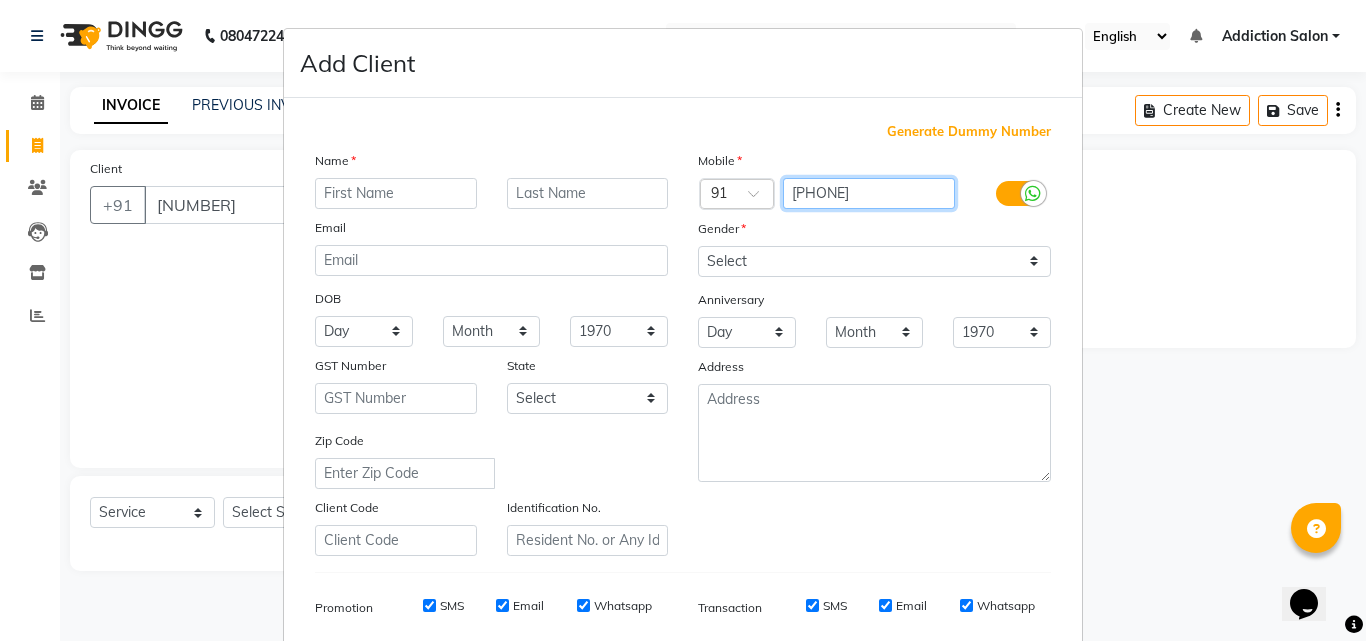 type on "9113041880" 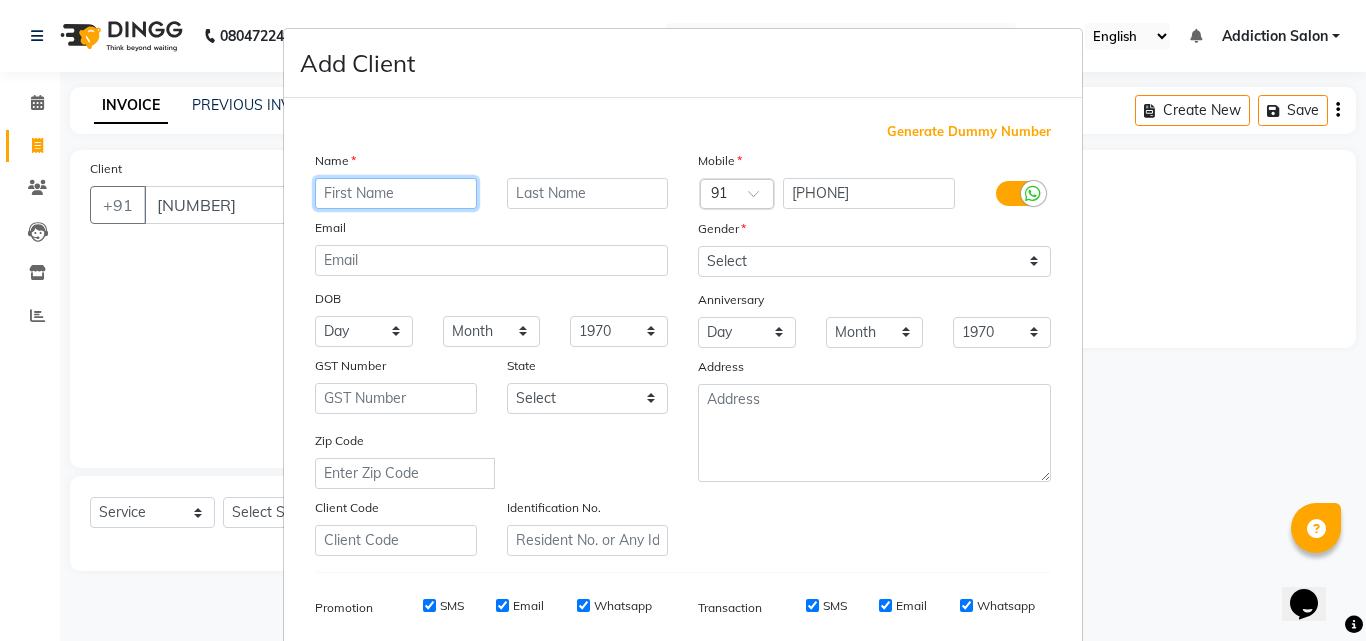 click at bounding box center [396, 193] 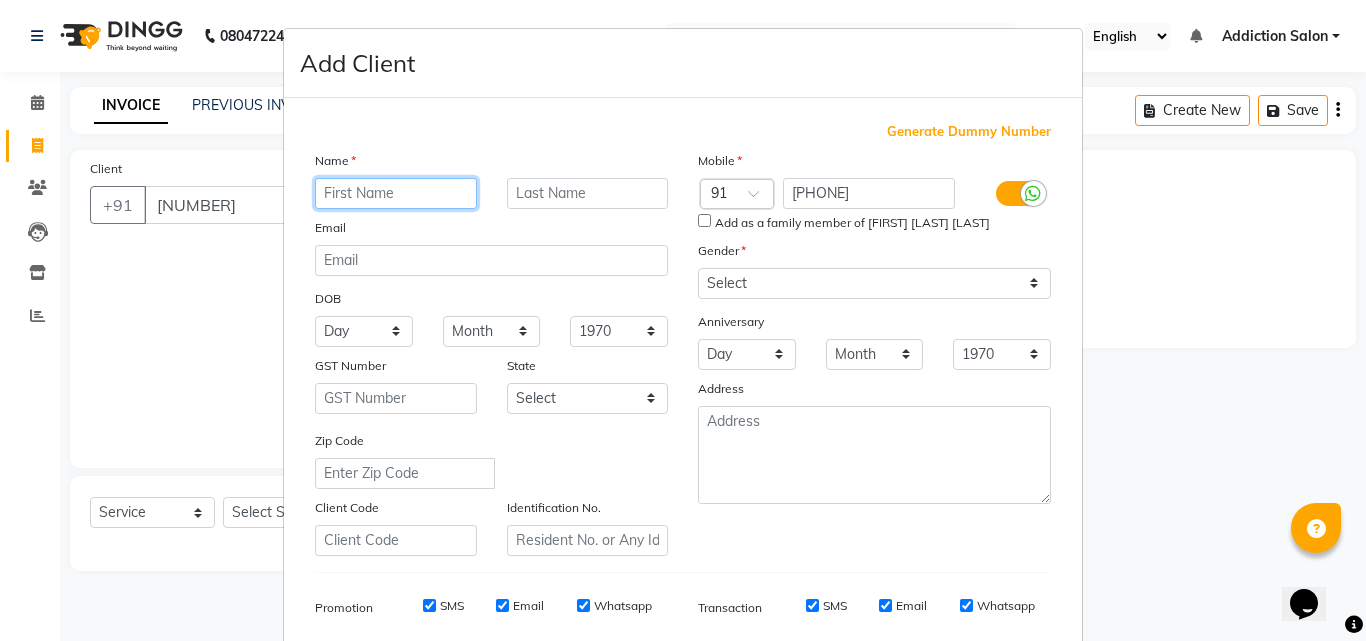 click at bounding box center (396, 193) 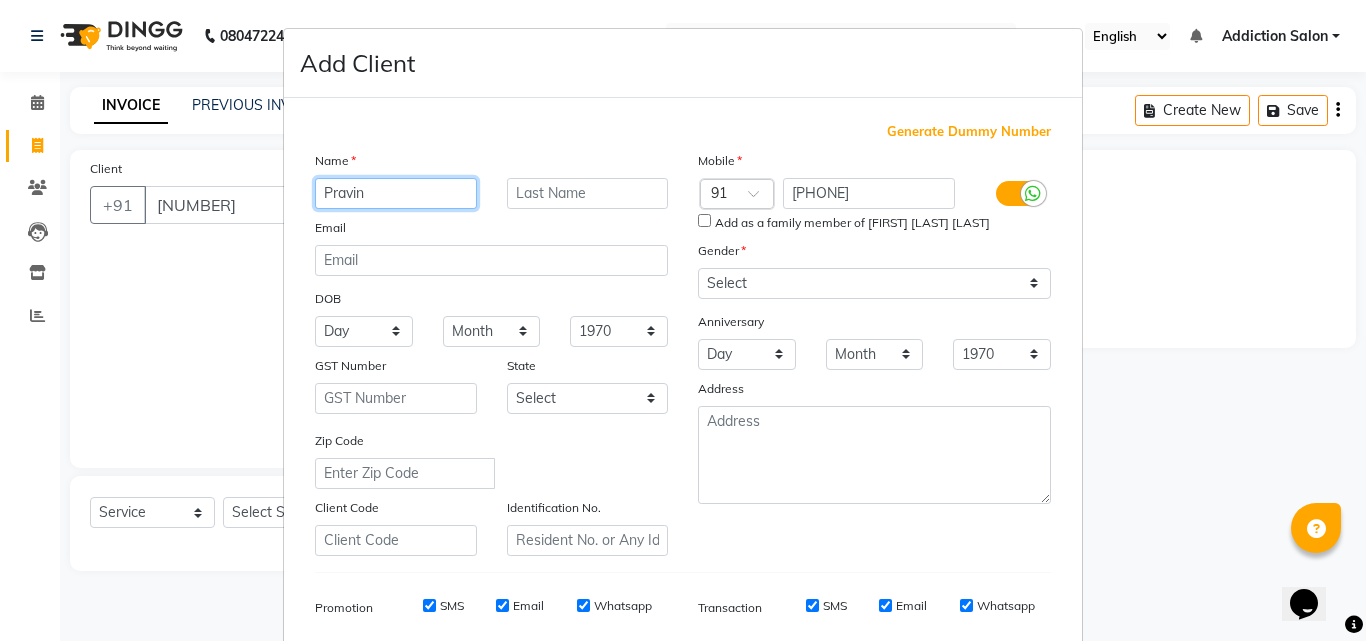 type on "Pravin" 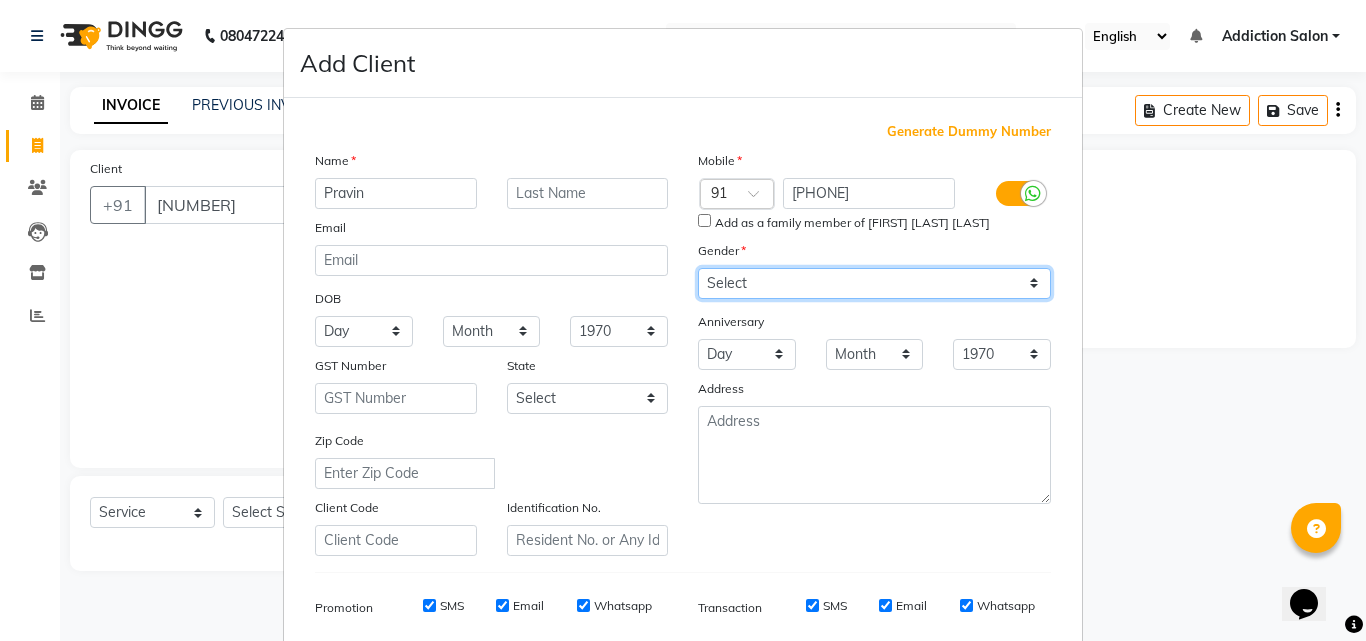 click on "Select Male Female Other Prefer Not To Say" at bounding box center (874, 283) 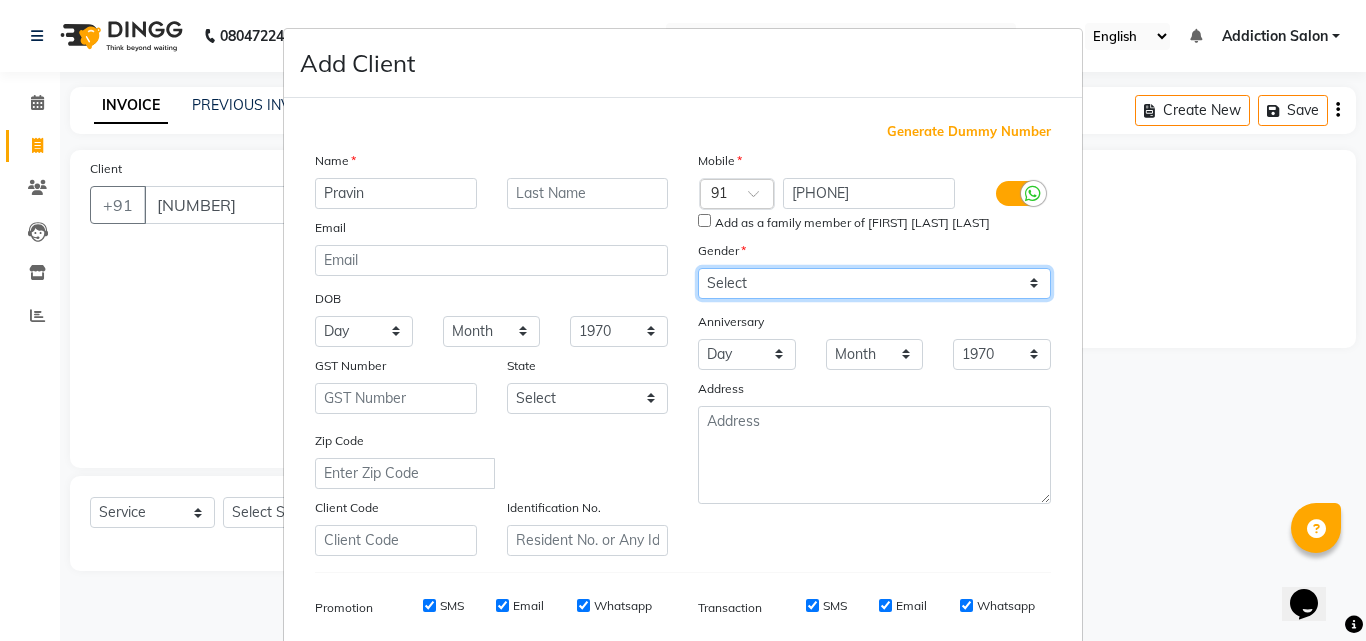select on "male" 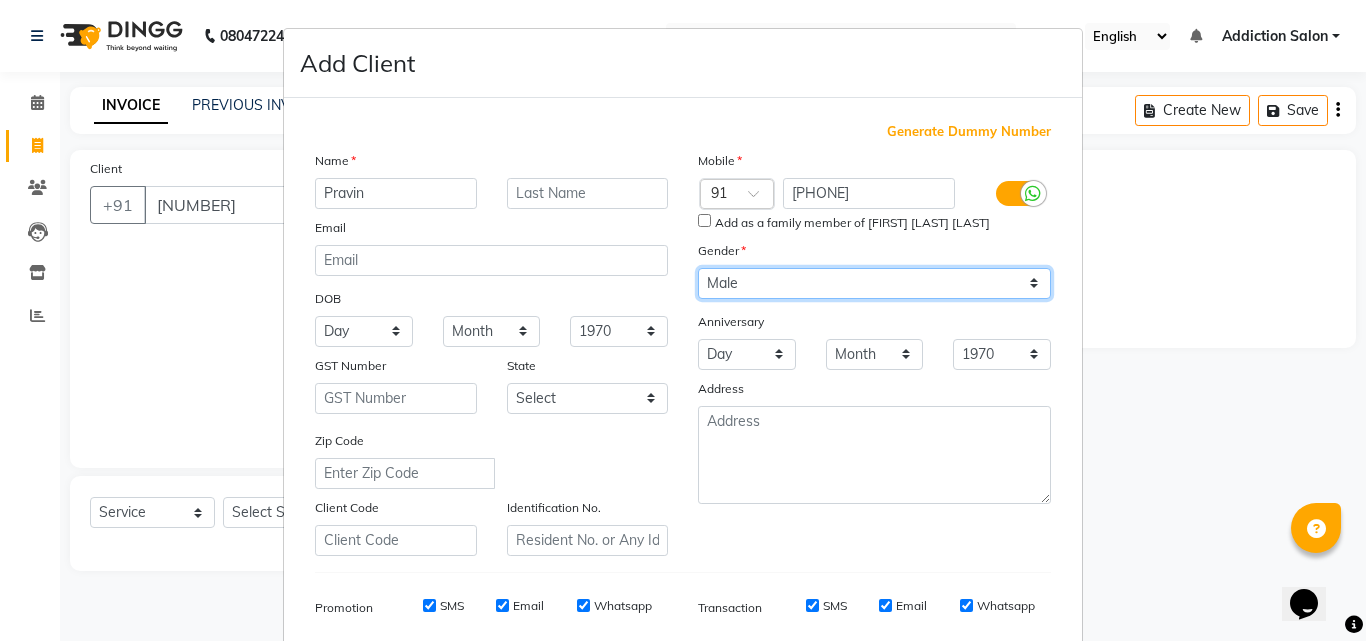click on "Select Male Female Other Prefer Not To Say" at bounding box center [874, 283] 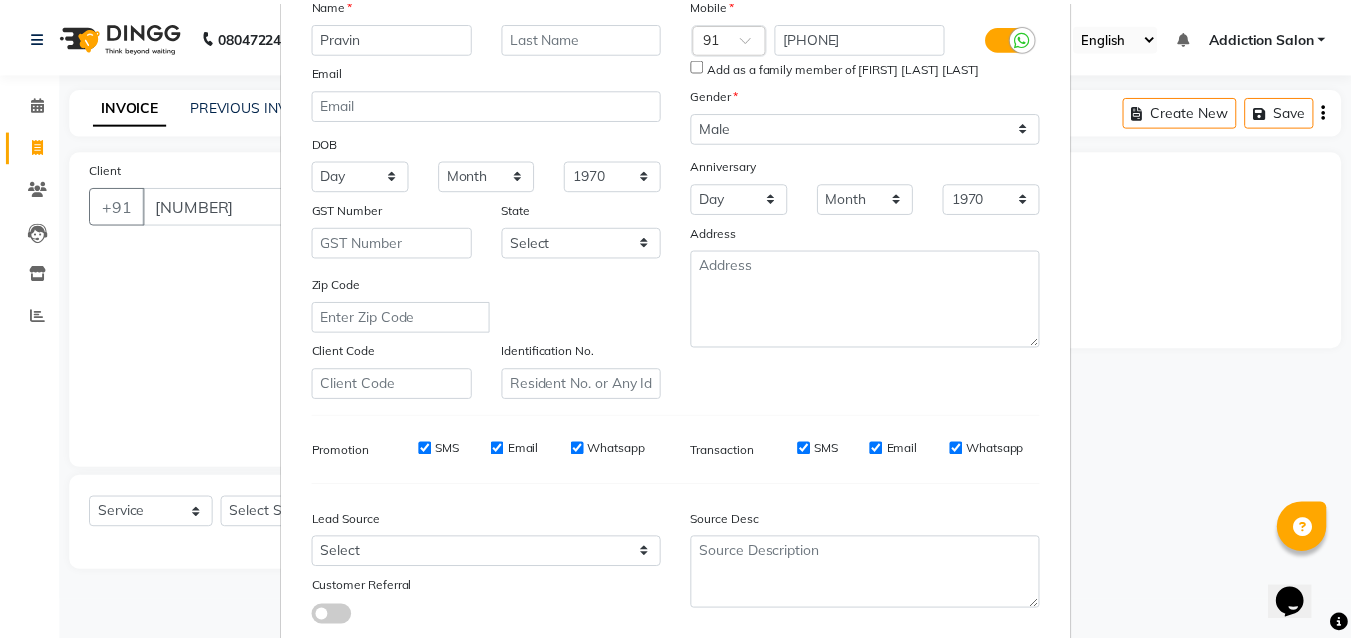 scroll, scrollTop: 250, scrollLeft: 0, axis: vertical 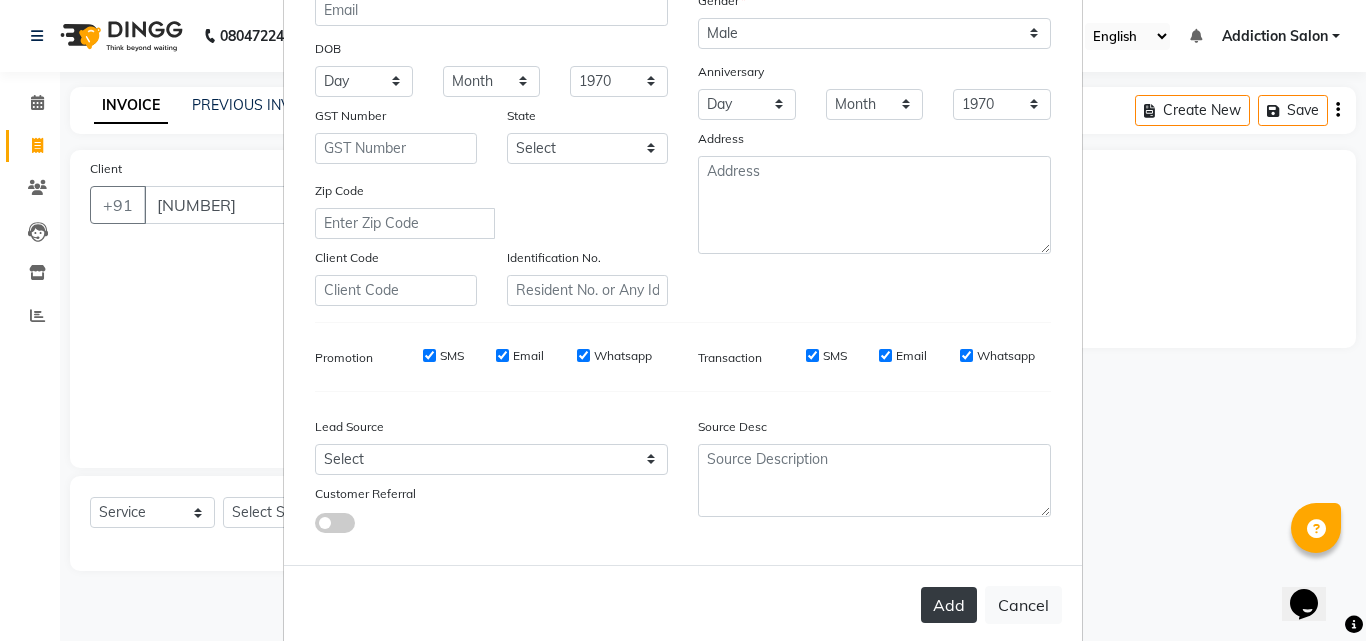 click on "Add" at bounding box center (949, 605) 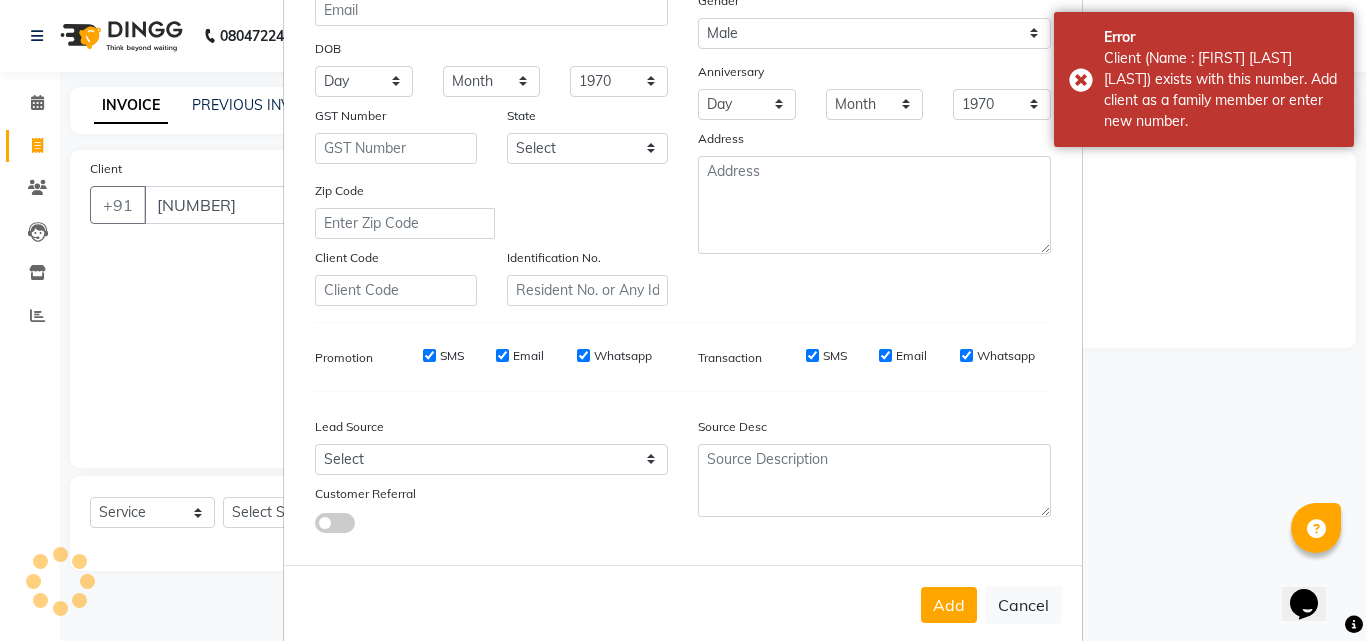 click on "Add Client Generate Dummy Number Name Pravin Email DOB Day 01 02 03 04 05 06 07 08 09 10 11 12 13 14 15 16 17 18 19 20 21 22 23 24 25 26 27 28 29 30 31 Month January February March April May June July August September October November December 1940 1941 1942 1943 1944 1945 1946 1947 1948 1949 1950 1951 1952 1953 1954 1955 1956 1957 1958 1959 1960 1961 1962 1963 1964 1965 1966 1967 1968 1969 1970 1971 1972 1973 1974 1975 1976 1977 1978 1979 1980 1981 1982 1983 1984 1985 1986 1987 1988 1989 1990 1991 1992 1993 1994 1995 1996 1997 1998 1999 2000 2001 2002 2003 2004 2005 2006 2007 2008 2009 2010 2011 2012 2013 2014 2015 2016 2017 2018 2019 2020 2021 2022 2023 2024 GST Number State Select Andaman and Nicobar Islands Andhra Pradesh Arunachal Pradesh Assam Bihar Chandigarh Chhattisgarh Dadra and Nagar Haveli Daman and Diu Delhi Goa Gujarat Haryana Himachal Pradesh Jammu and Kashmir Jharkhand Karnataka Kerala Lakshadweep Madhya Pradesh Maharashtra Manipur Meghalaya Mizoram Nagaland Odisha Pondicherry Punjab Rajasthan" at bounding box center [683, 320] 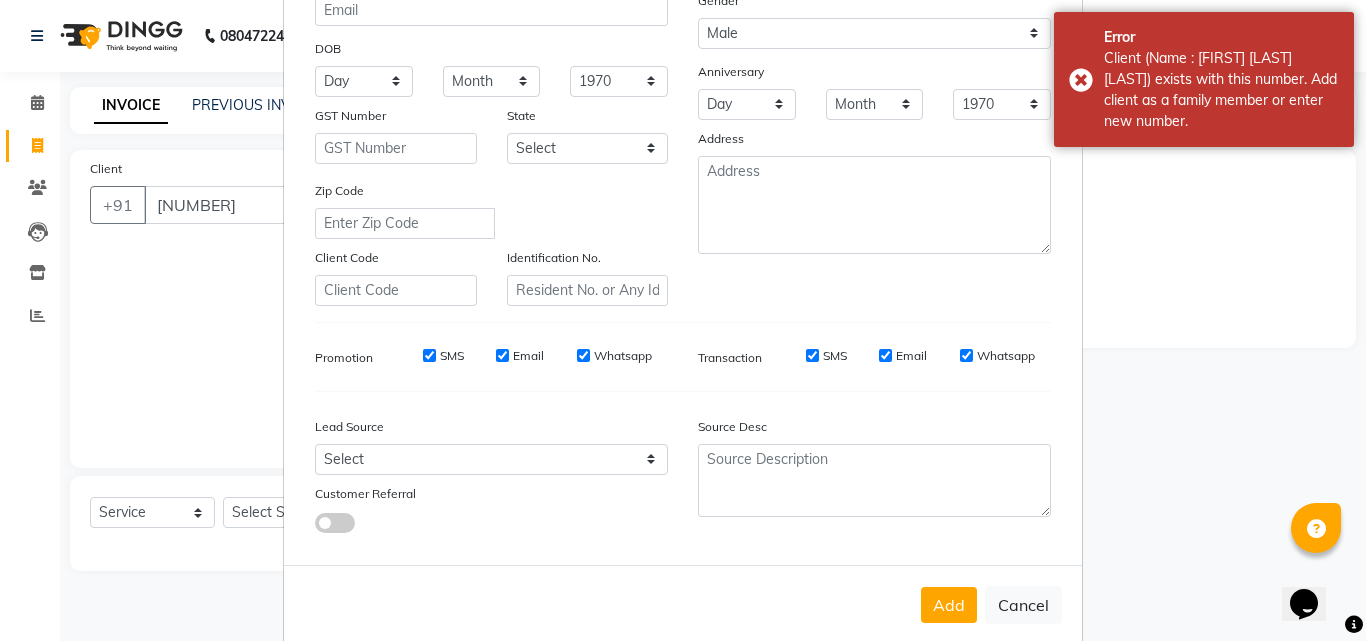 click on "Add Client Generate Dummy Number Name Pravin Email DOB Day 01 02 03 04 05 06 07 08 09 10 11 12 13 14 15 16 17 18 19 20 21 22 23 24 25 26 27 28 29 30 31 Month January February March April May June July August September October November December 1940 1941 1942 1943 1944 1945 1946 1947 1948 1949 1950 1951 1952 1953 1954 1955 1956 1957 1958 1959 1960 1961 1962 1963 1964 1965 1966 1967 1968 1969 1970 1971 1972 1973 1974 1975 1976 1977 1978 1979 1980 1981 1982 1983 1984 1985 1986 1987 1988 1989 1990 1991 1992 1993 1994 1995 1996 1997 1998 1999 2000 2001 2002 2003 2004 2005 2006 2007 2008 2009 2010 2011 2012 2013 2014 2015 2016 2017 2018 2019 2020 2021 2022 2023 2024 GST Number State Select Andaman and Nicobar Islands Andhra Pradesh Arunachal Pradesh Assam Bihar Chandigarh Chhattisgarh Dadra and Nagar Haveli Daman and Diu Delhi Goa Gujarat Haryana Himachal Pradesh Jammu and Kashmir Jharkhand Karnataka Kerala Lakshadweep Madhya Pradesh Maharashtra Manipur Meghalaya Mizoram Nagaland Odisha Pondicherry Punjab Rajasthan" at bounding box center (683, 320) 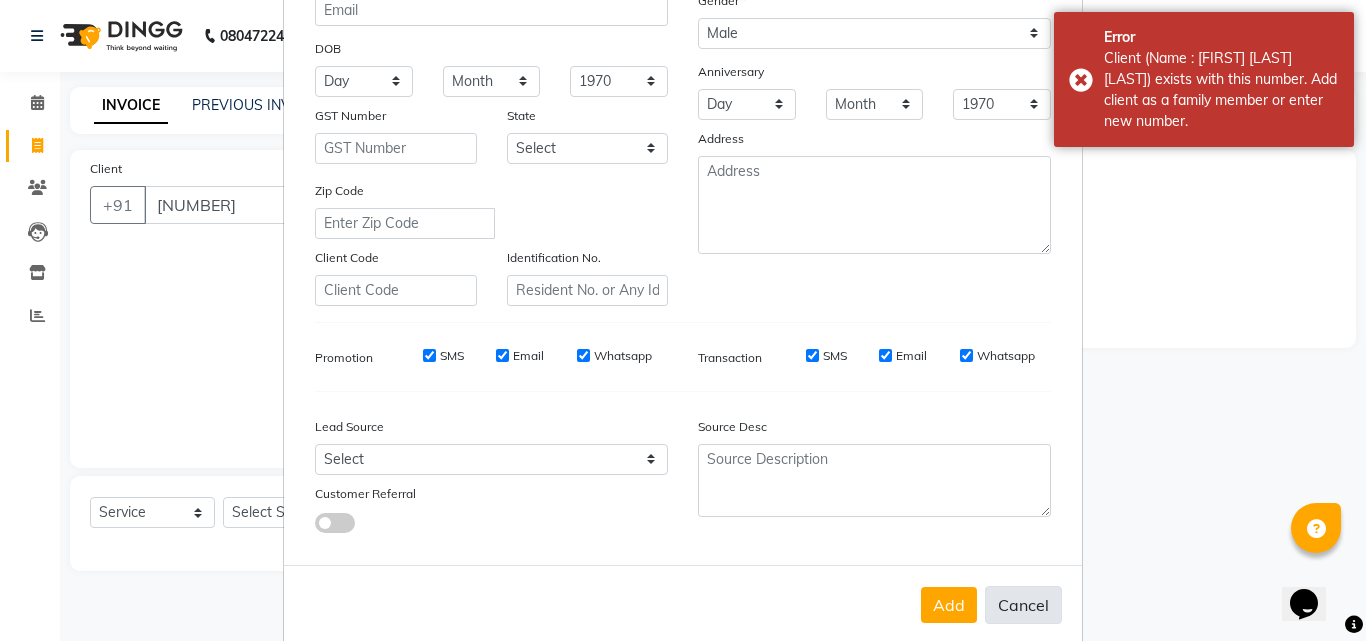 click on "Cancel" at bounding box center [1023, 605] 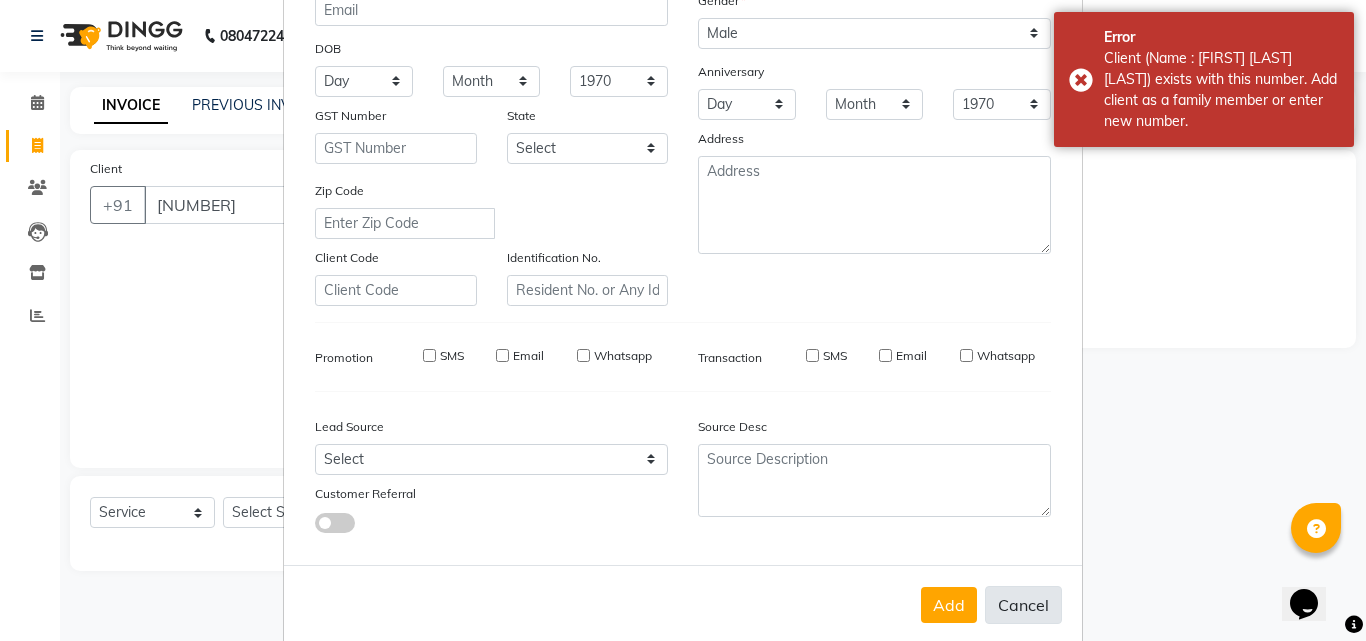 type 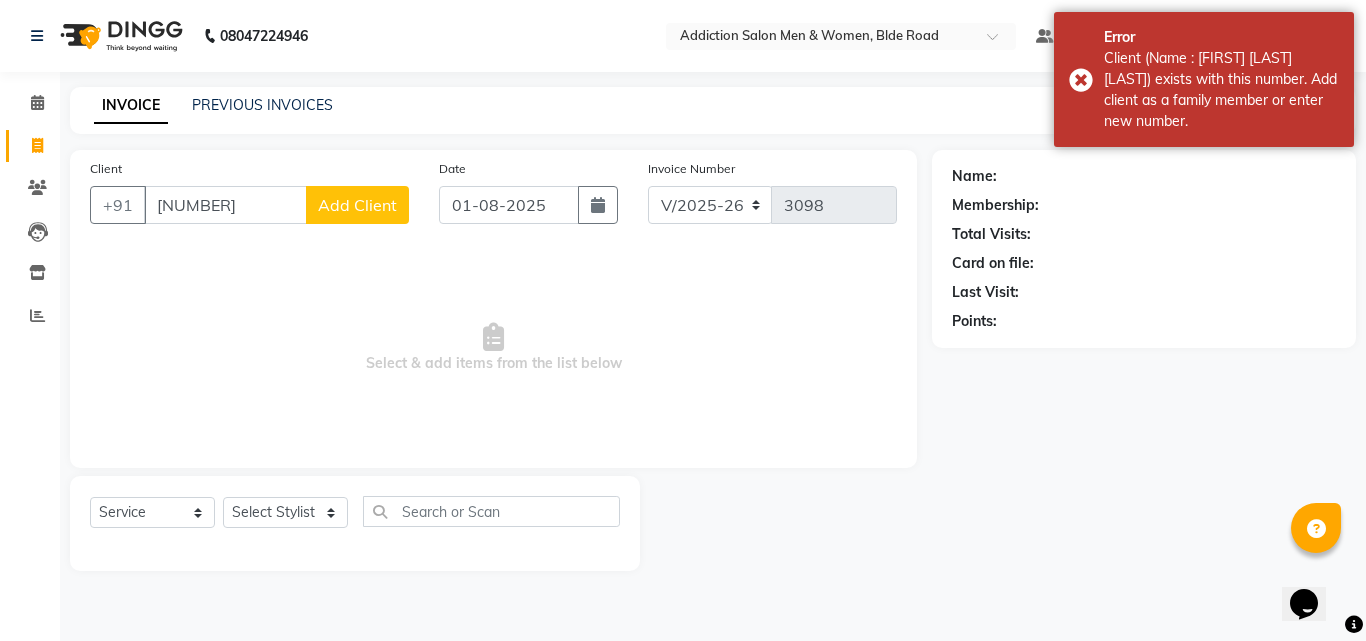 click on "Name: Membership: Total Visits: Card on file: Last Visit:  Points:" 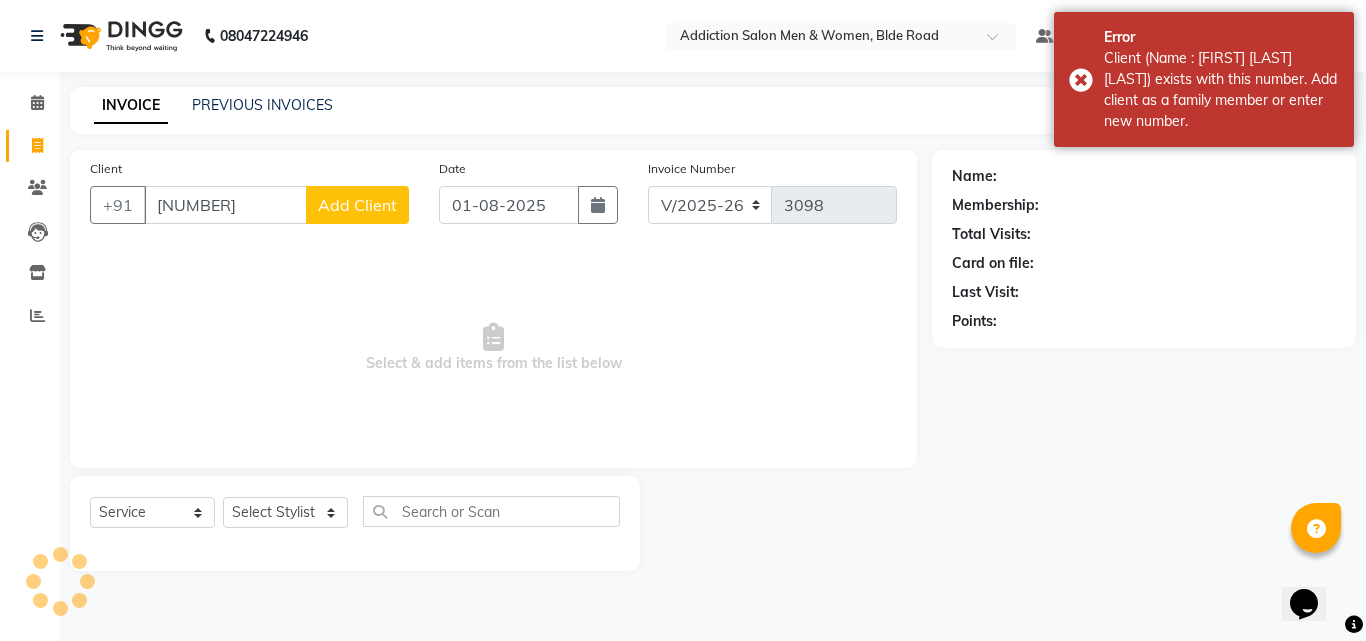 click on "Membership:" 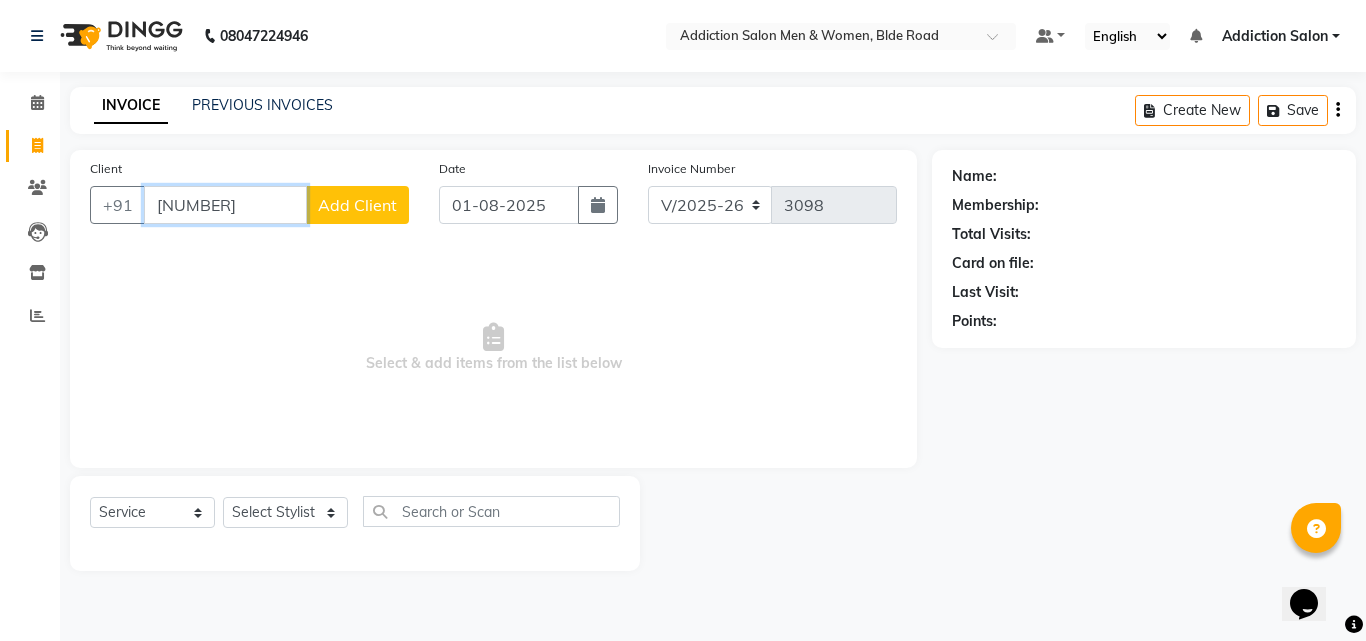 click on "91130418" at bounding box center [225, 205] 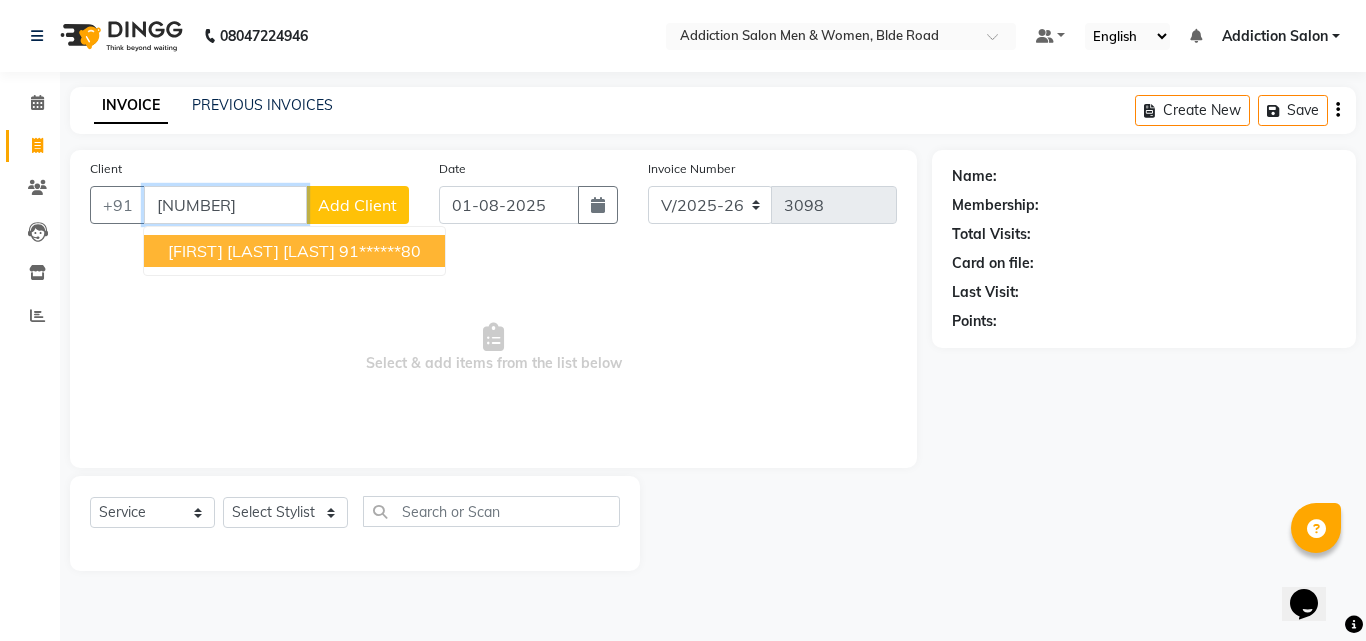 click on "Prince Praveen P" at bounding box center (251, 251) 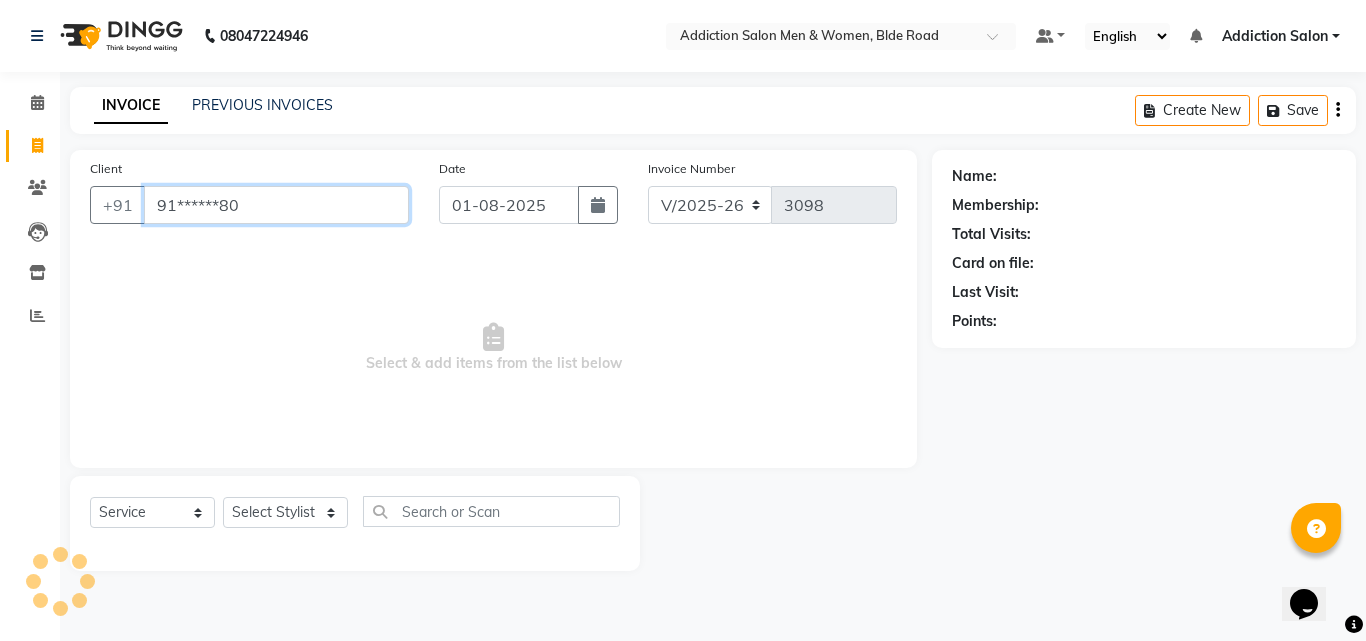 type on "91******80" 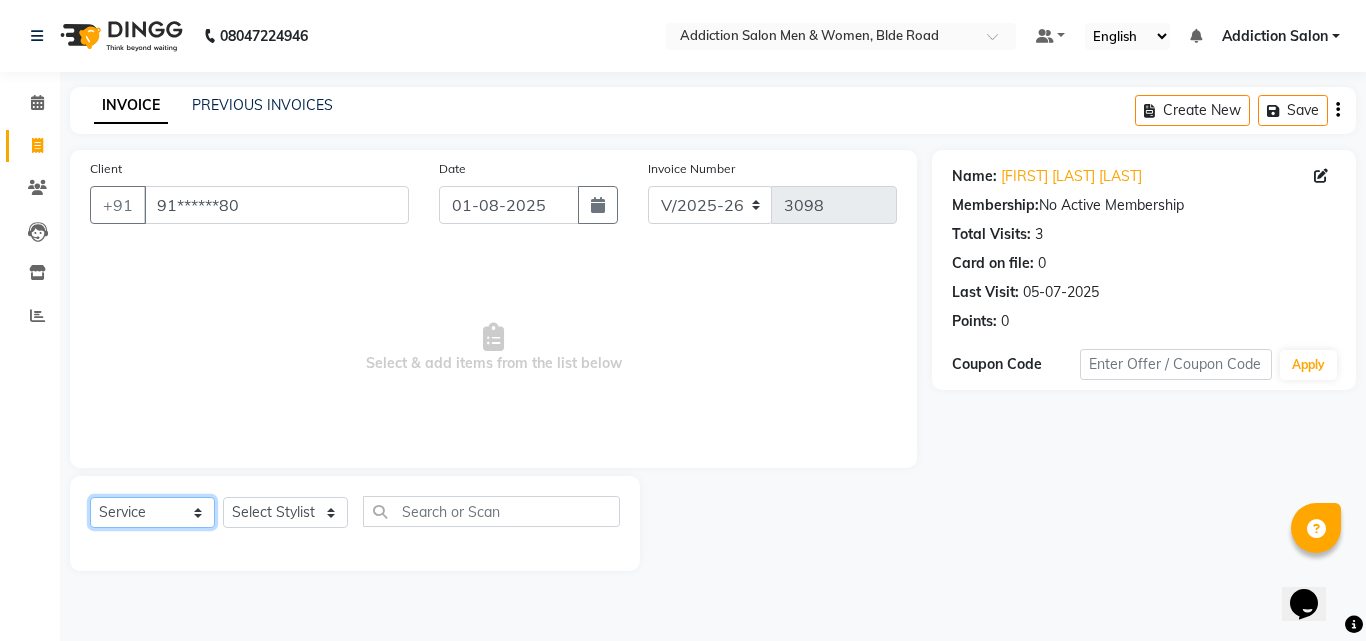 click on "Select  Service  Product  Membership  Package Voucher Prepaid Gift Card" 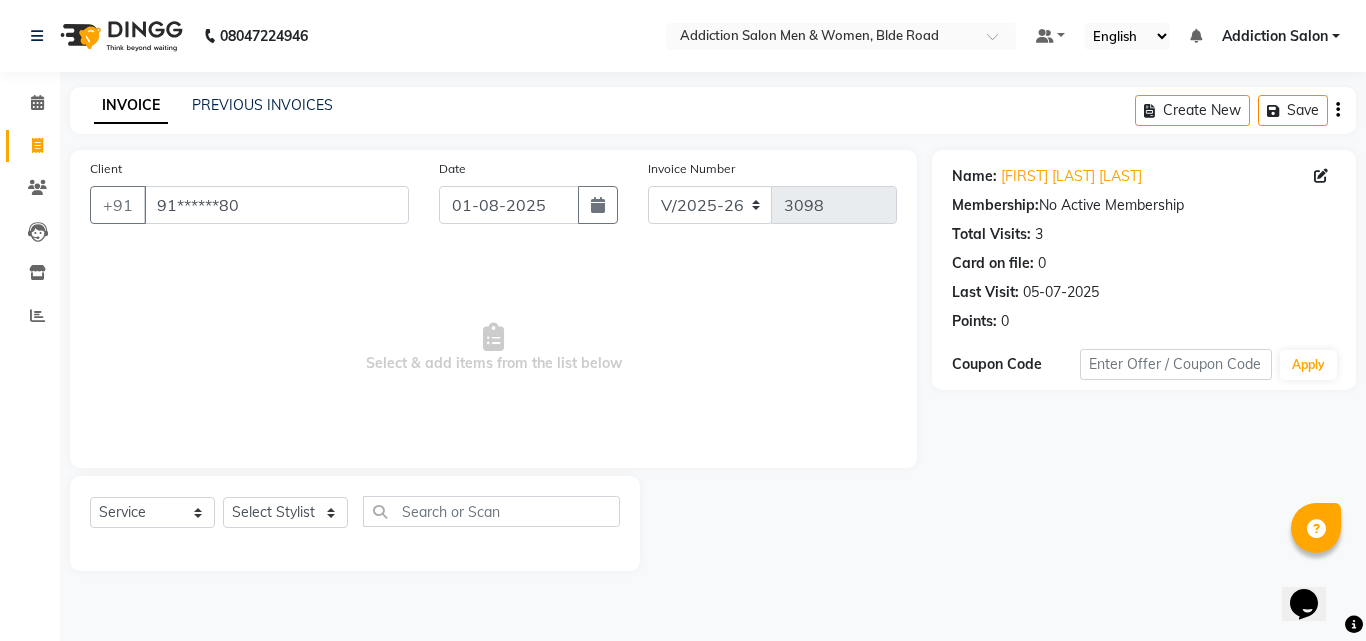 click on "Select & add items from the list below" at bounding box center [493, 348] 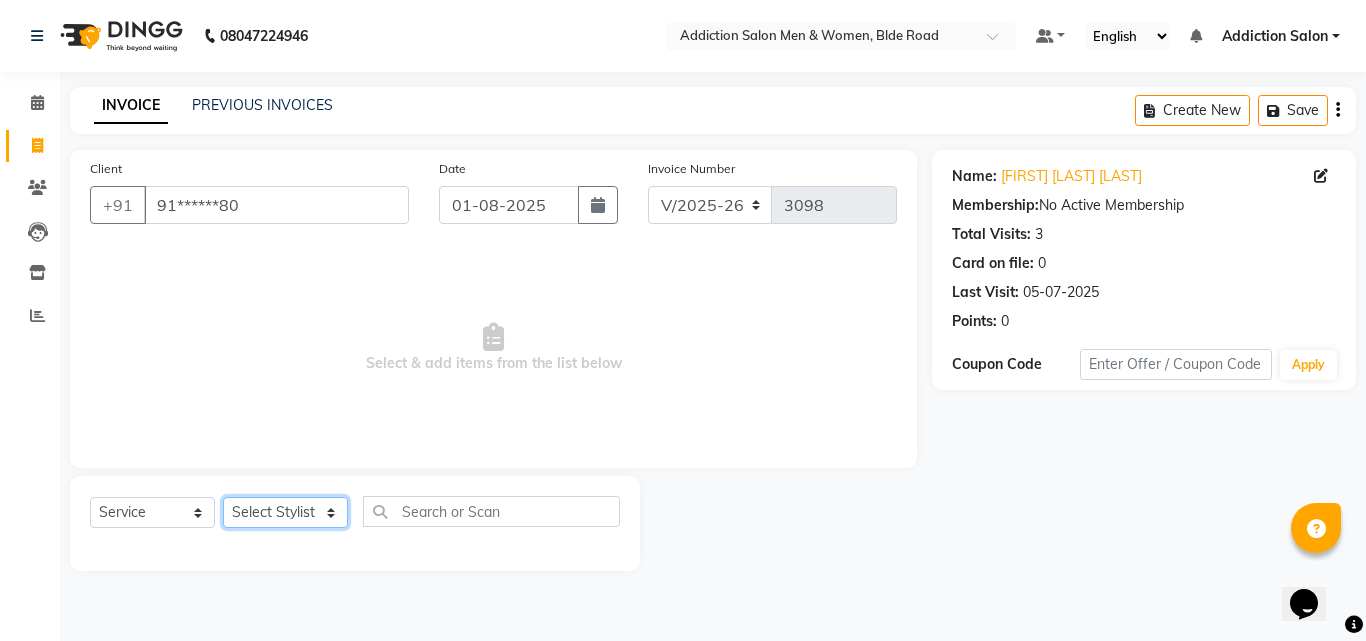 click on "Select Stylist Addiction Salon ANJALI BANSIKA Kamal KARAN KOUSHIK Nikhil Nilesh  pal Pranav REKHA RATHOD SHARDA" 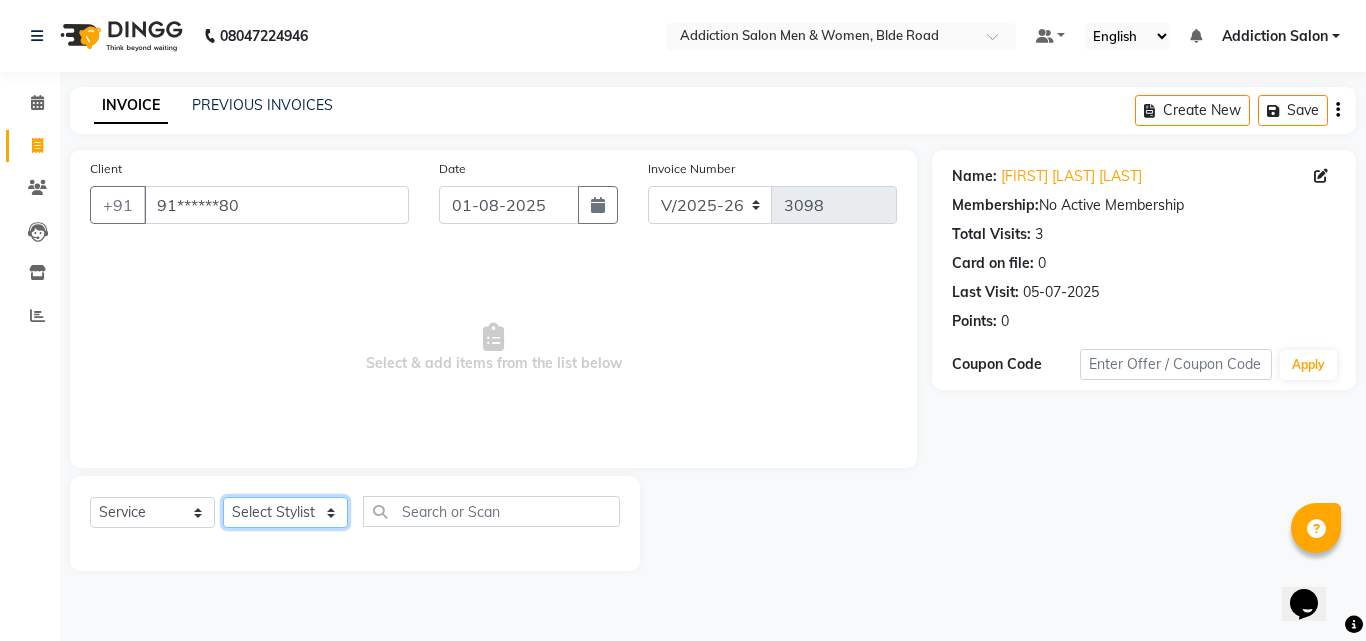 select on "67107" 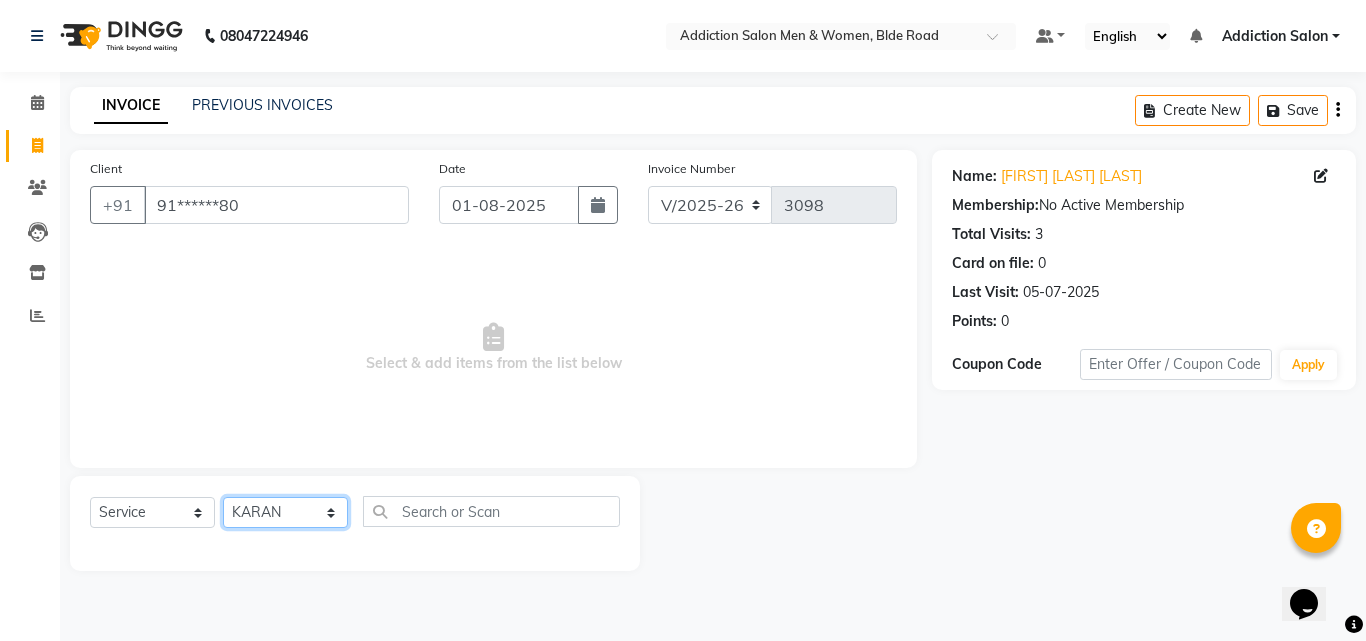 click on "Select Stylist Addiction Salon ANJALI BANSIKA Kamal KARAN KOUSHIK Nikhil Nilesh  pal Pranav REKHA RATHOD SHARDA" 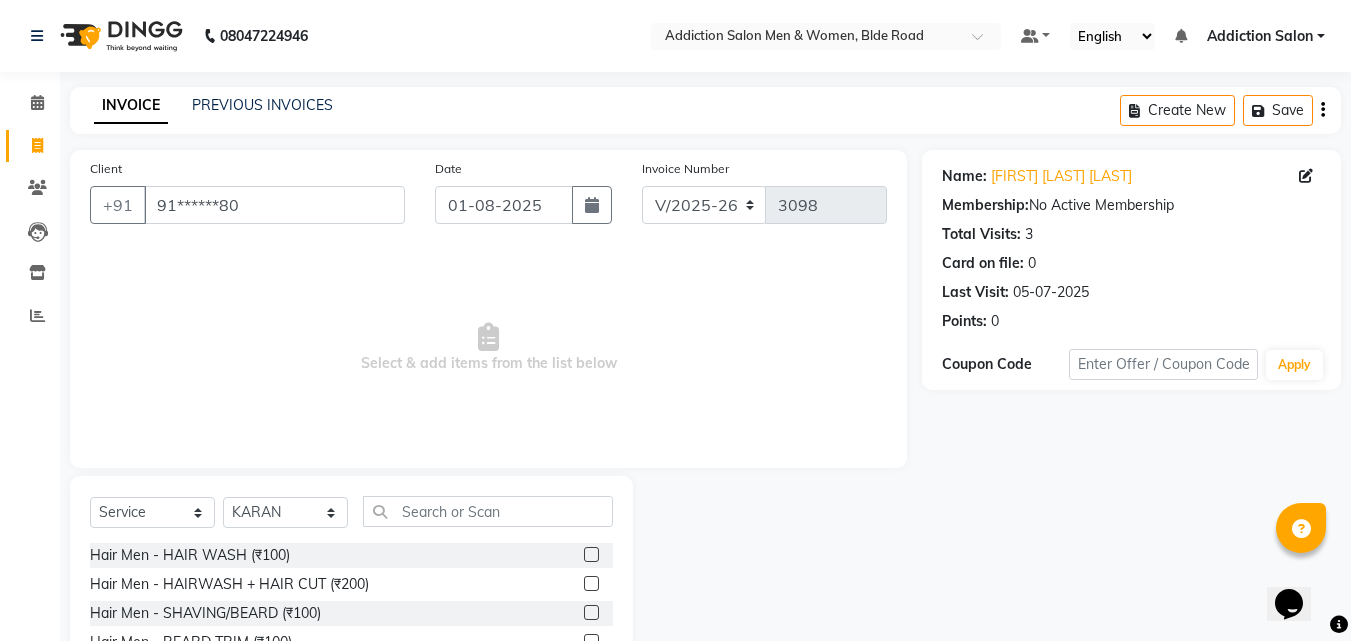 drag, startPoint x: 1348, startPoint y: 408, endPoint x: 1351, endPoint y: 458, distance: 50.08992 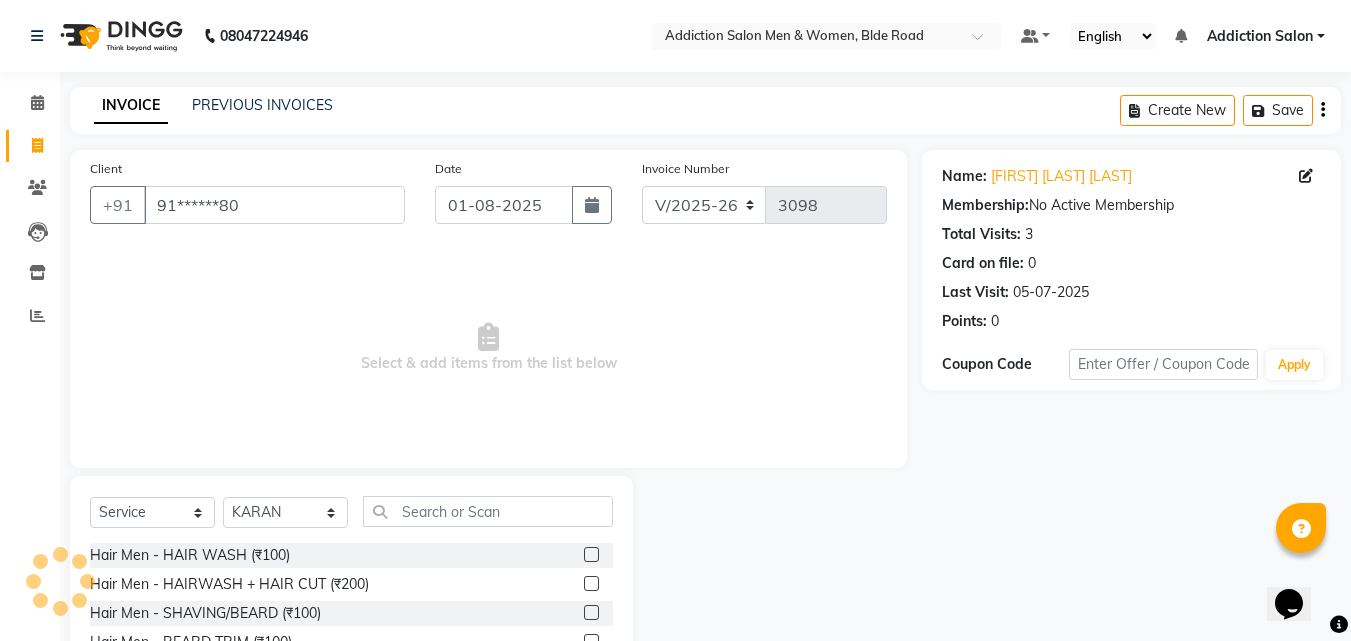 drag, startPoint x: 1350, startPoint y: 441, endPoint x: 1356, endPoint y: 482, distance: 41.4367 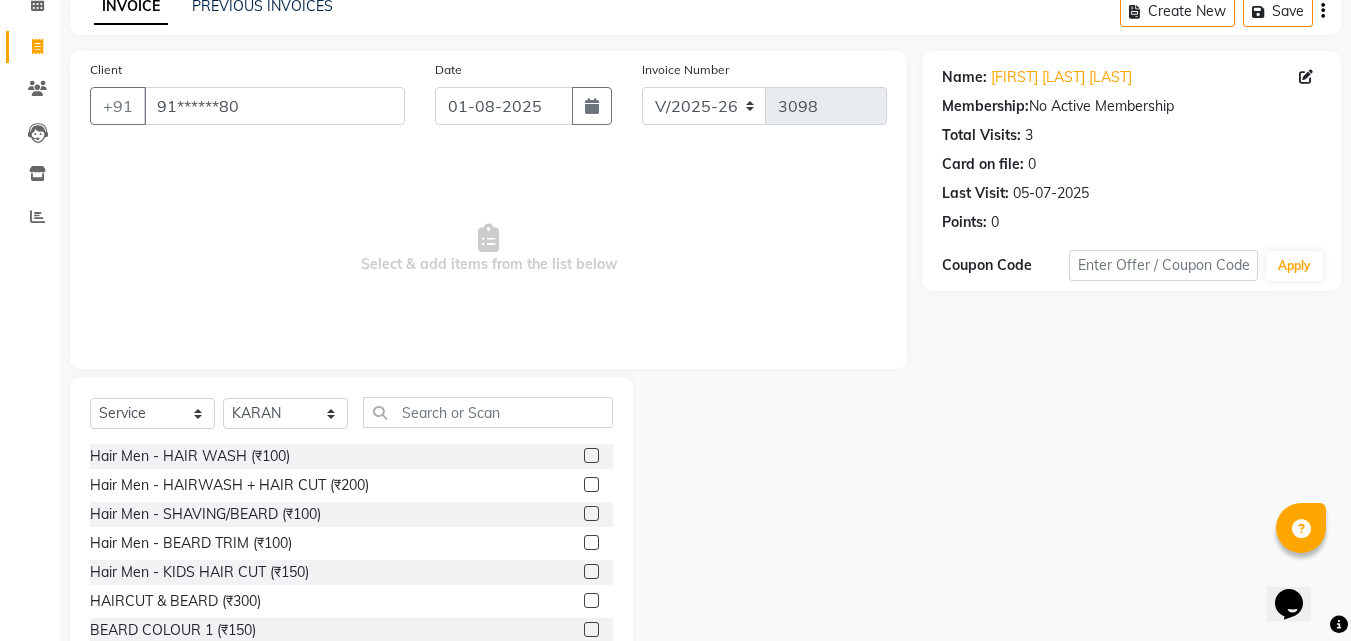 scroll, scrollTop: 147, scrollLeft: 0, axis: vertical 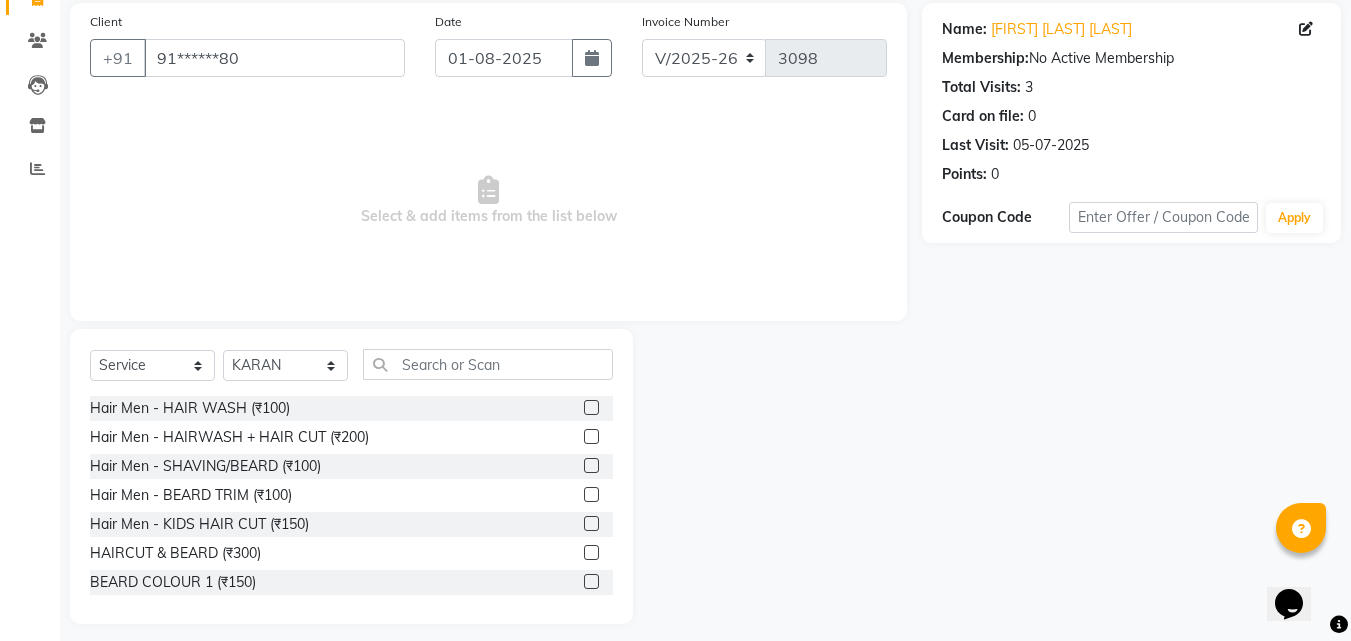 click 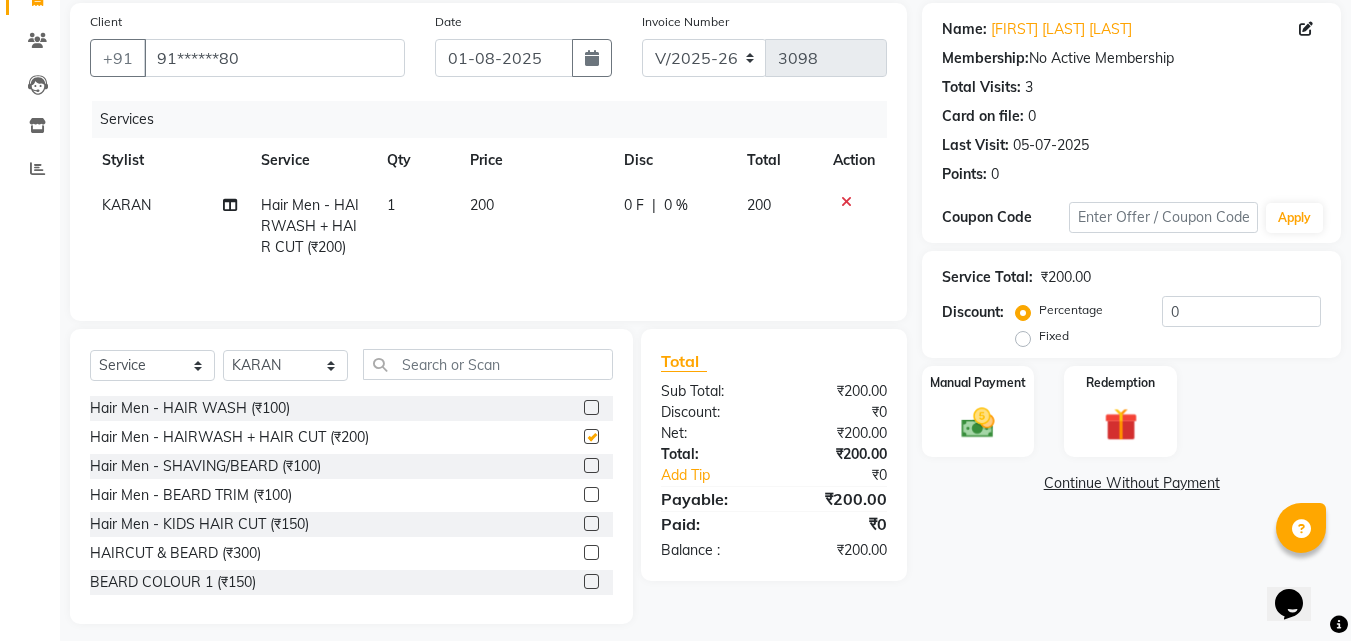 checkbox on "false" 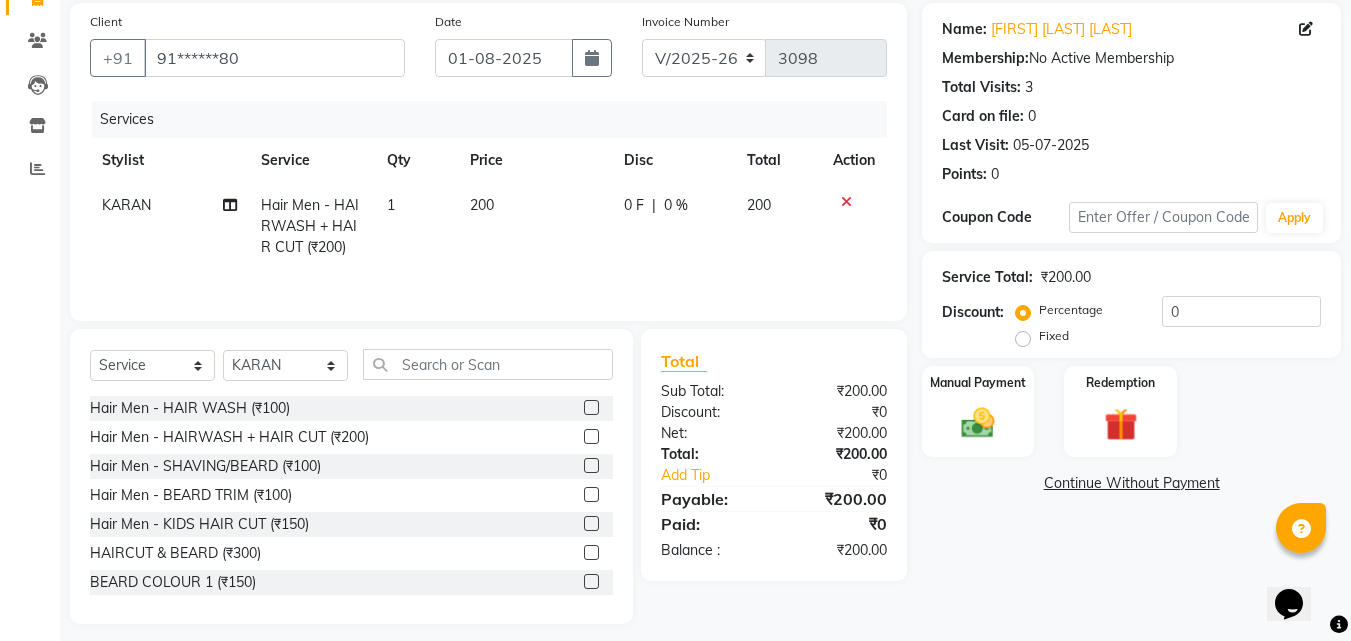 click 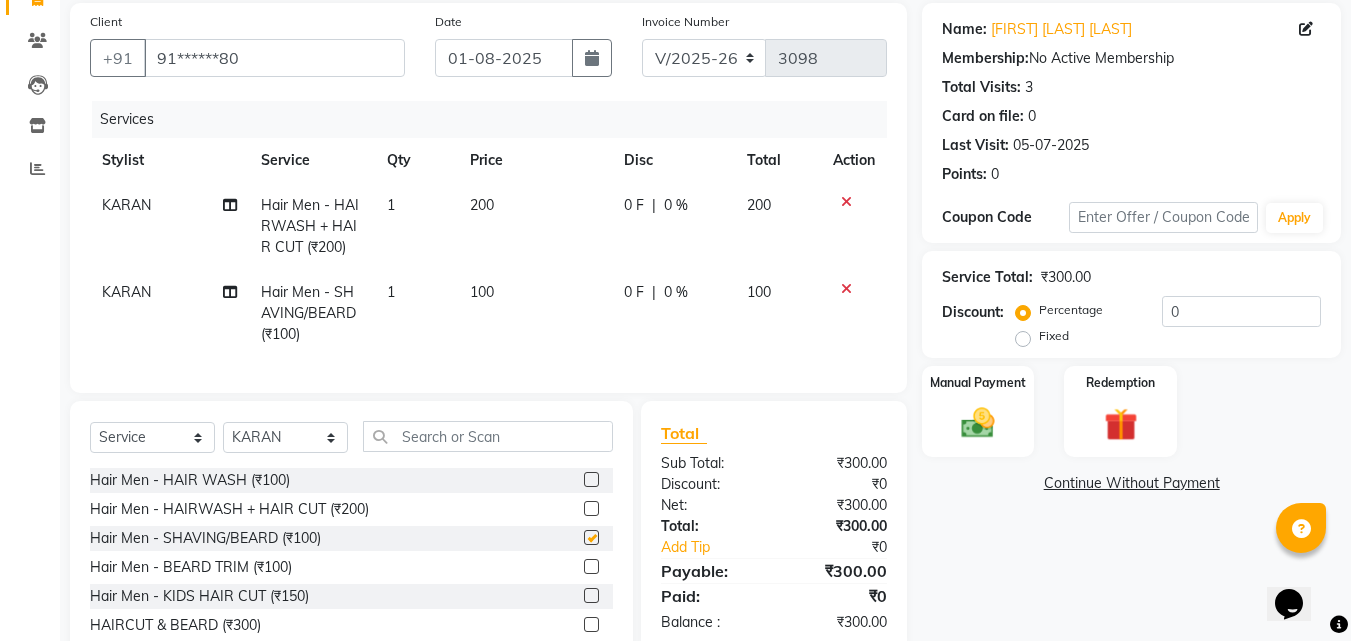 checkbox on "false" 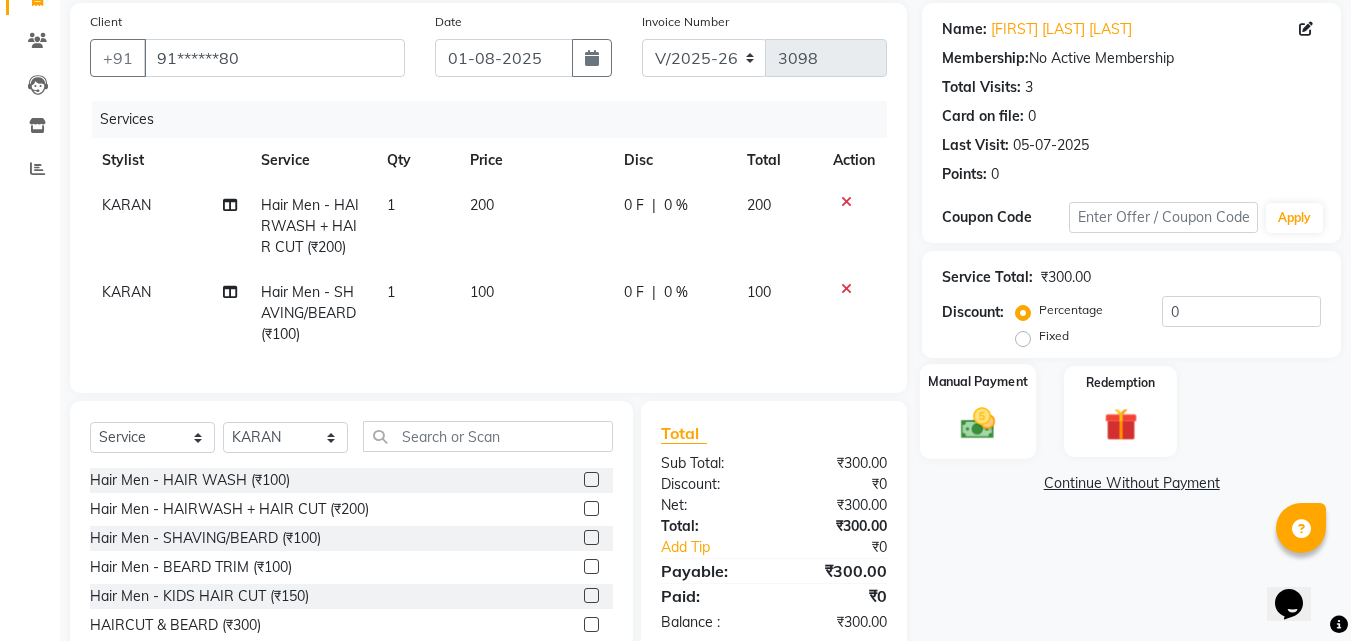 click 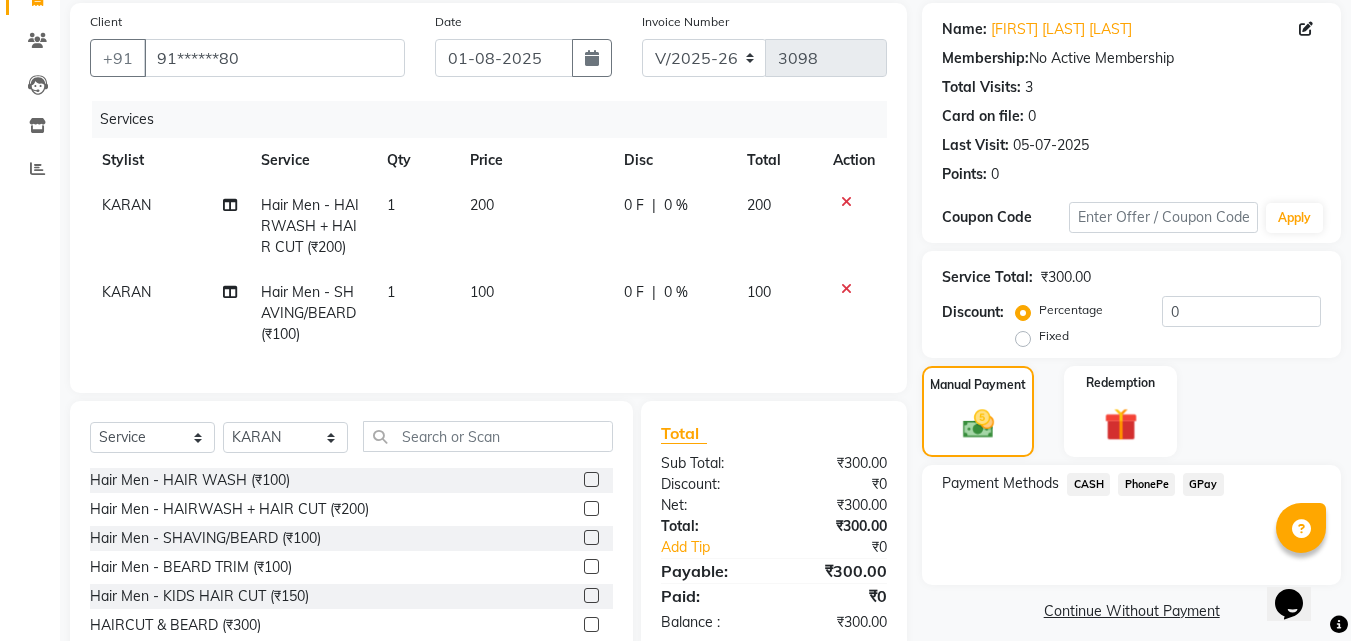 click on "CASH" 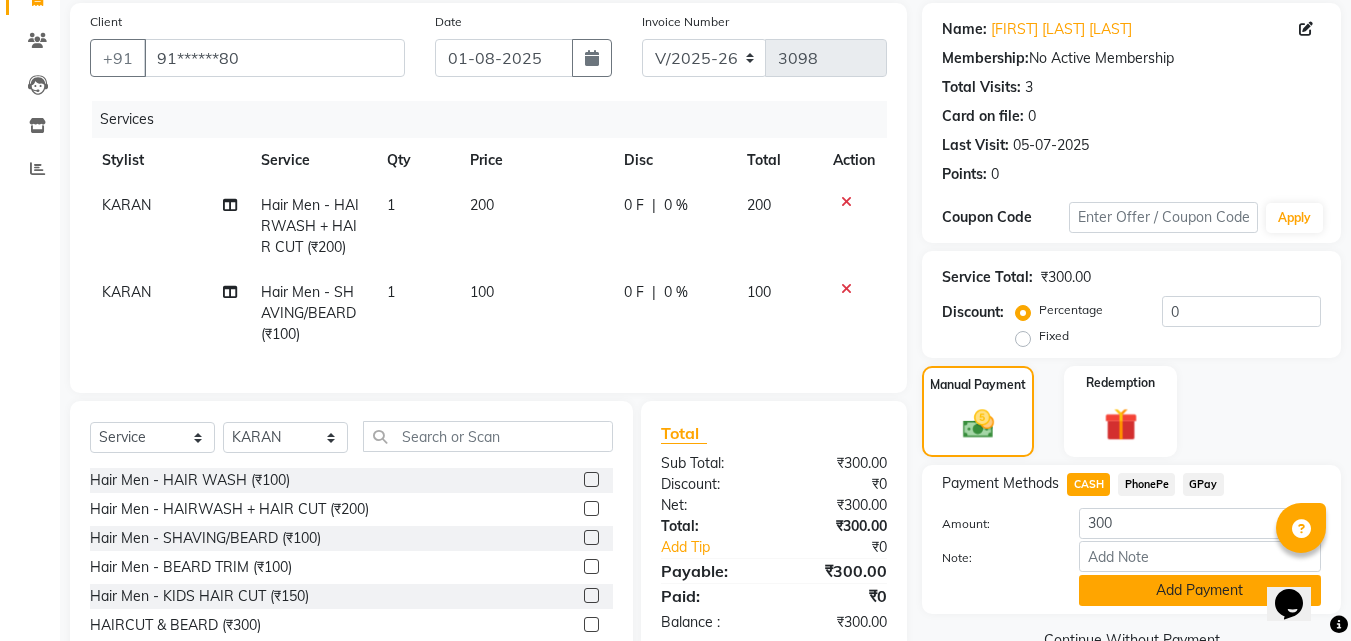 click on "Add Payment" 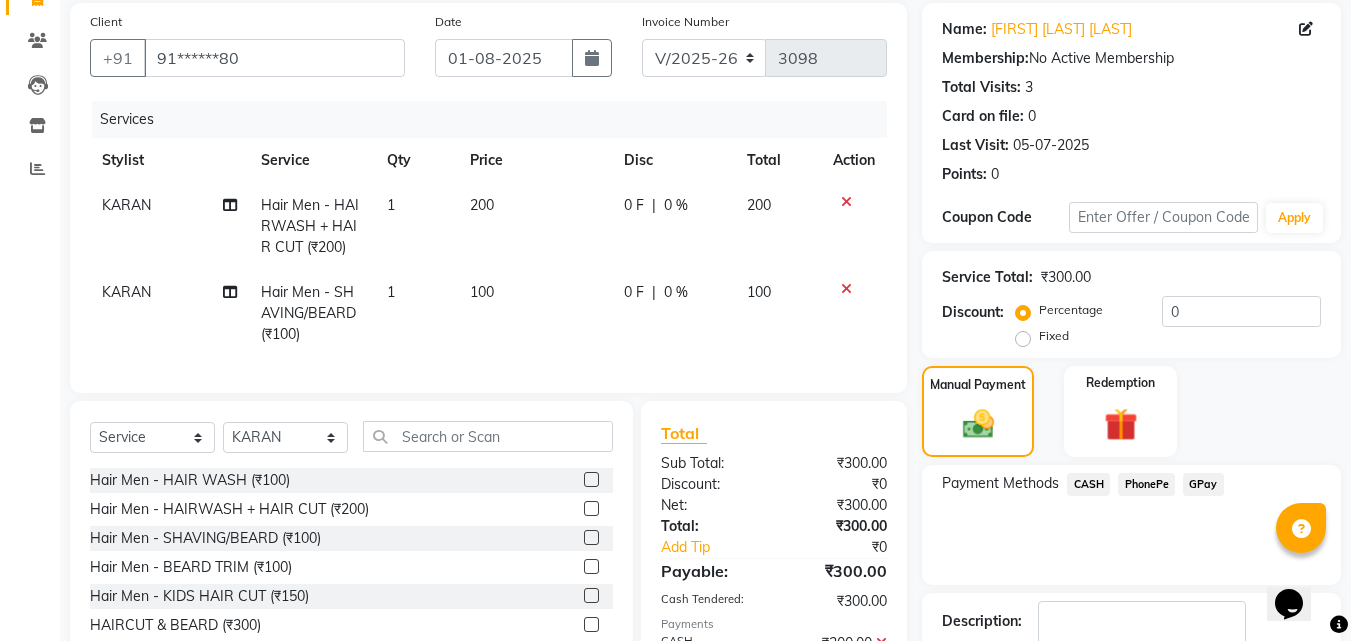scroll, scrollTop: 275, scrollLeft: 0, axis: vertical 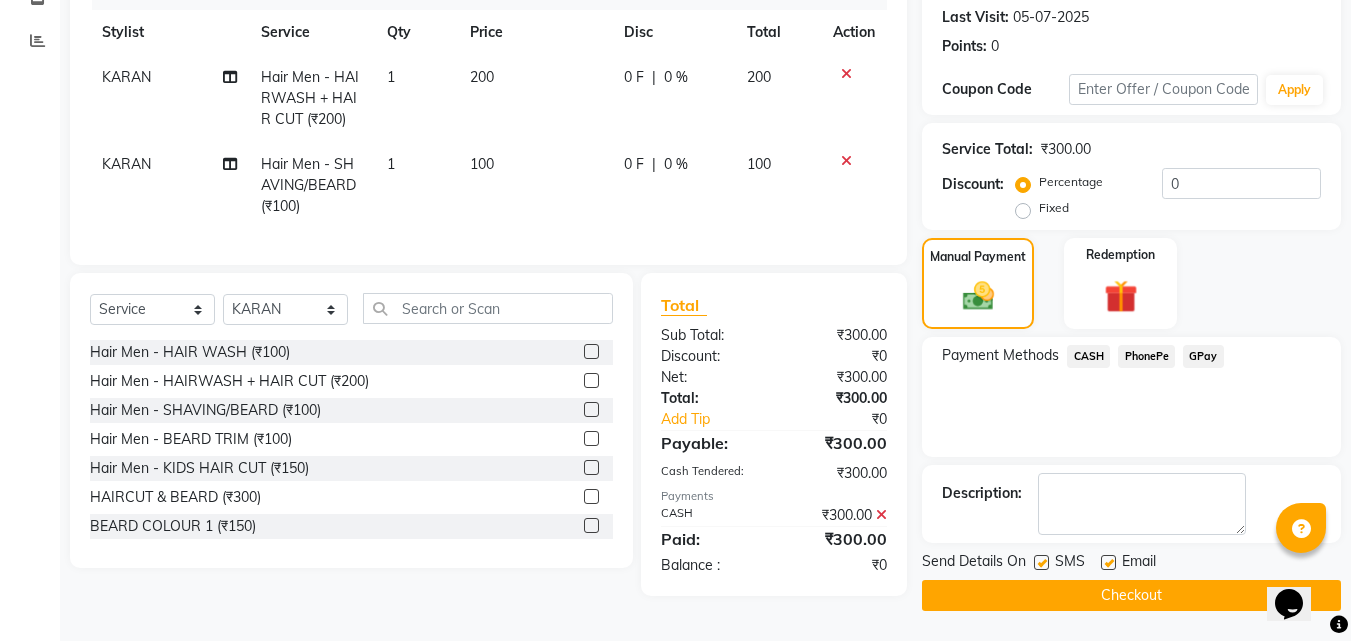 click 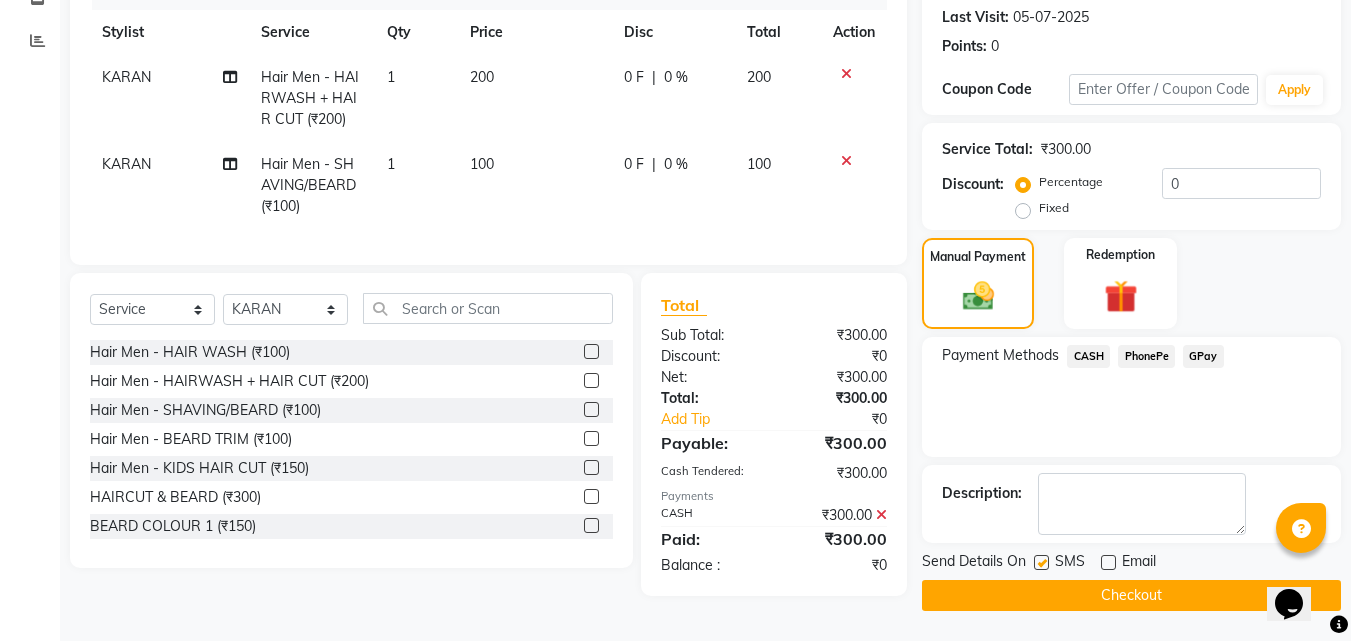 click on "Checkout" 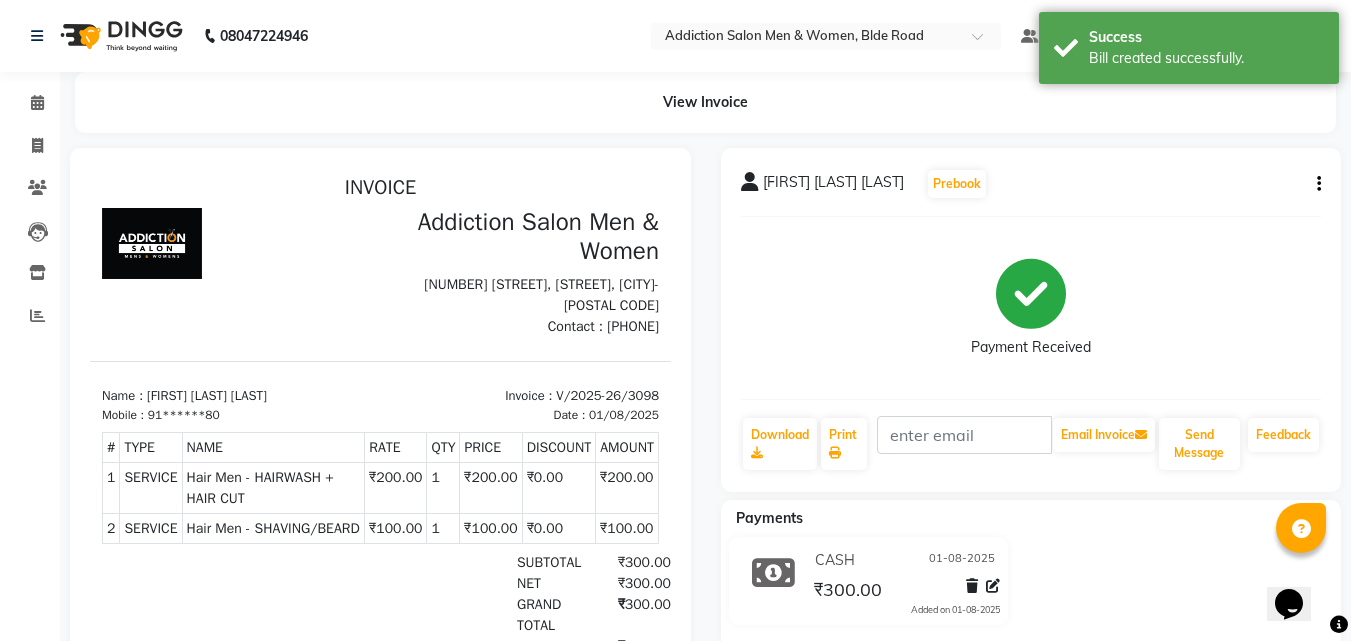 scroll, scrollTop: 0, scrollLeft: 0, axis: both 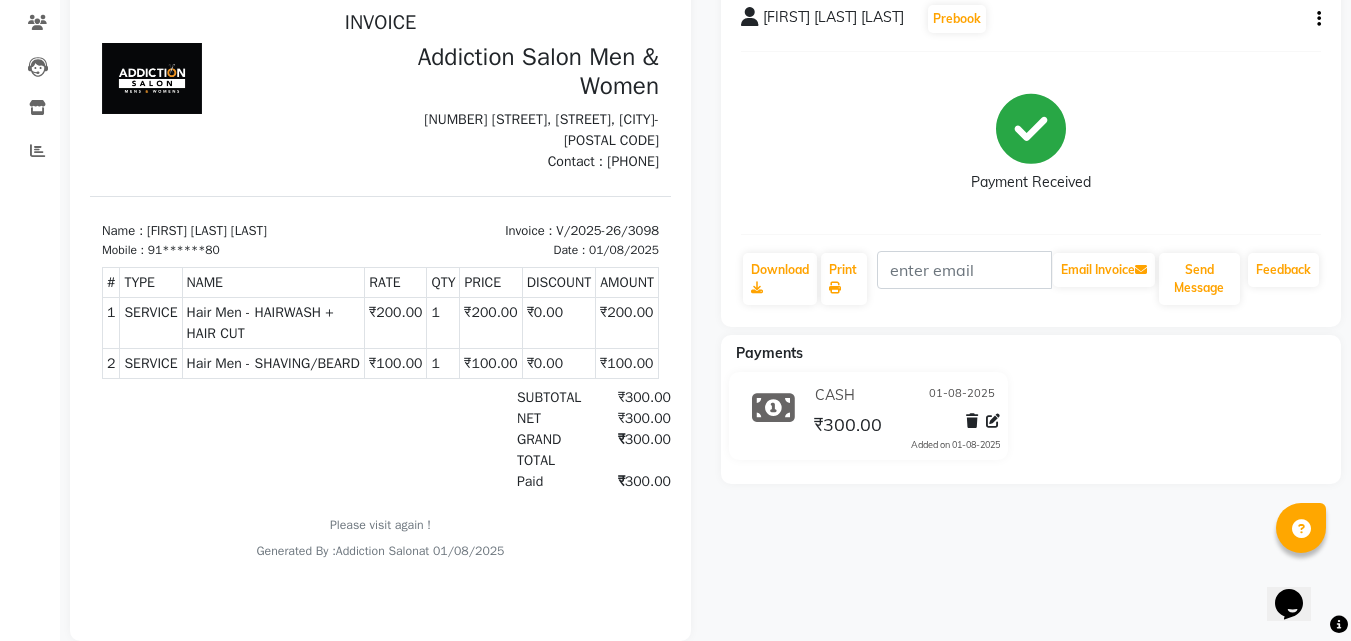 click at bounding box center (235, 107) 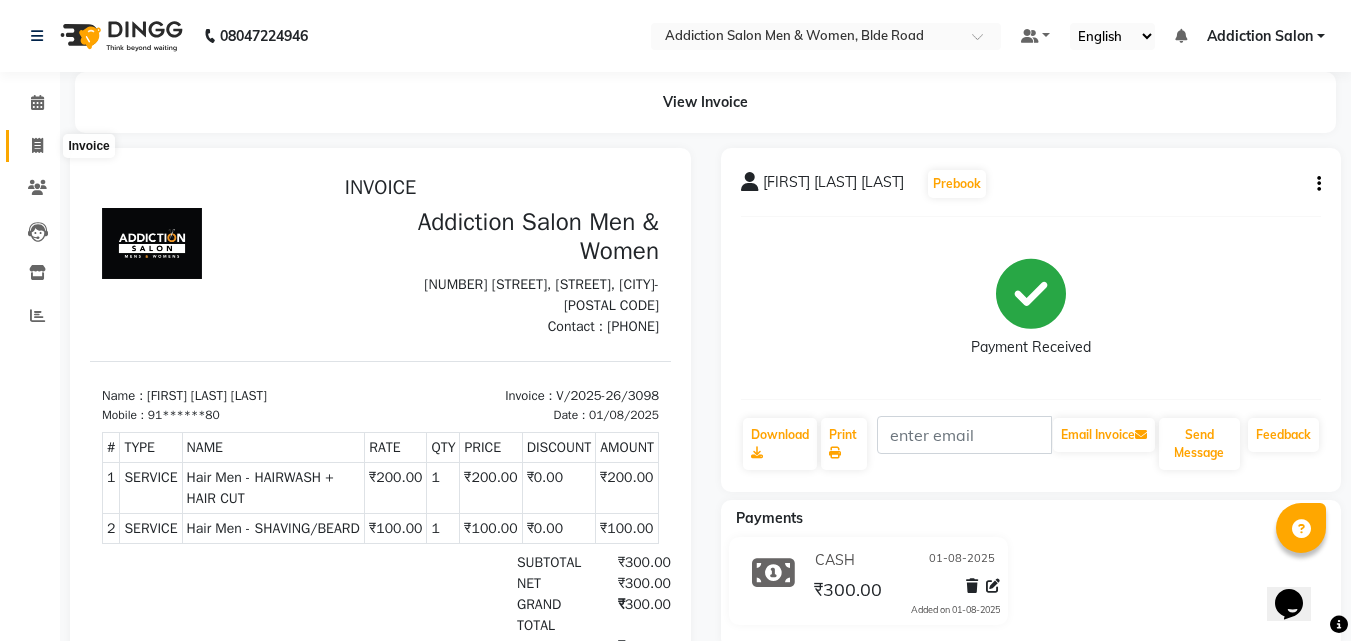 click 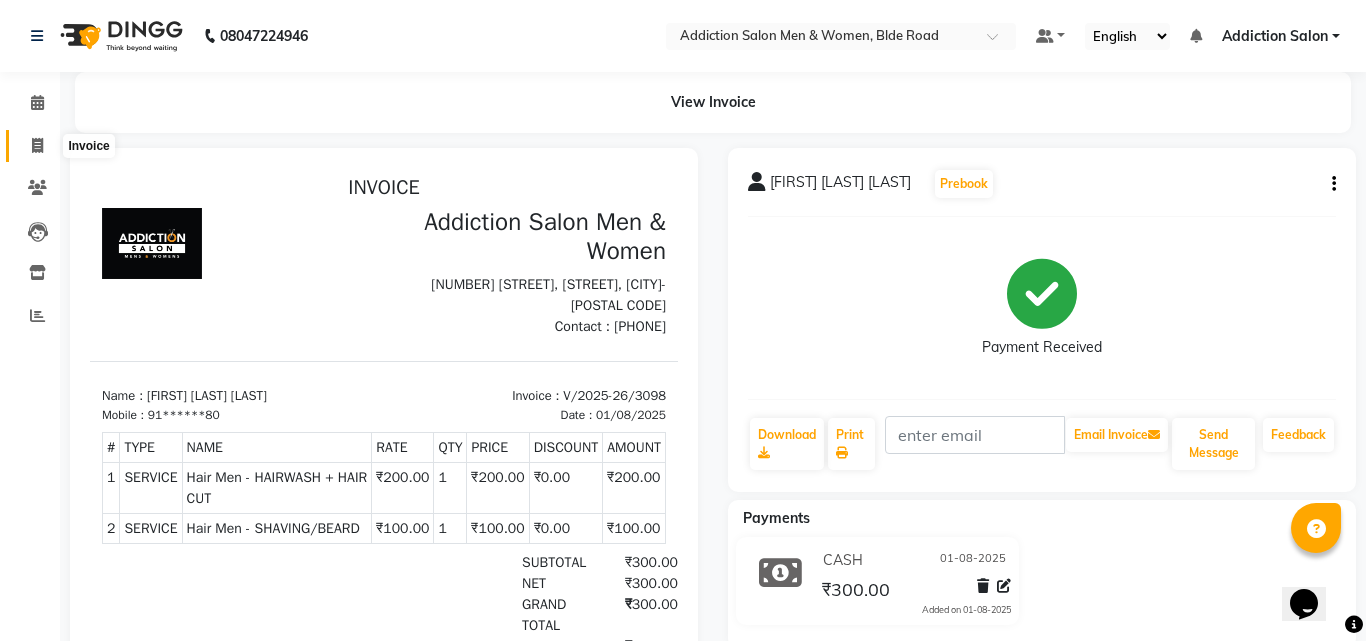 select on "service" 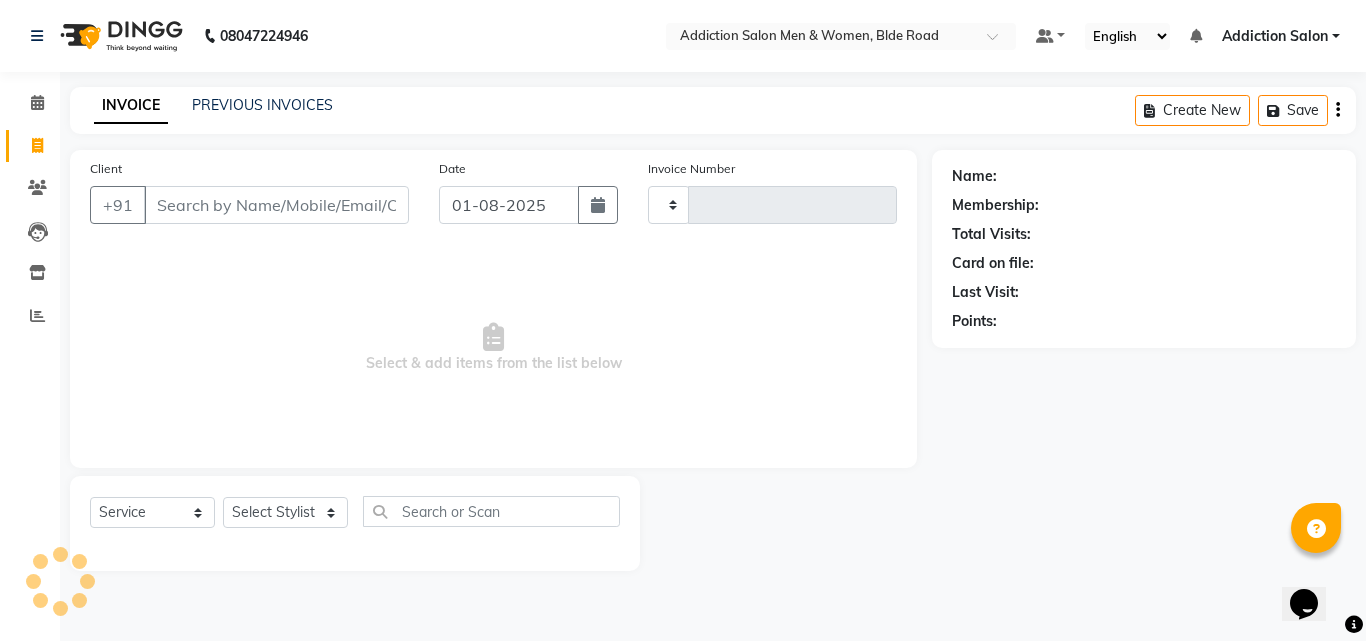 type on "3099" 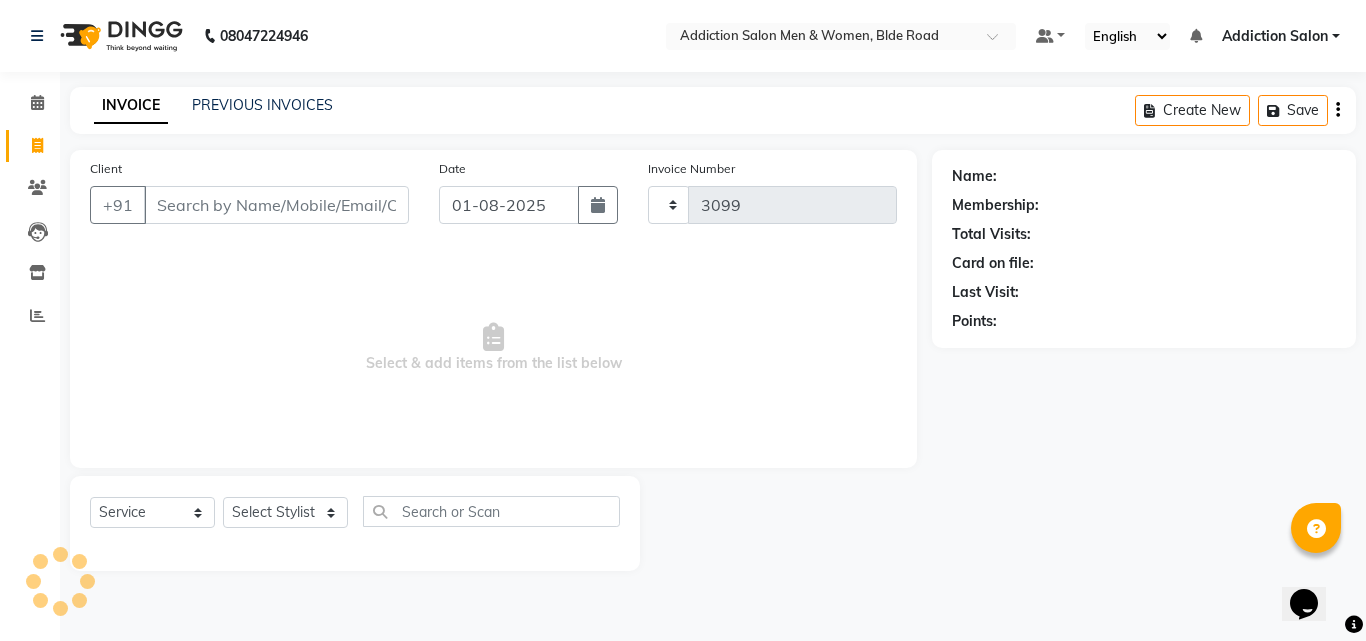 select on "6595" 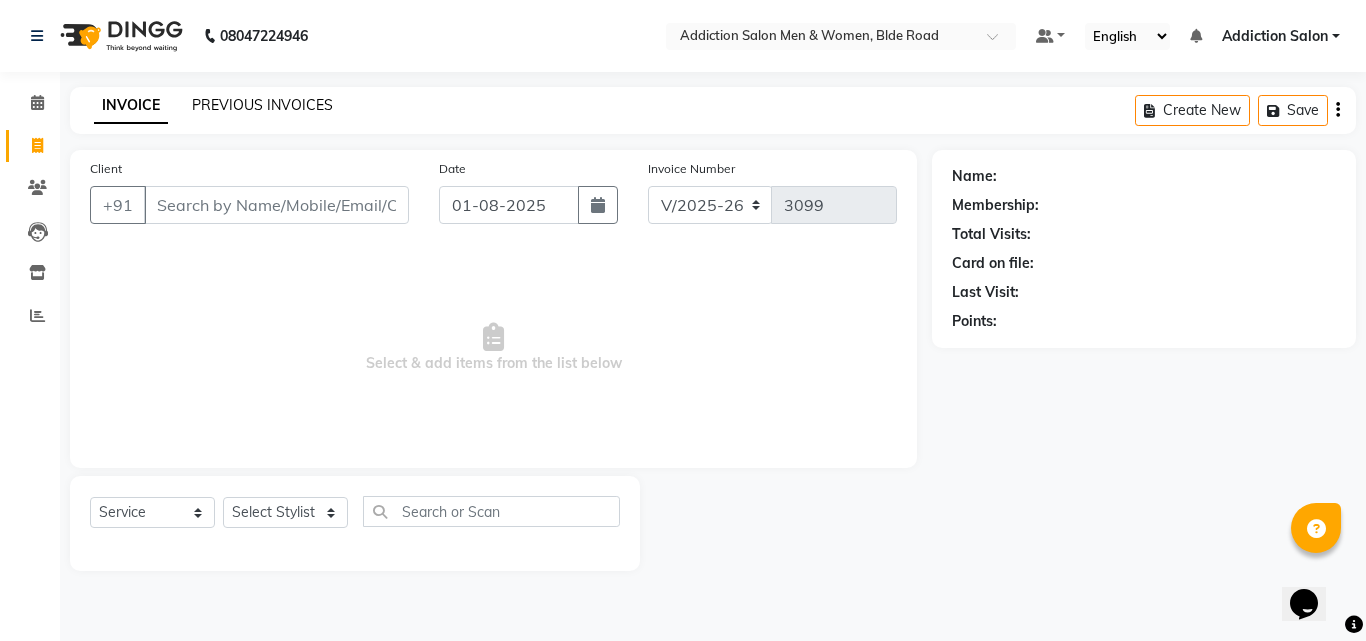 click on "PREVIOUS INVOICES" 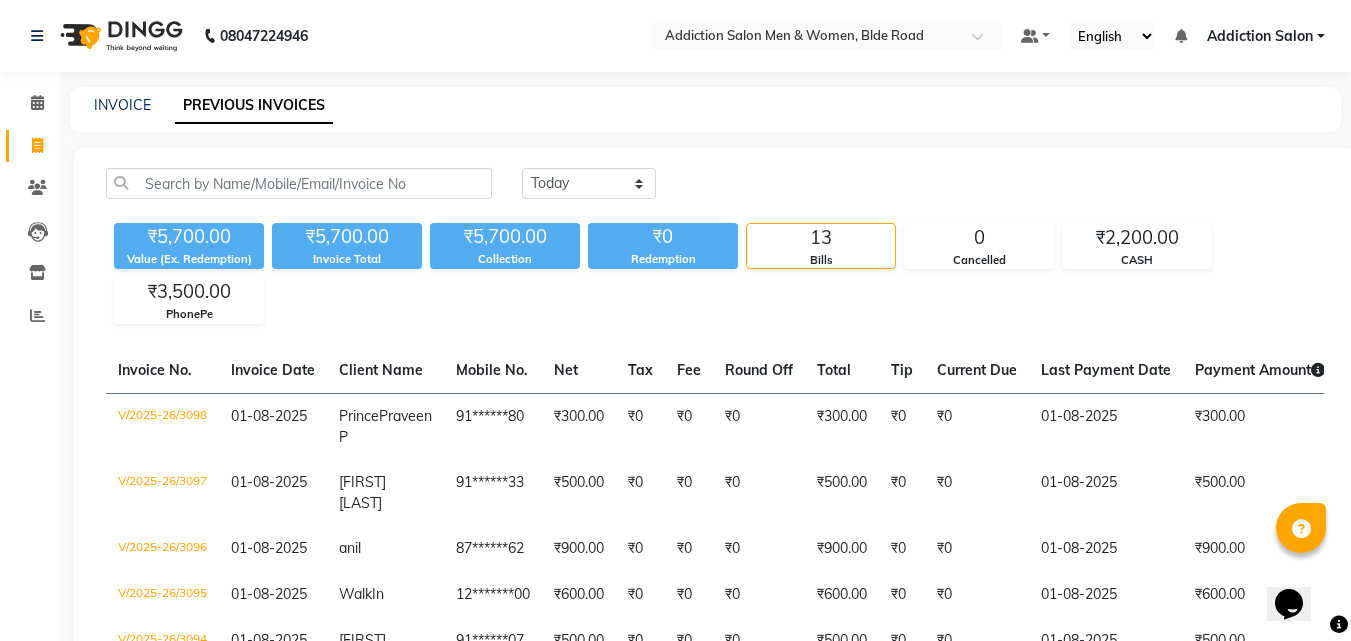 scroll, scrollTop: 76, scrollLeft: 0, axis: vertical 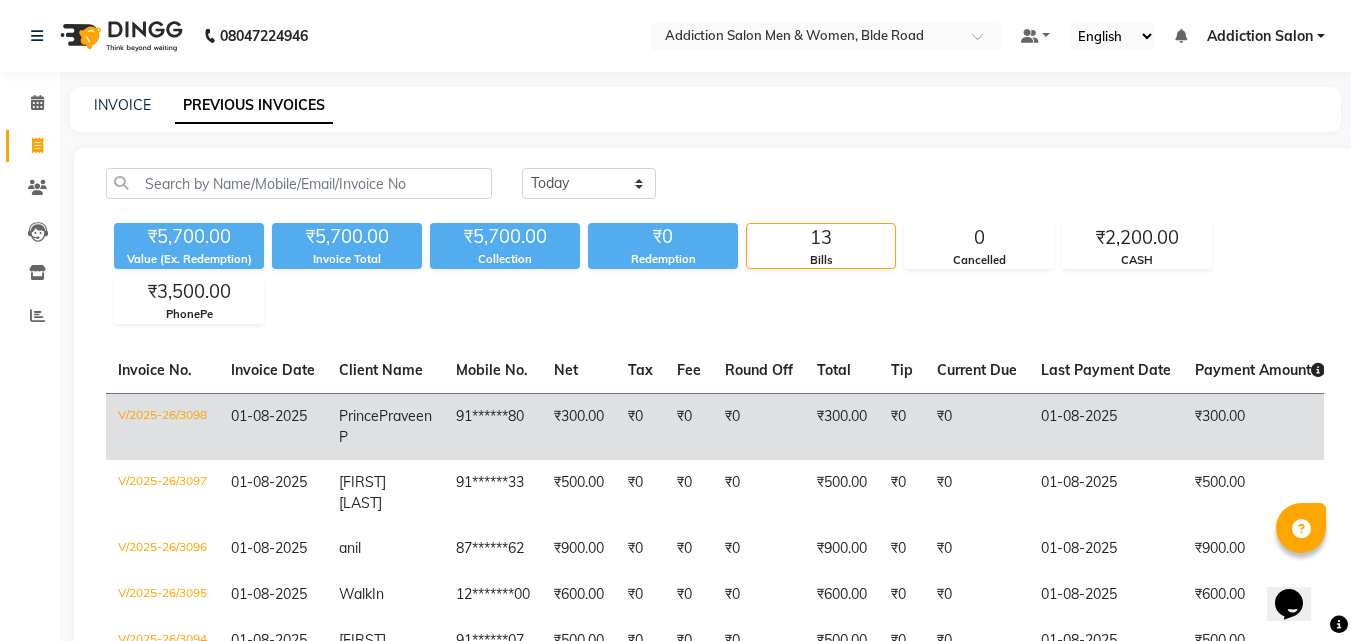 click on "₹0" 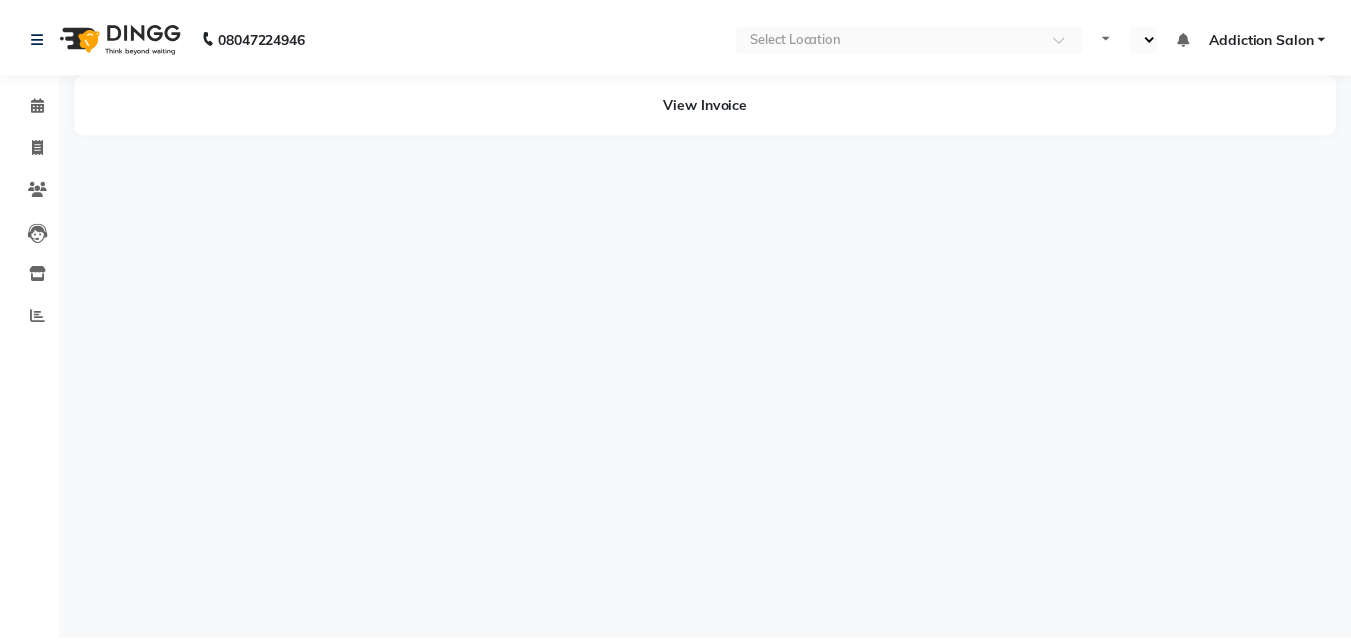 scroll, scrollTop: 0, scrollLeft: 0, axis: both 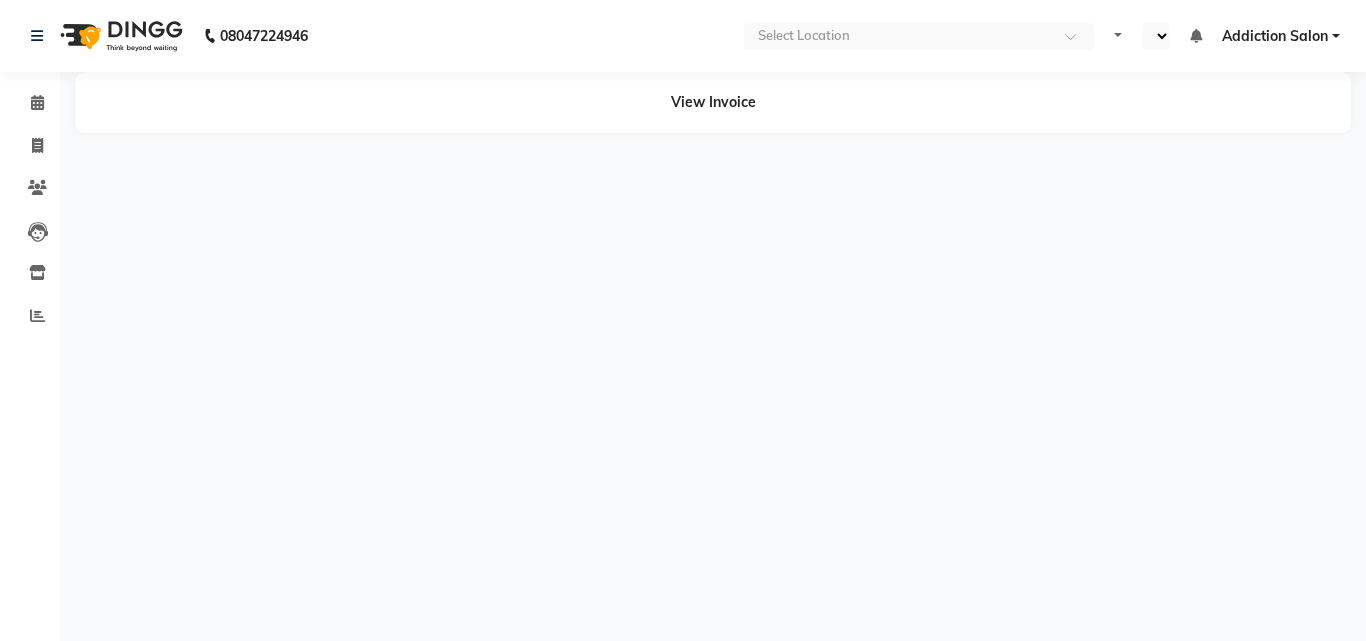 select on "en" 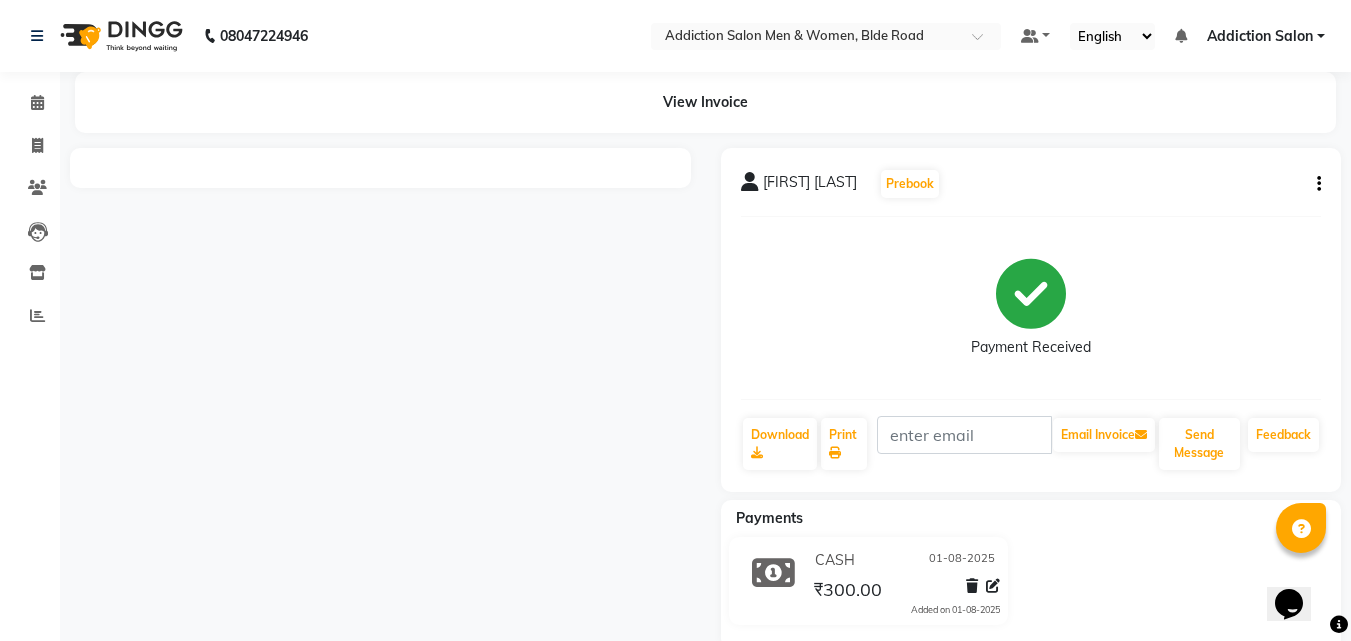 scroll, scrollTop: 0, scrollLeft: 0, axis: both 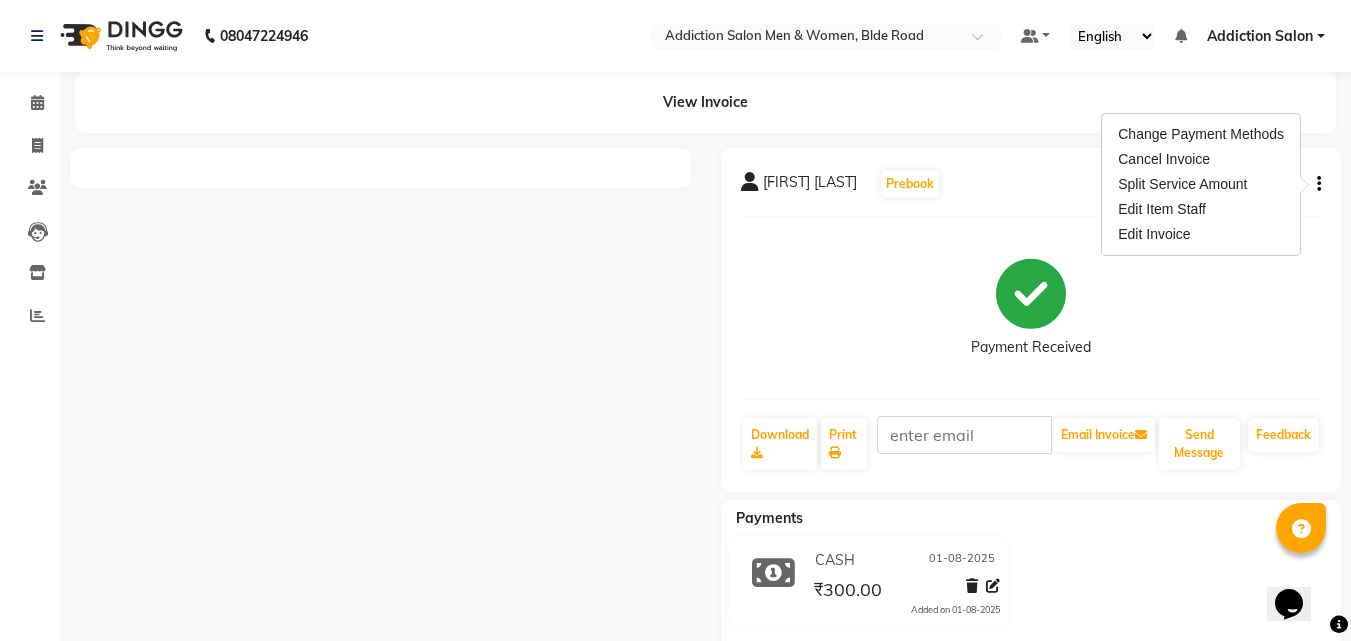 click on "Payment Received" 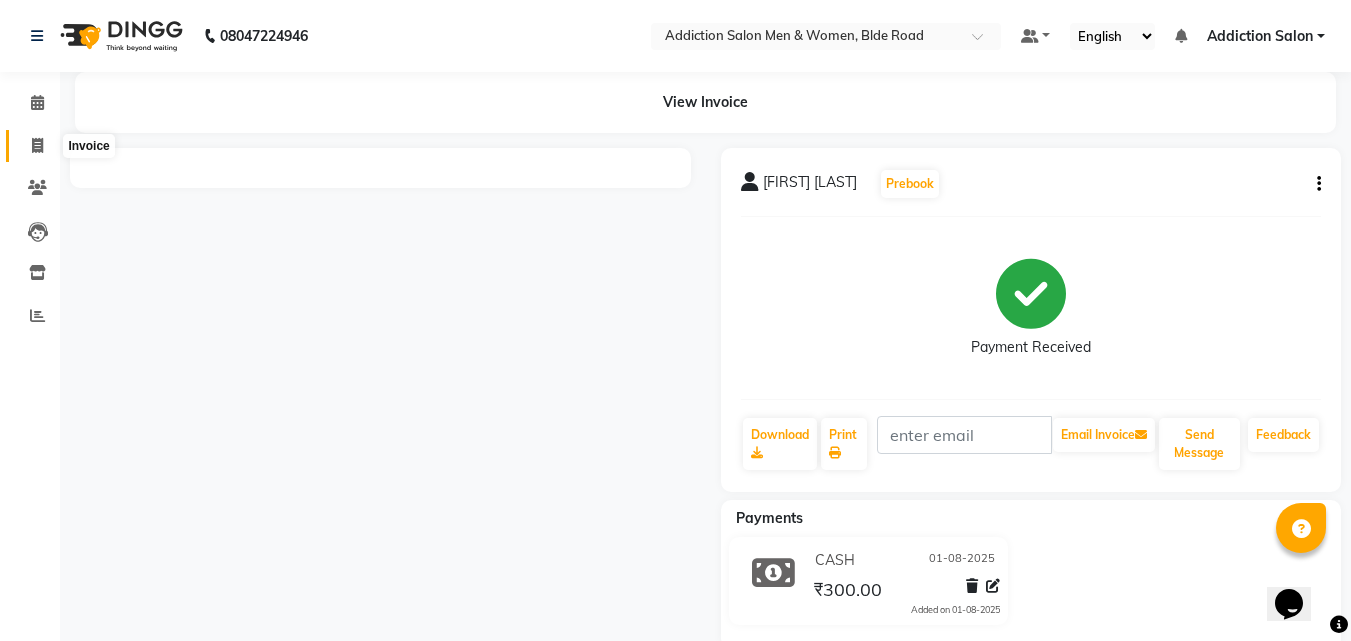 click 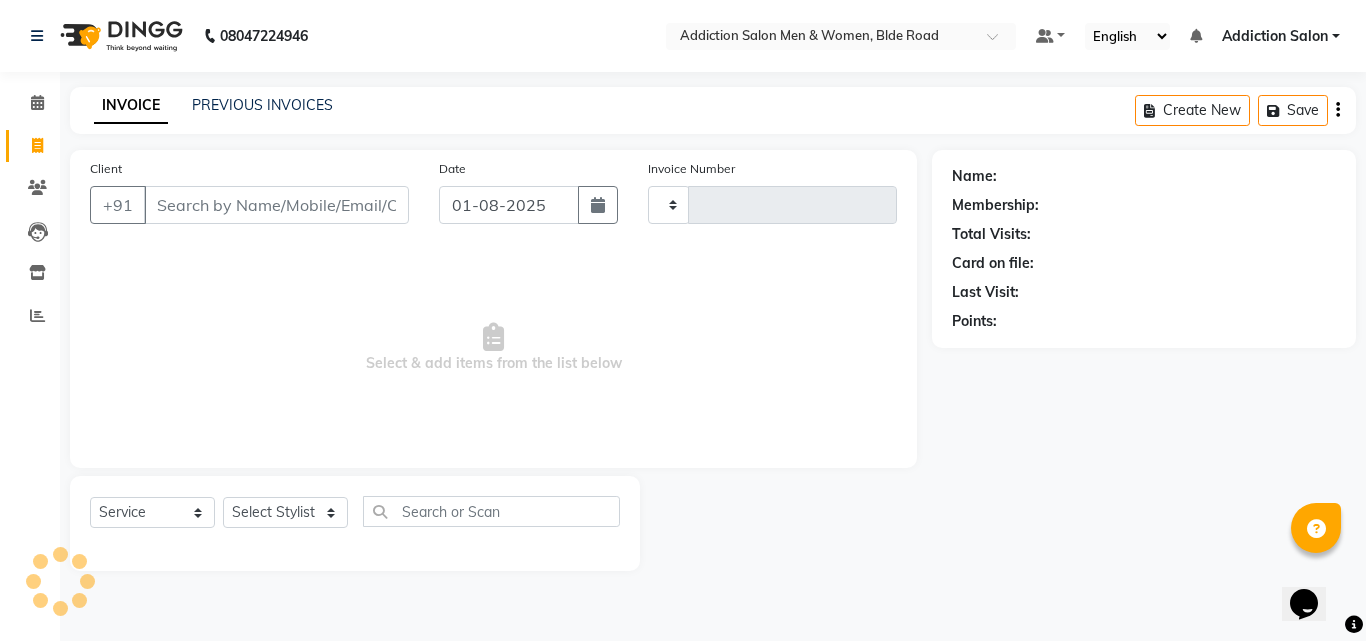 type on "3099" 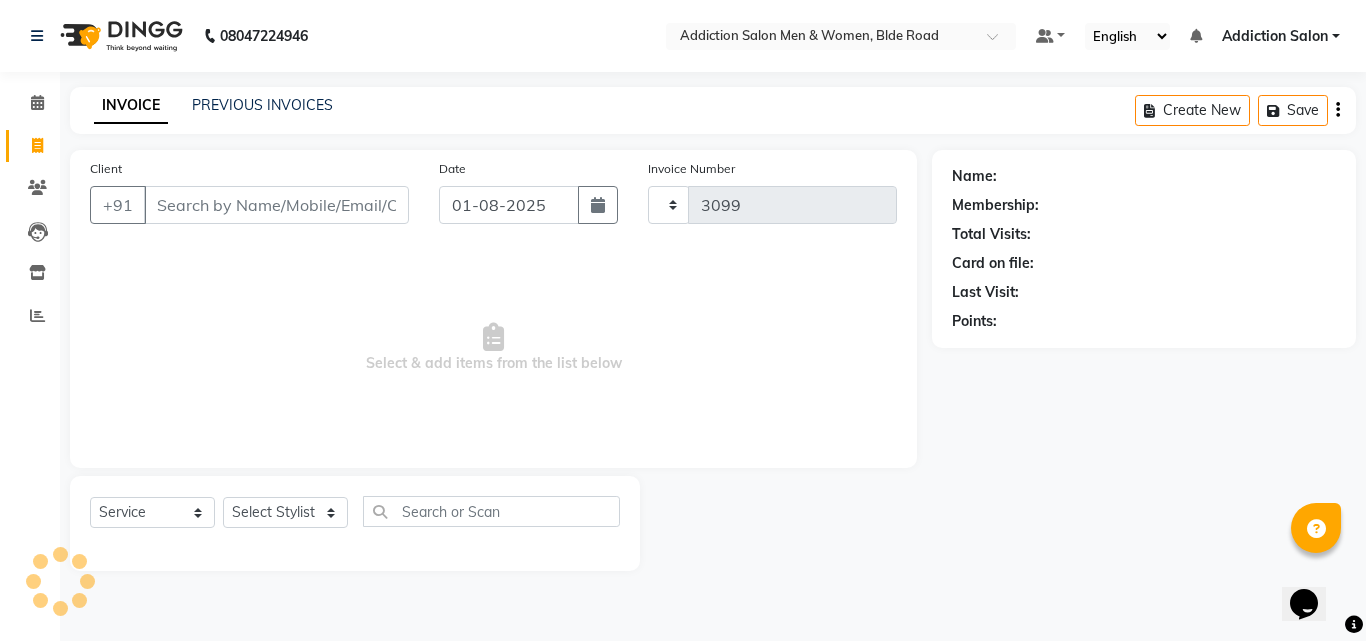select on "6595" 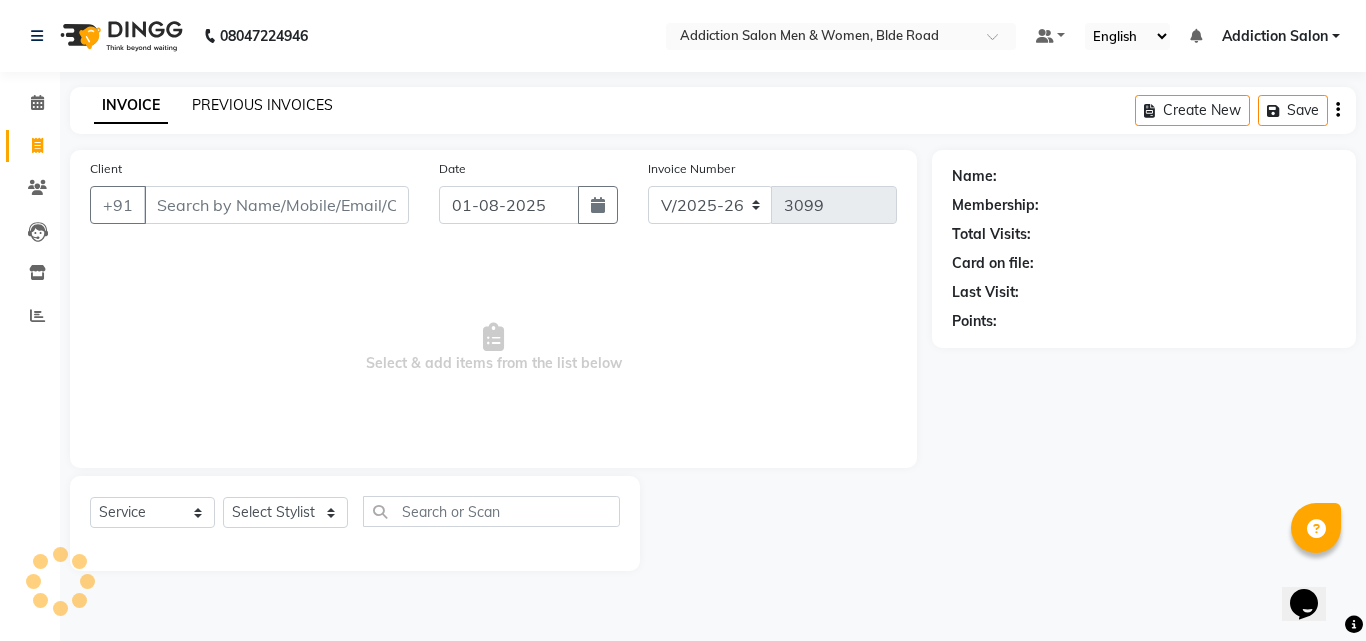 click on "PREVIOUS INVOICES" 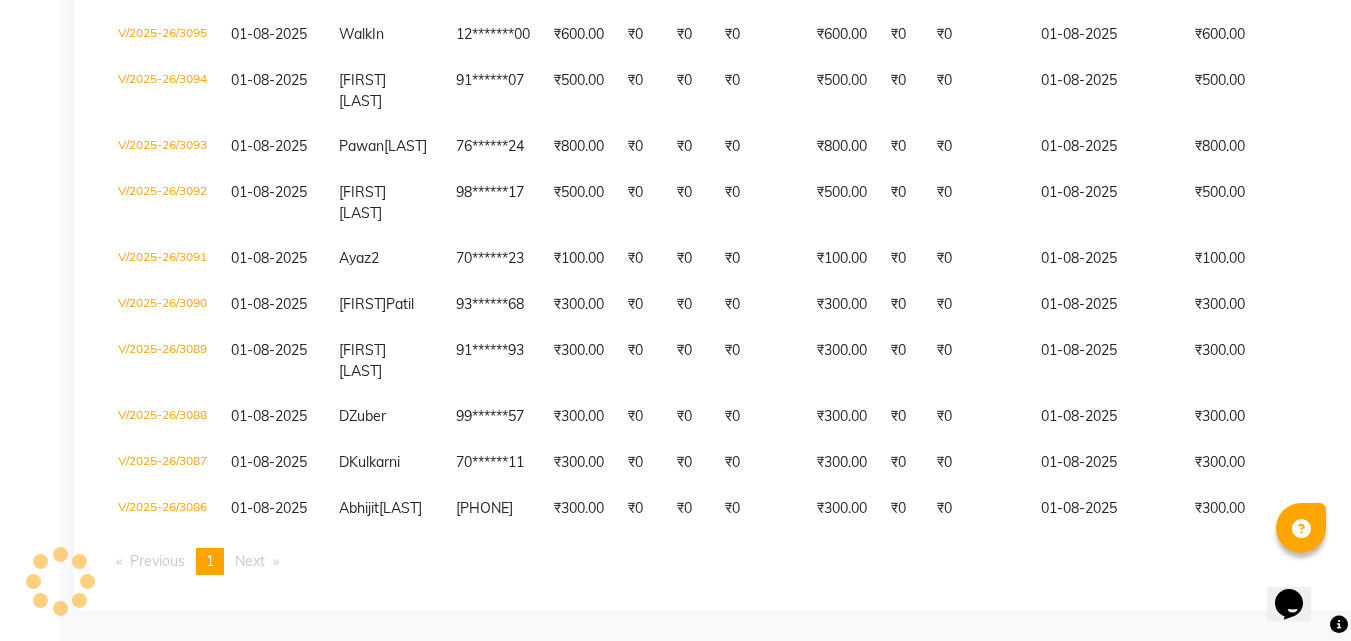 scroll, scrollTop: 575, scrollLeft: 0, axis: vertical 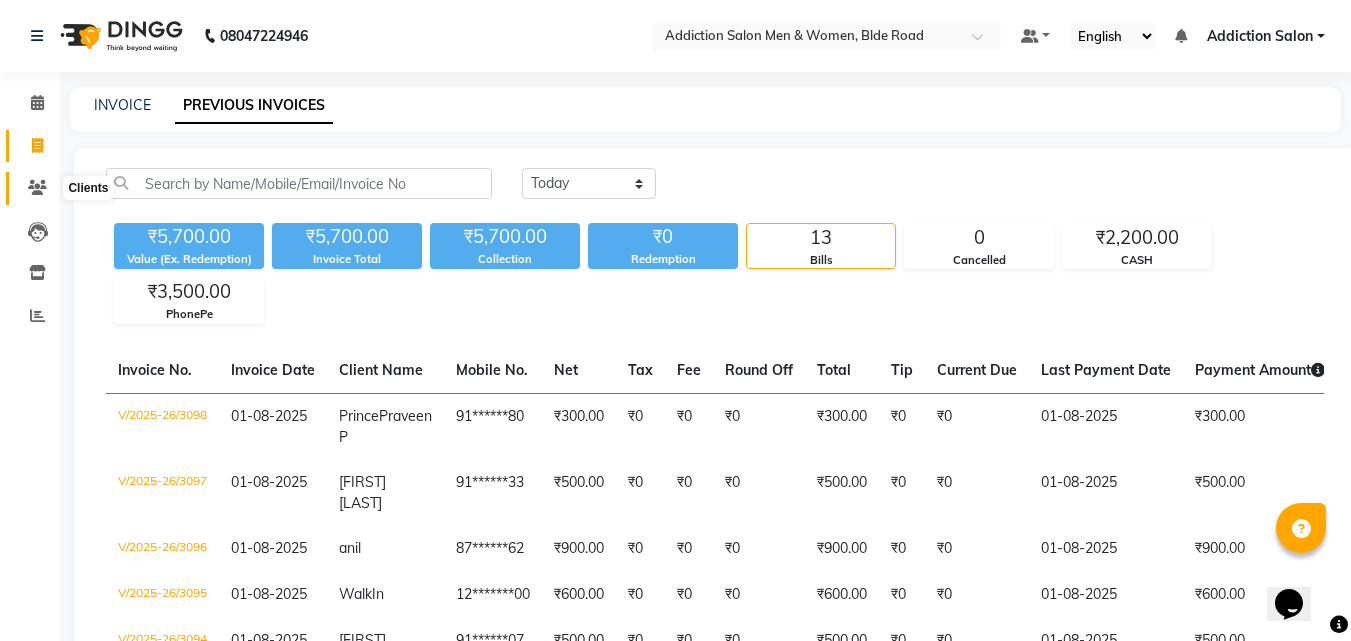 click 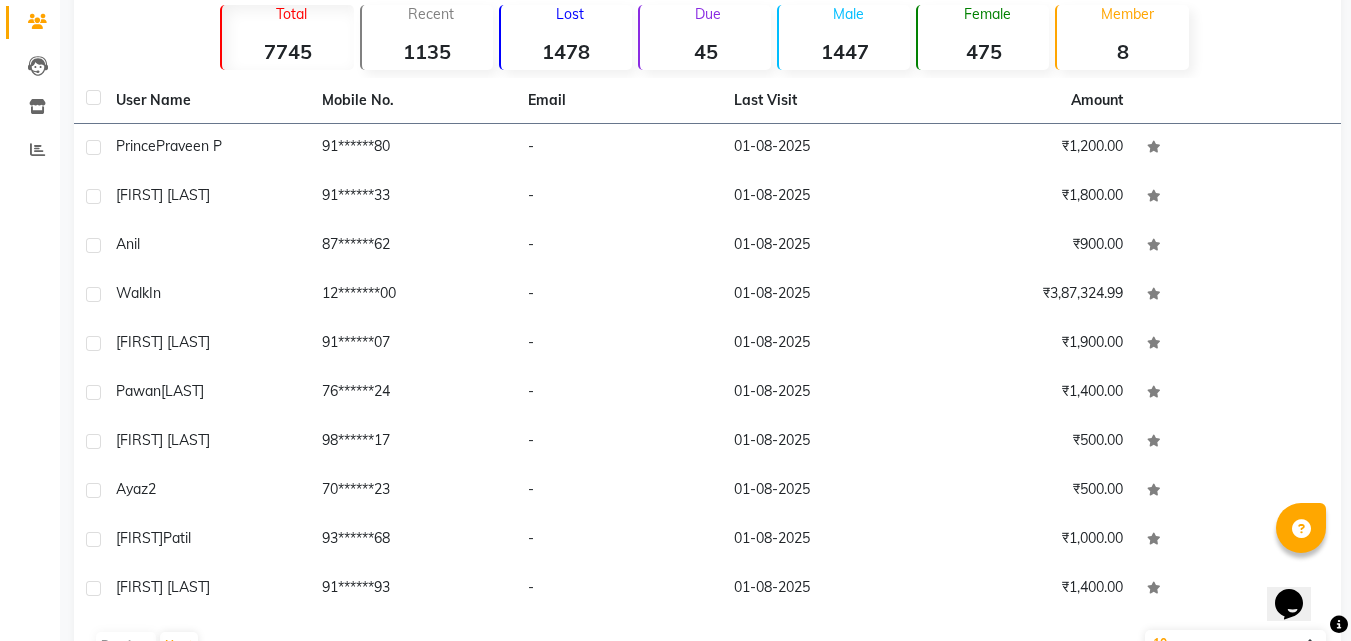 scroll, scrollTop: 225, scrollLeft: 0, axis: vertical 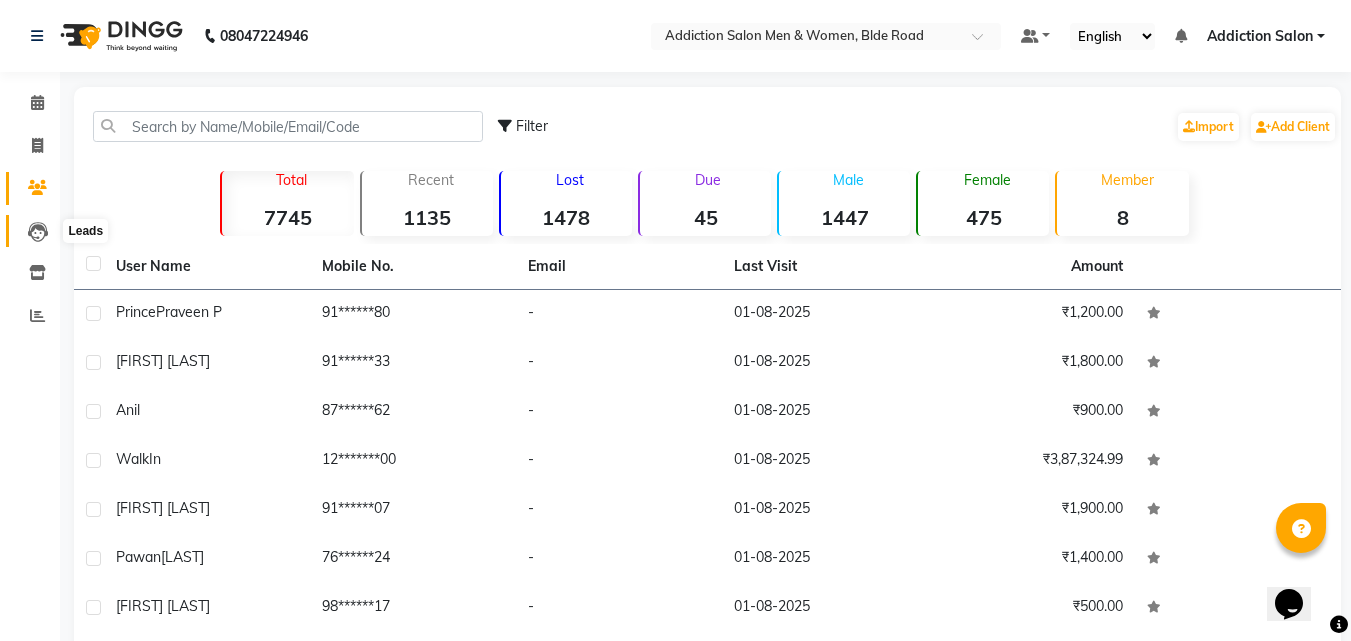 click 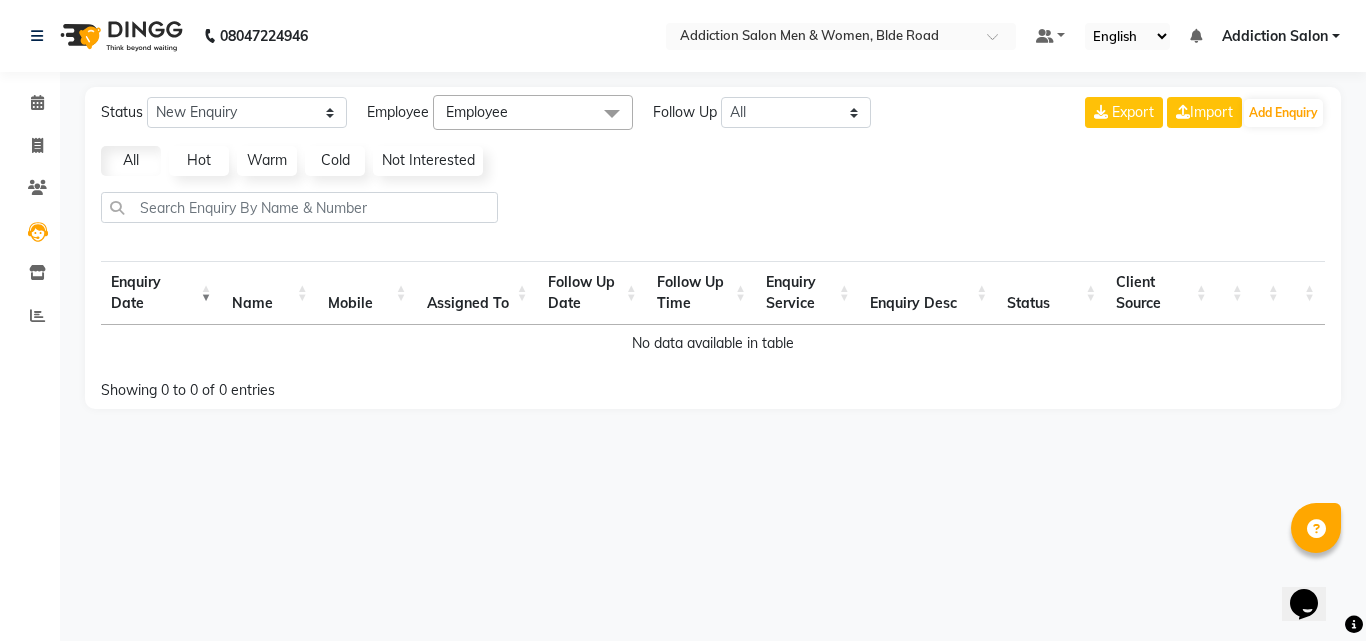 click on "Status New Enquiry Open Enquiry Converted Enquiry  All All New Open Converted Employee Employee Select All Addiction Salon ANJALI BANSIKA Kamal KARAN KOUSHIK Nikhil Nilesh  pal Pranav REKHA RATHOD SHARDA Follow Up All Today Tomorrow This Week This Month Custom NONE TODAY TOMORROW MONTH Export  Import  Add Enquiry All Hot Warm Cold  Not Interested  Enquiry Date Name Mobile  Assigned To  Follow Up Date Follow Up Time  Enquiry Service  Enquiry Desc Status Client Source No data available in table Showing 0 to 0 of 0 entries" 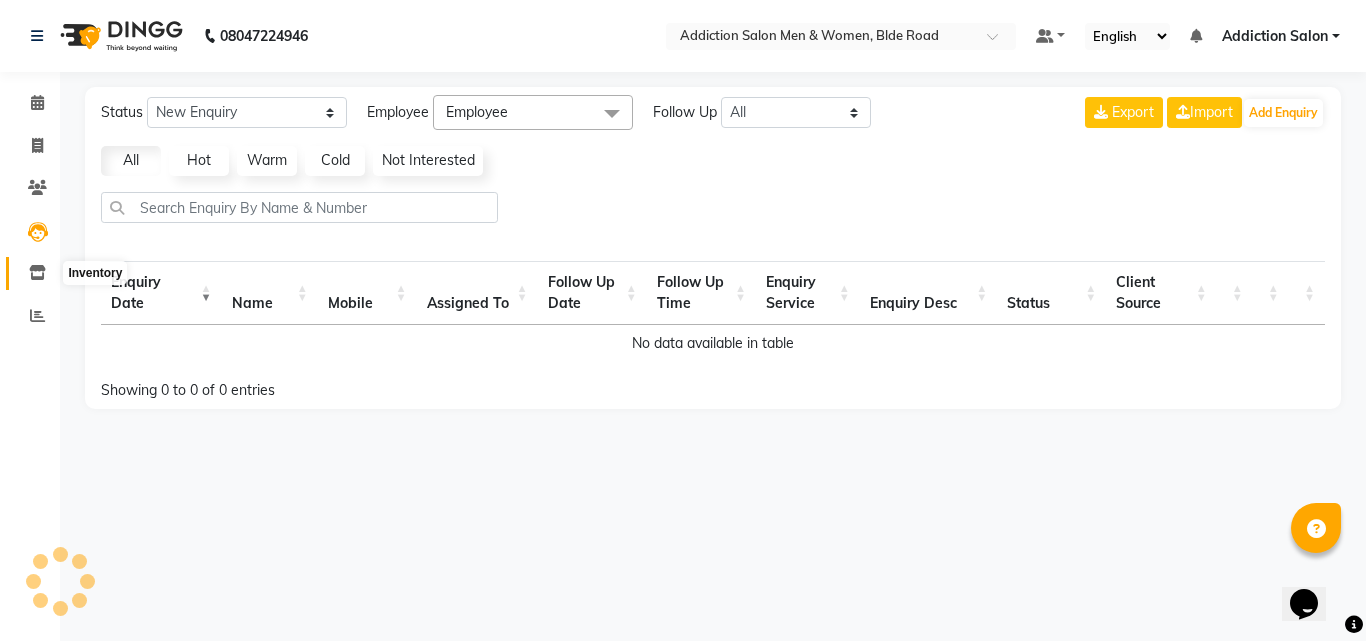 click 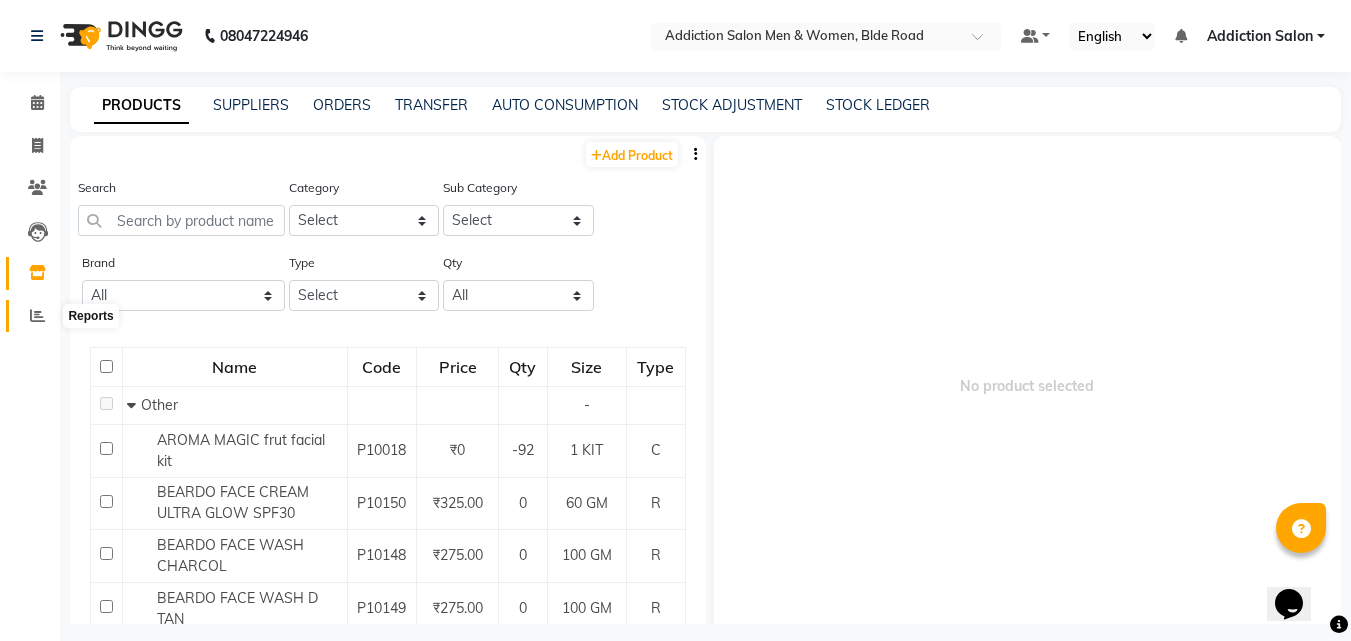 click 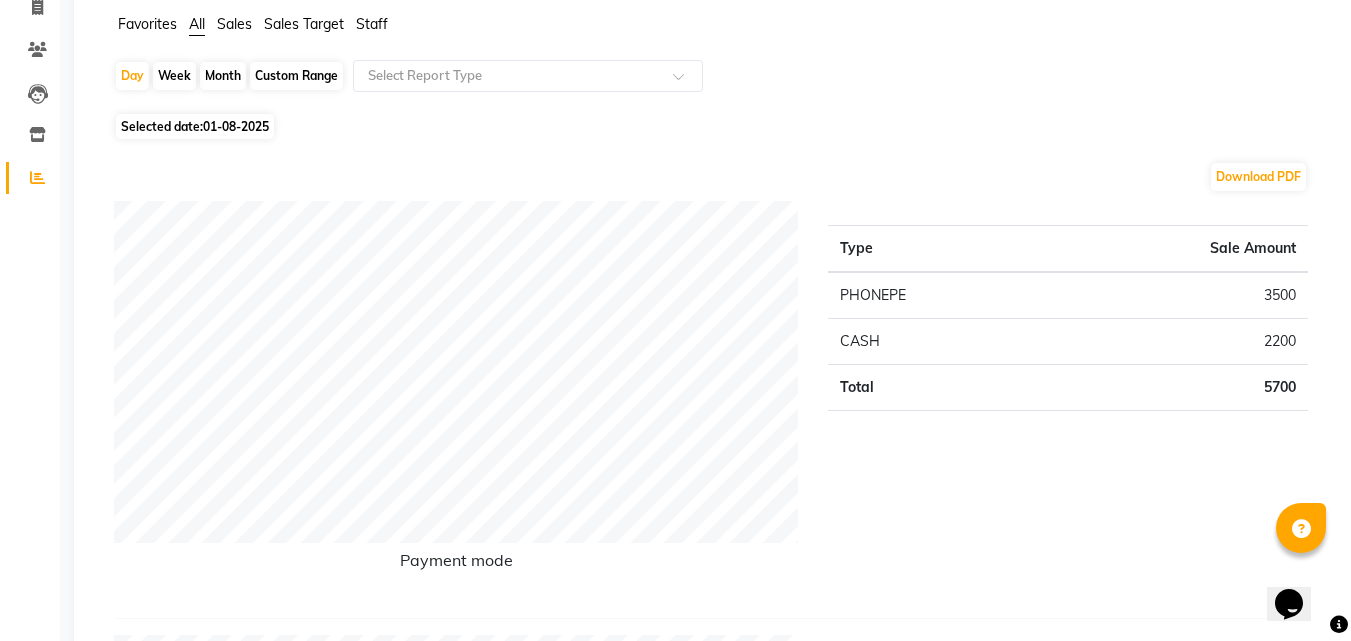 scroll, scrollTop: 244, scrollLeft: 0, axis: vertical 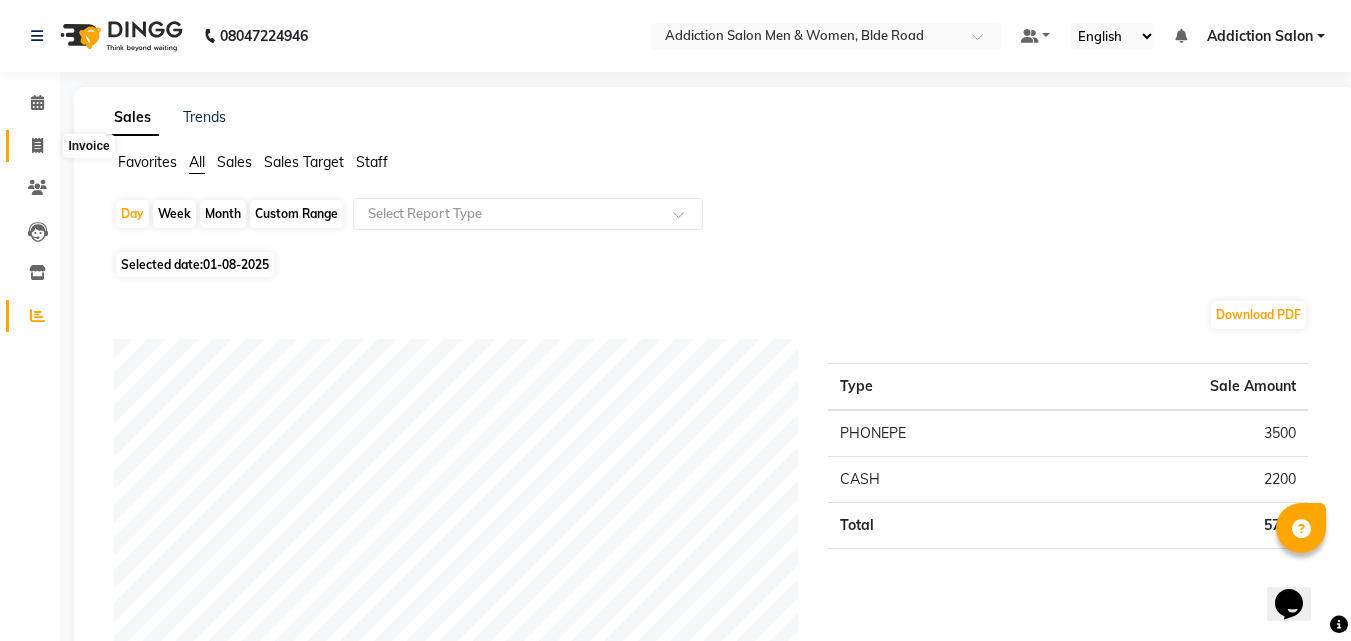 click 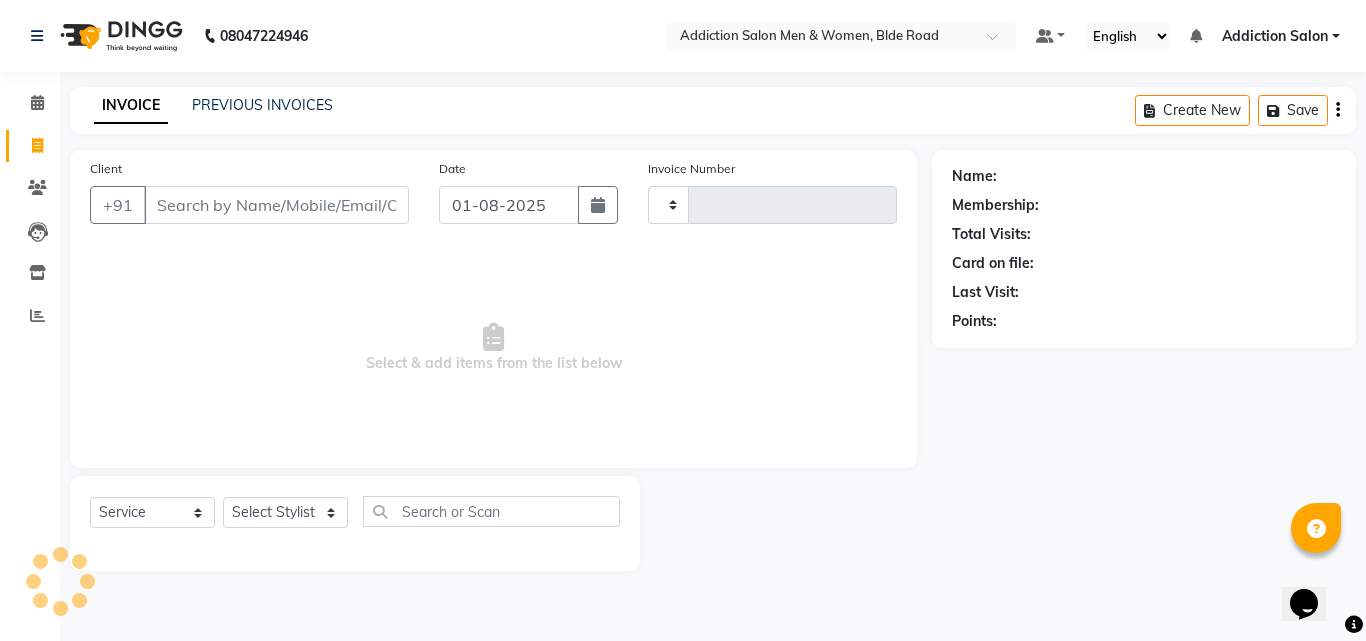 type on "3099" 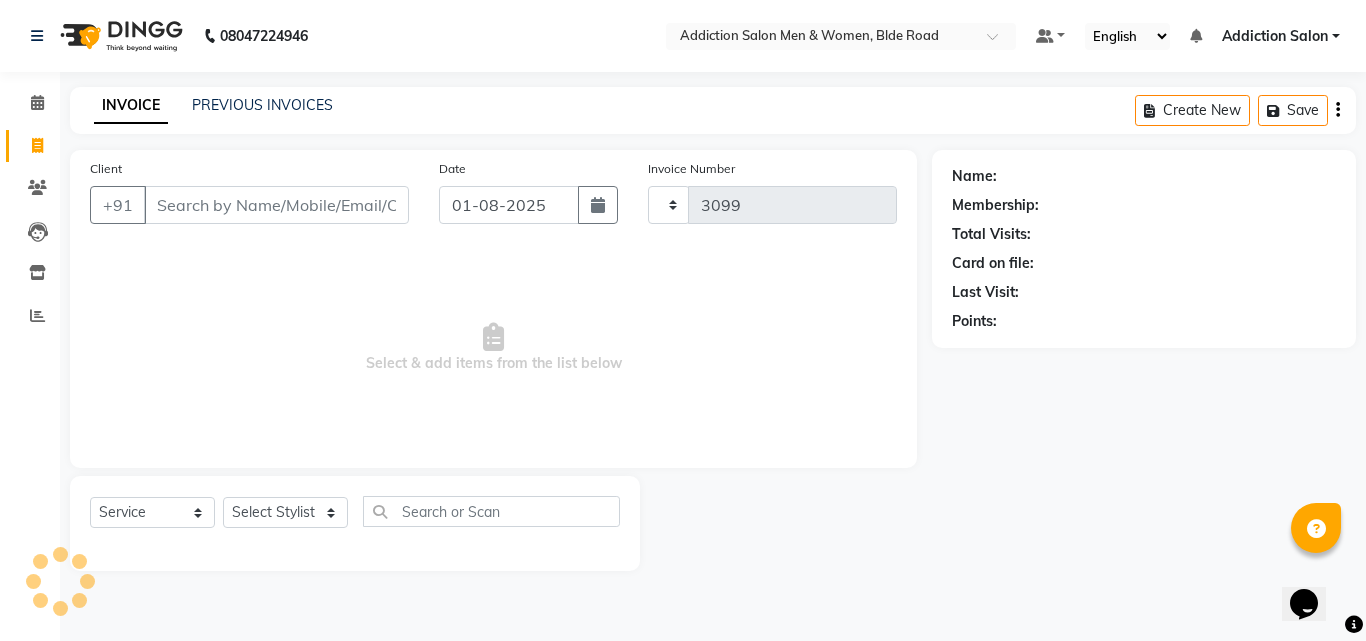 select on "6595" 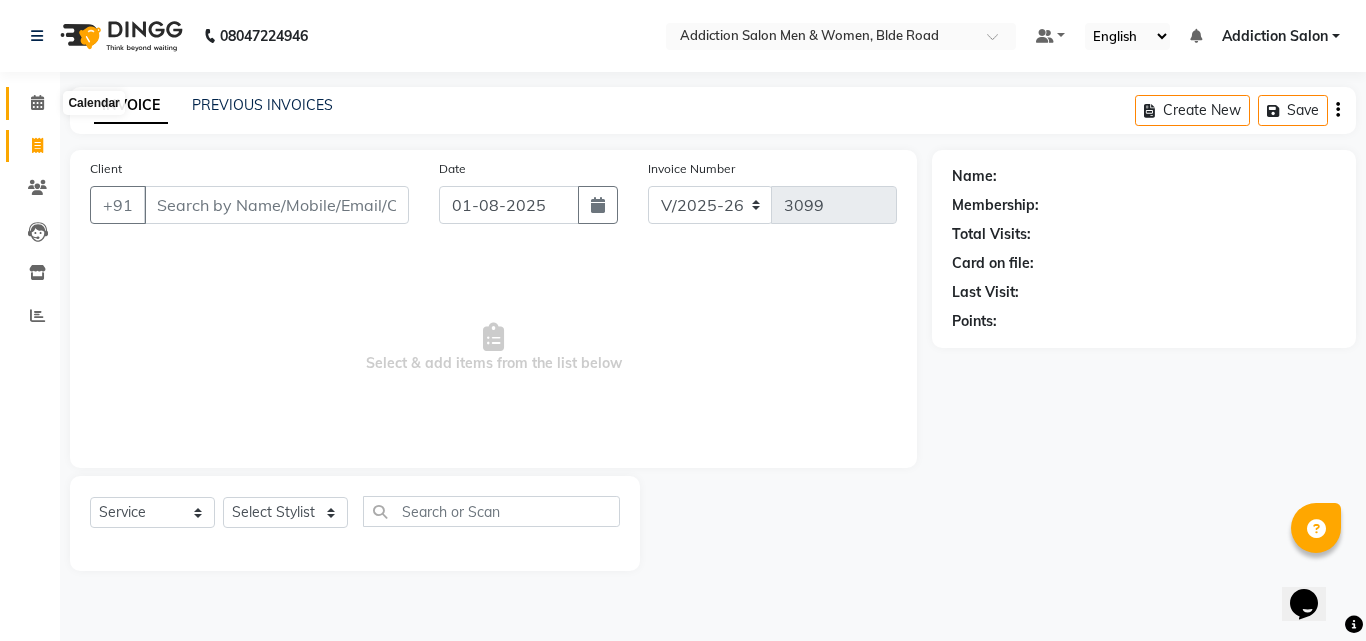 click 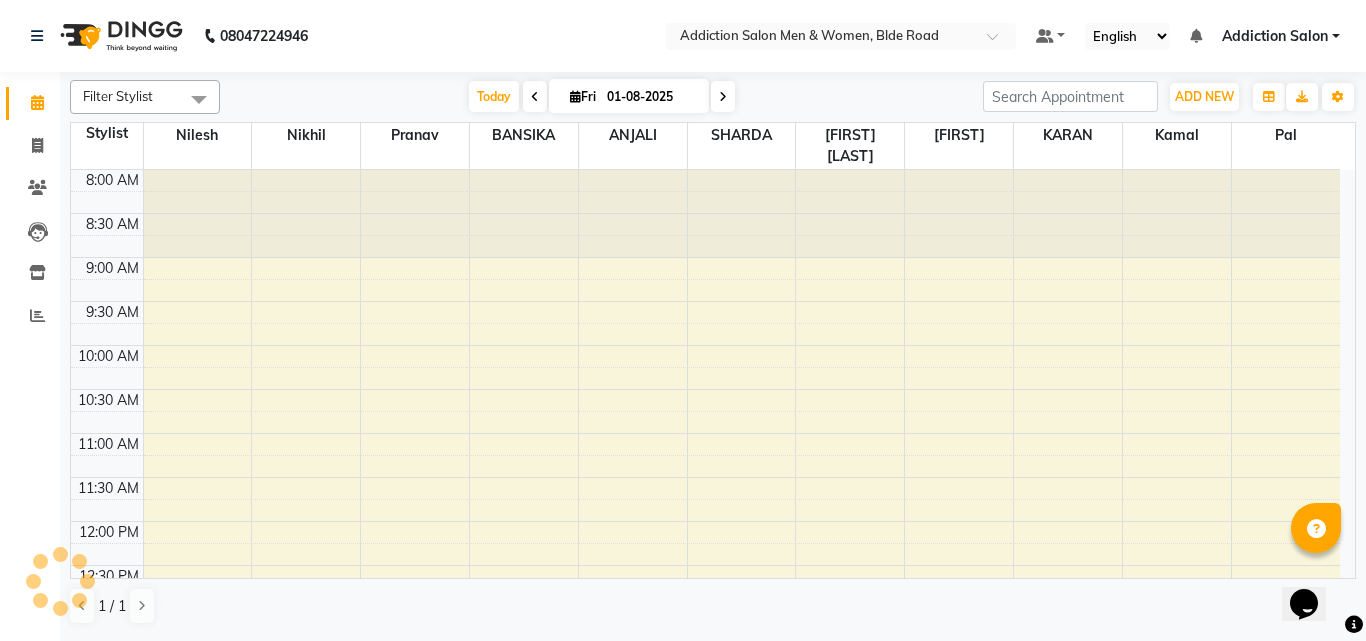 scroll, scrollTop: 697, scrollLeft: 0, axis: vertical 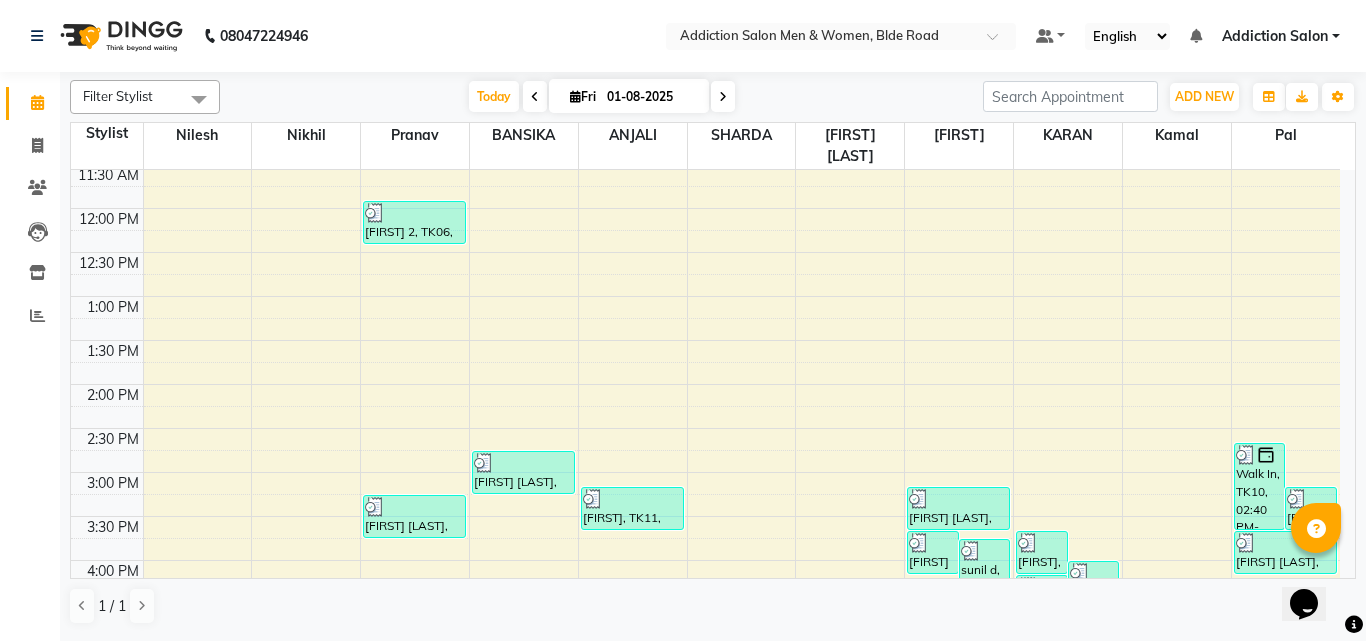 click on "8:00 AM 8:30 AM 9:00 AM 9:30 AM 10:00 AM 10:30 AM 11:00 AM 11:30 AM 12:00 PM 12:30 PM 1:00 PM 1:30 PM 2:00 PM 2:30 PM 3:00 PM 3:30 PM 4:00 PM 4:30 PM 5:00 PM 5:30 PM 6:00 PM 6:30 PM 7:00 PM 7:30 PM 8:00 PM 8:30 PM     D Zuber, TK03, 10:00 AM-10:30 AM, HAIRCUT & BEARD (₹300)     AVINASH SHAA, TK04, 10:30 AM-11:00 AM, HAIRCUT & BEARD (₹300)     Ayaz 2, TK06, 11:55 AM-12:25 PM, Hair Men - SHAVING/BEARD (₹100)     sunil d, TK12, 03:15 PM-03:45 PM, HAIRCUT & BEARD (₹300)     k.v basav raj, TK07, 02:45 PM-03:15 PM, Foot Care Men - Normal Pedicure (₹500)     anil, TK11, 03:10 PM-03:40 PM, O3+ Facial - 03+ D-TAN (₹600)     pradip patil, TK09, 03:40 PM-04:10 PM, HAIR Women - HAIR WASH + DEEP CONDITIONING (₹400)     sunil d, TK12, 03:45 PM-04:15 PM, Hair Men - HAIRWASH + HAIR CUT (₹200)     Padmesh Patil, TK05, 10:40 AM-11:10 AM, HAIRCUT & BEARD (₹300)     Pawan Nagpure, TK08, 03:10 PM-03:40 PM, HAIRCUT & BEARD (₹300)     anil, TK11, 03:40 PM-04:10 PM, HAIRCUT & BEARD (₹300)" at bounding box center [705, 428] 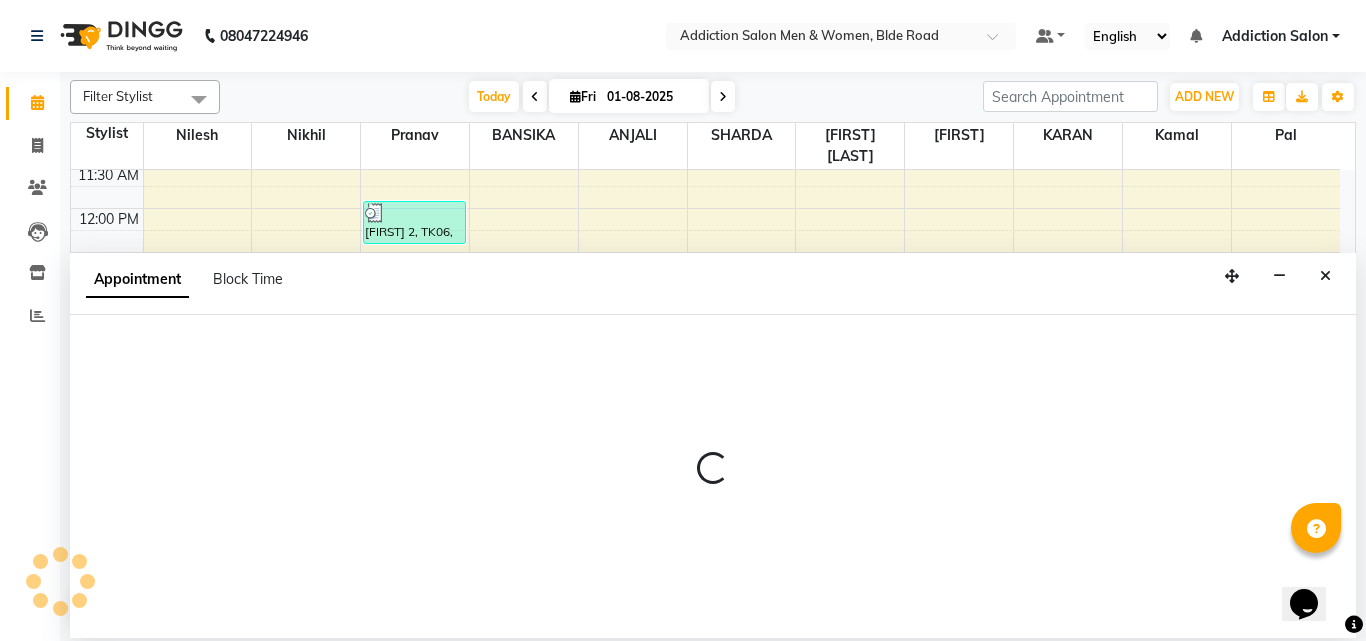 select on "86847" 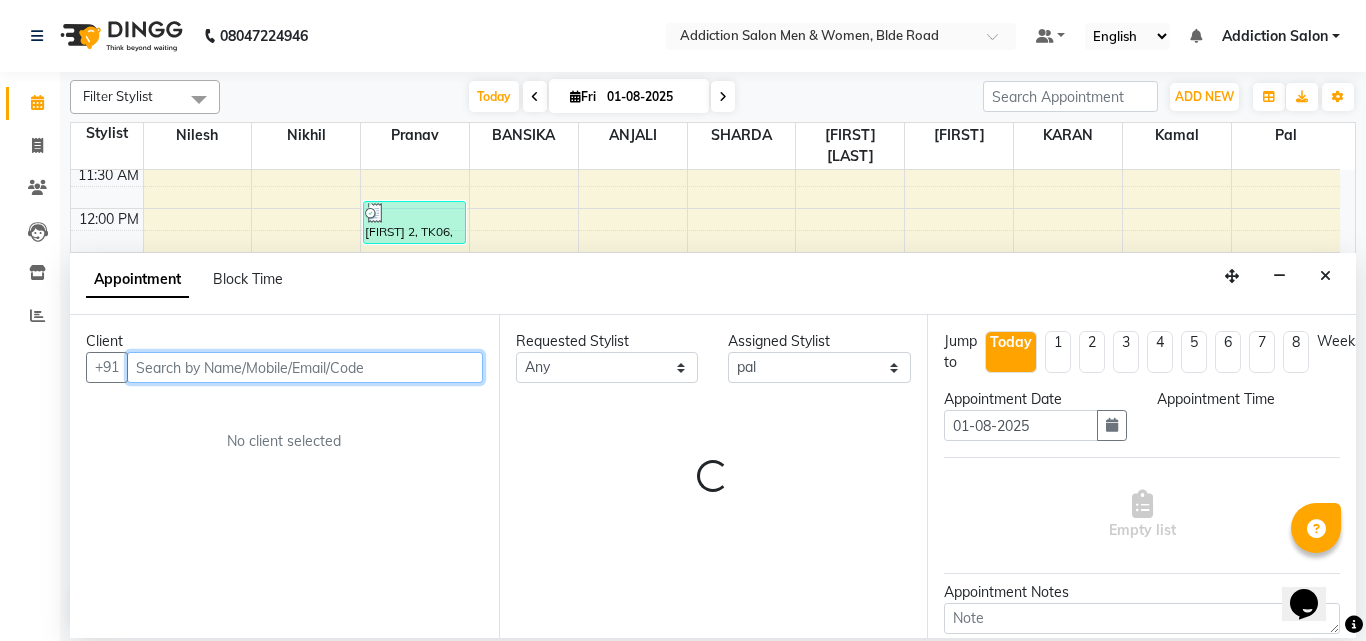 select on "795" 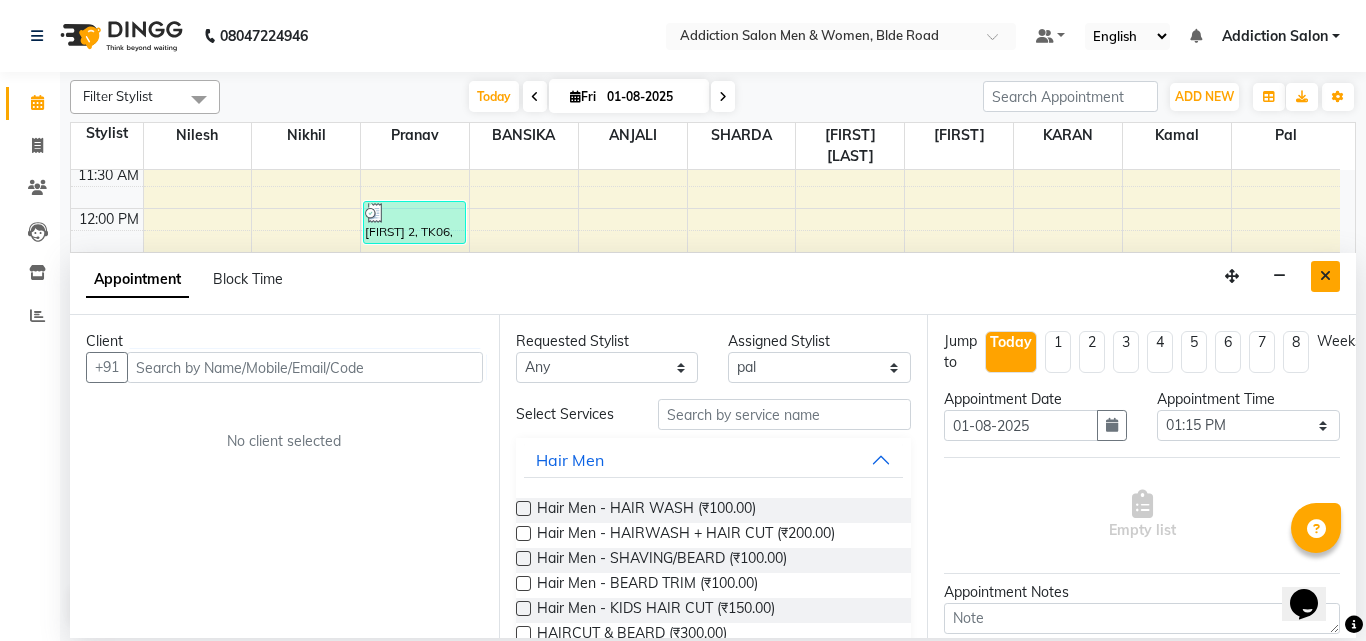 click at bounding box center (1325, 276) 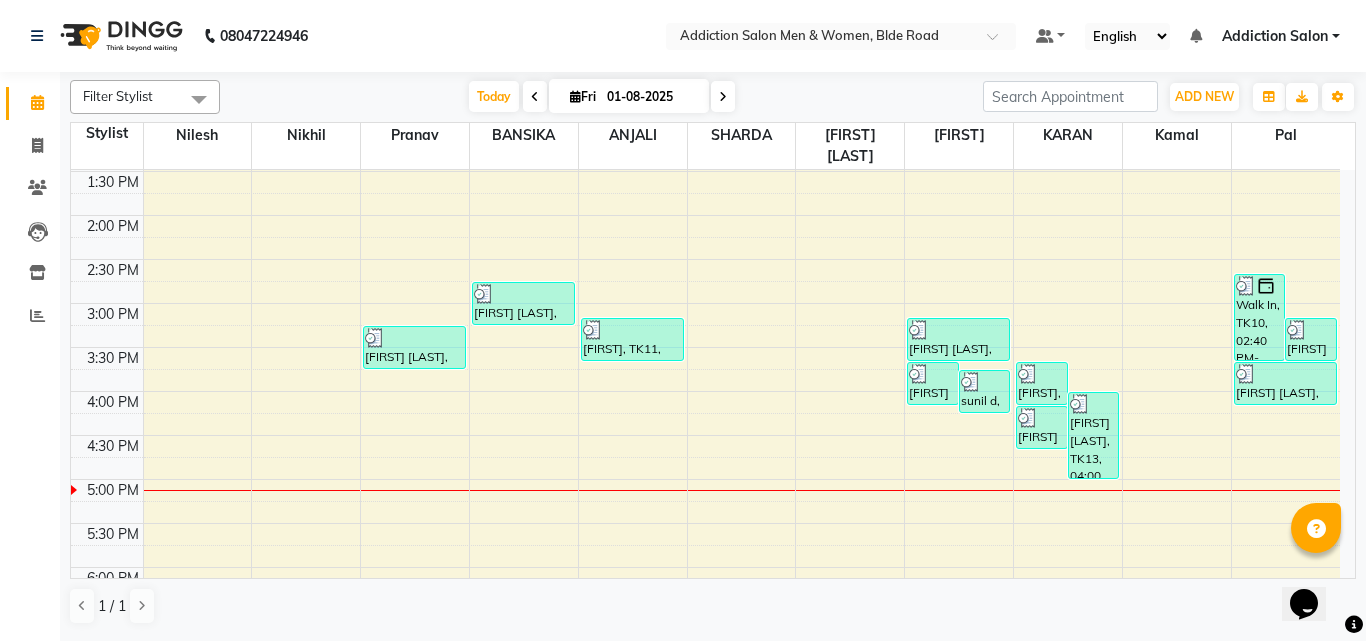 scroll, scrollTop: 485, scrollLeft: 0, axis: vertical 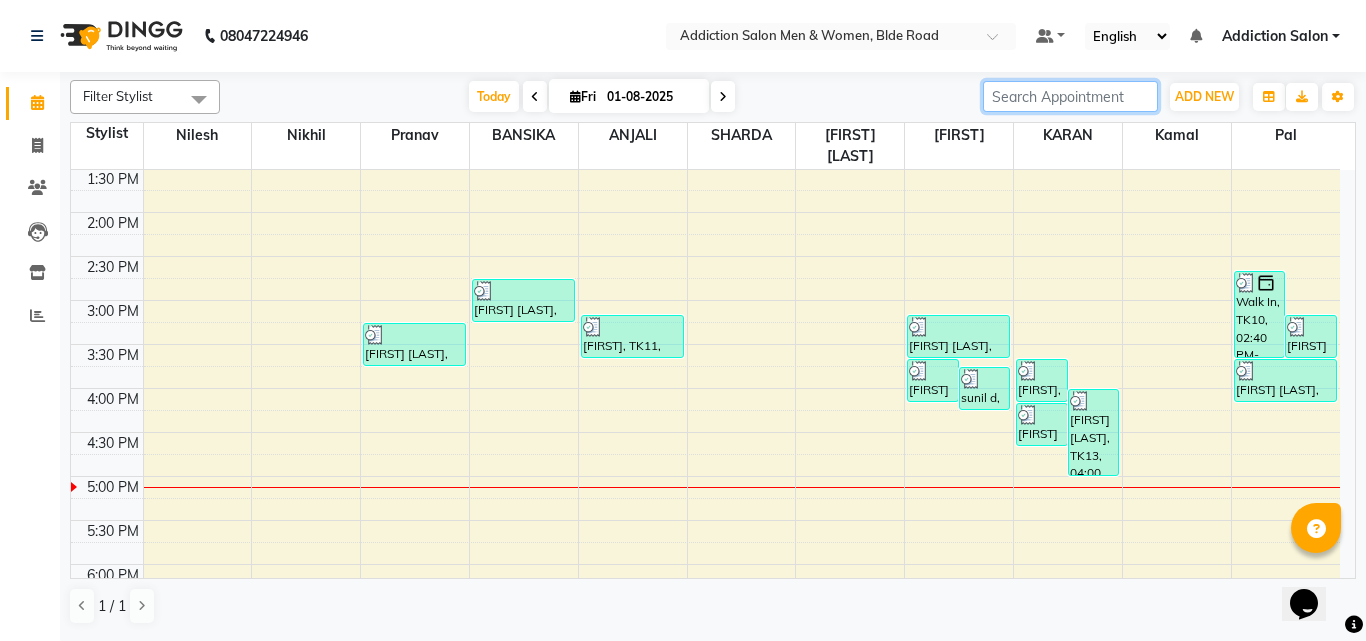 click at bounding box center [1070, 96] 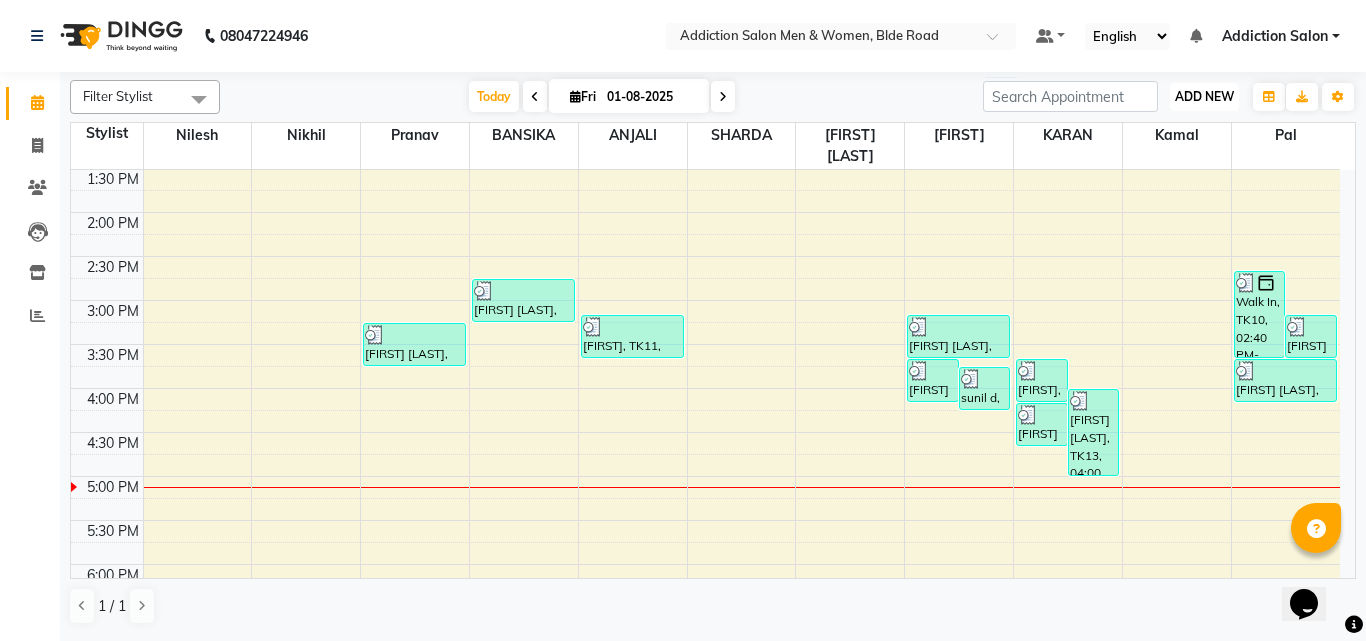 click on "ADD NEW" at bounding box center (1204, 96) 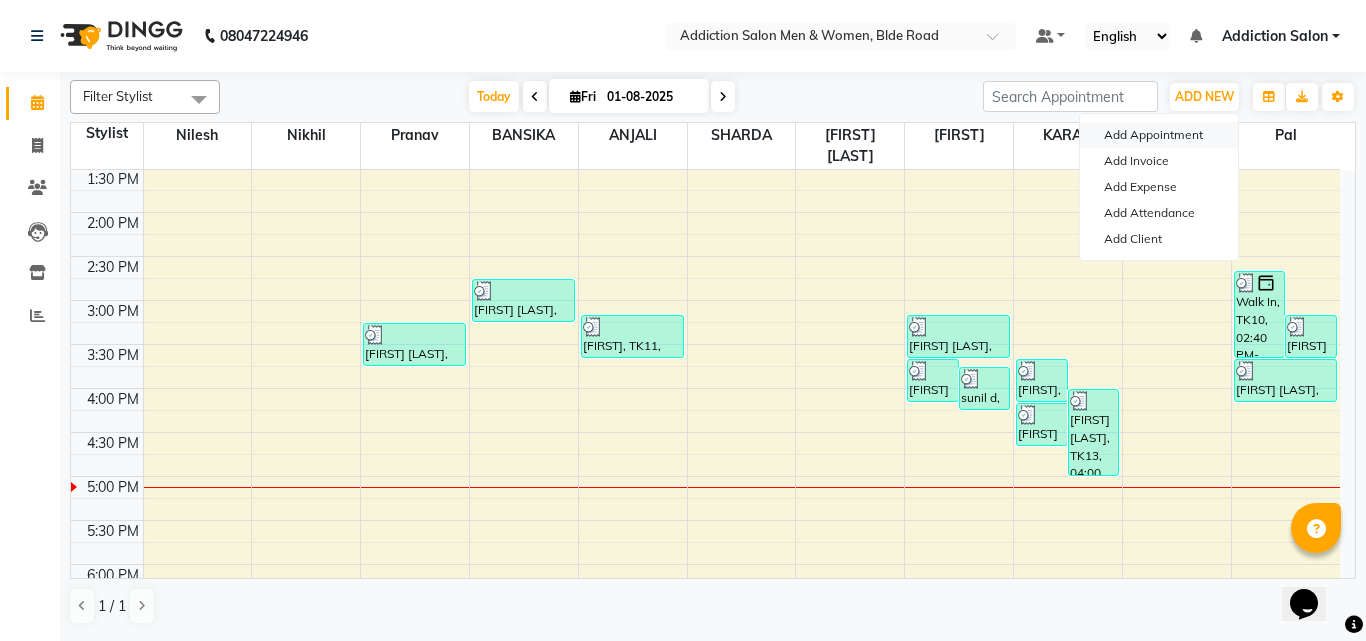 click on "Add Appointment" at bounding box center (1159, 135) 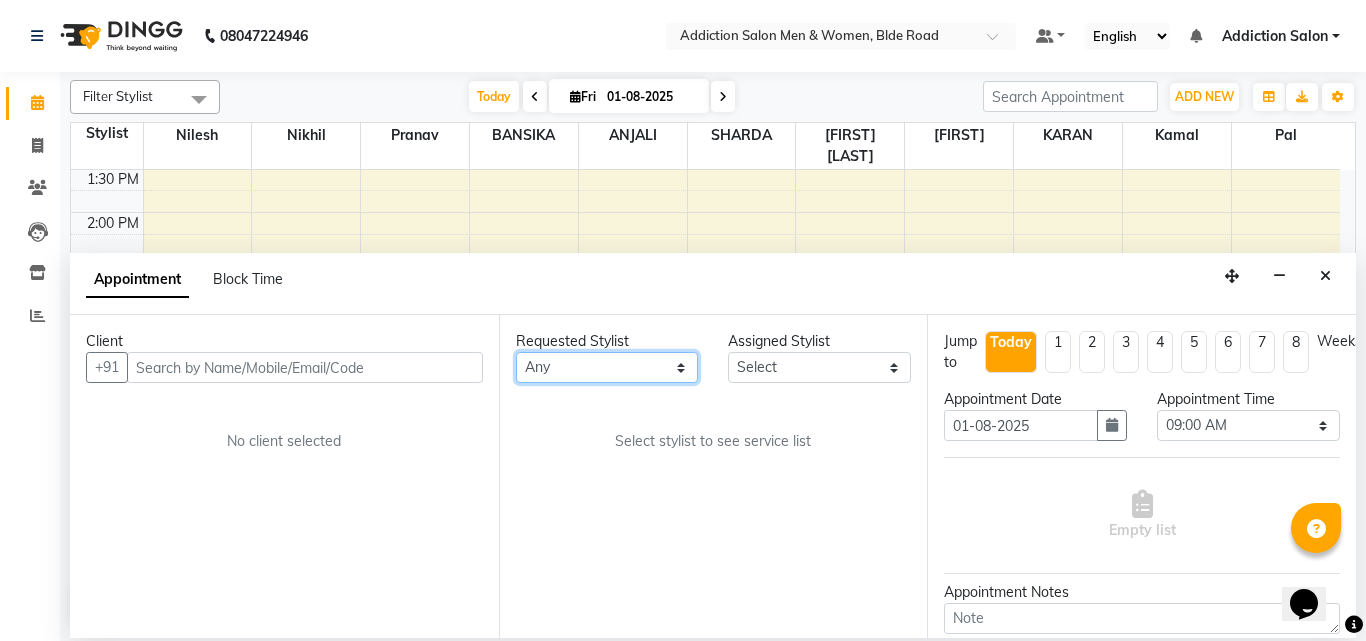 click on "Any ANJALI BANSIKA Kamal KARAN KOUSHIK Nikhil Nilesh  pal Pranav REKHA RATHOD SHARDA" at bounding box center (607, 367) 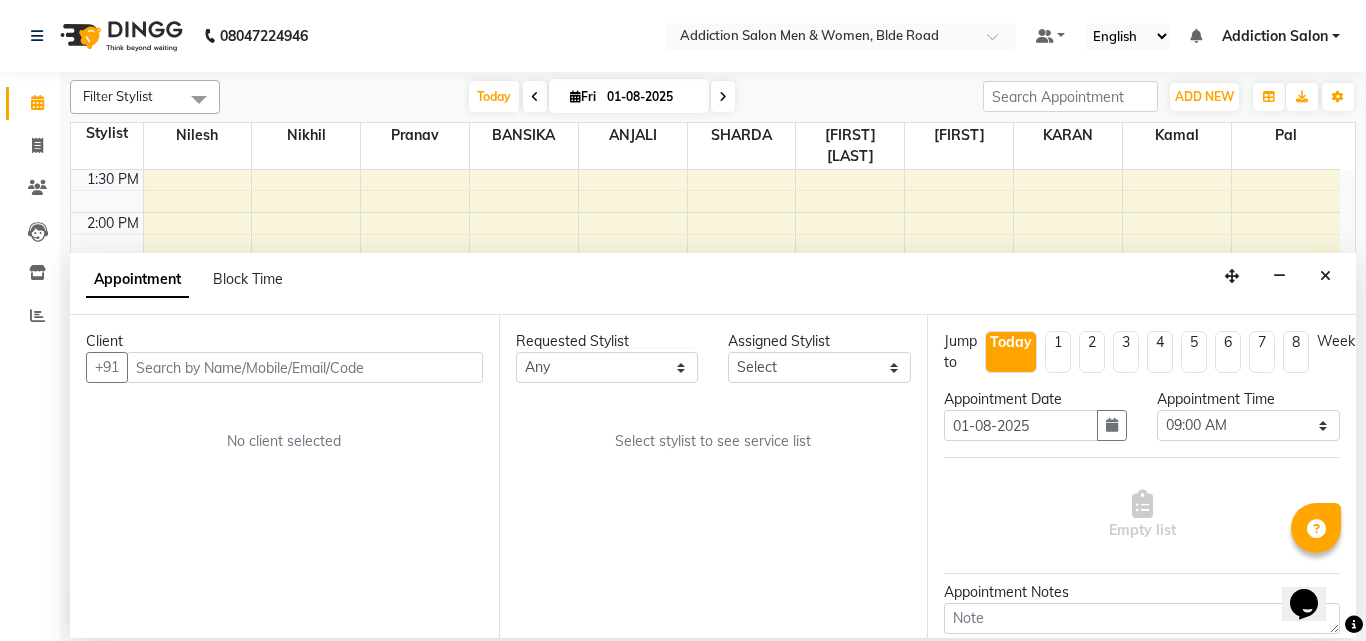 click at bounding box center (1325, 276) 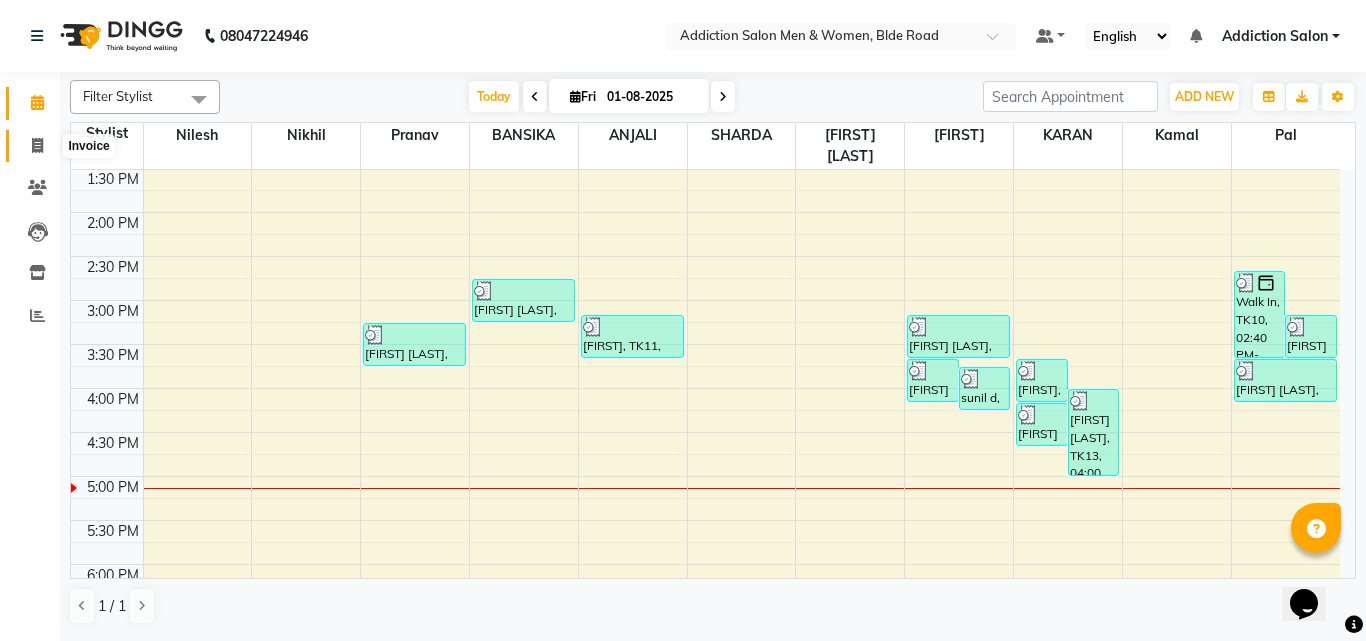 click 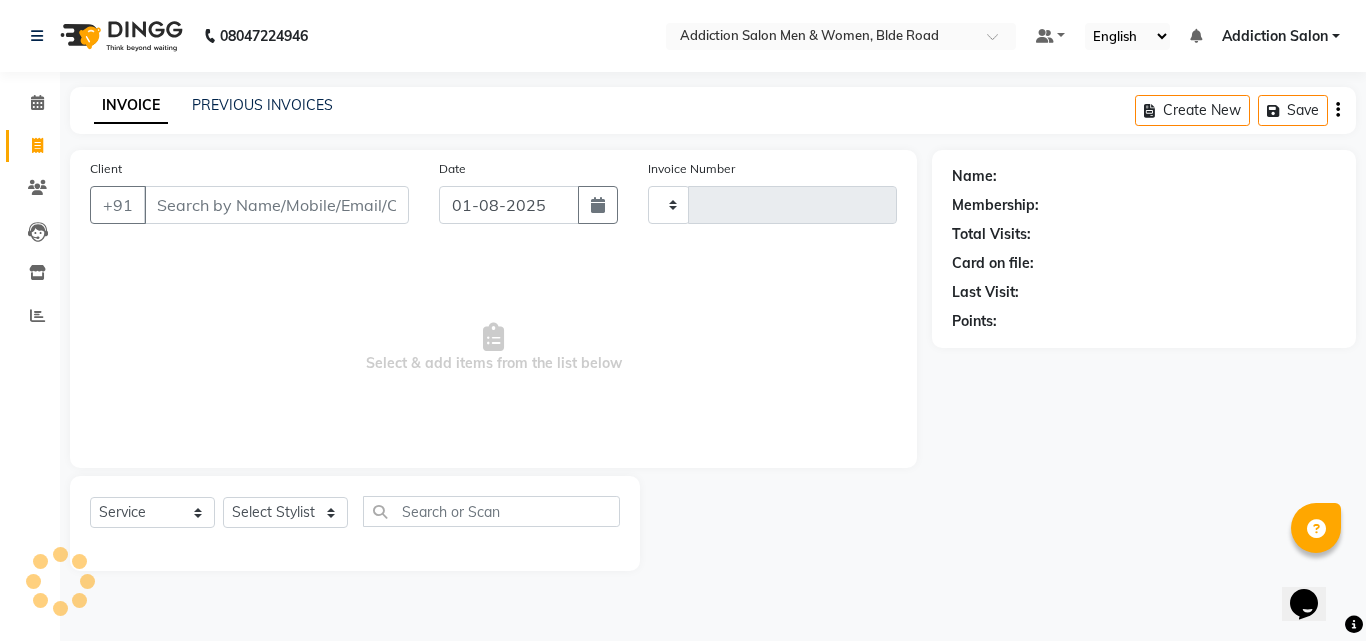 type on "3099" 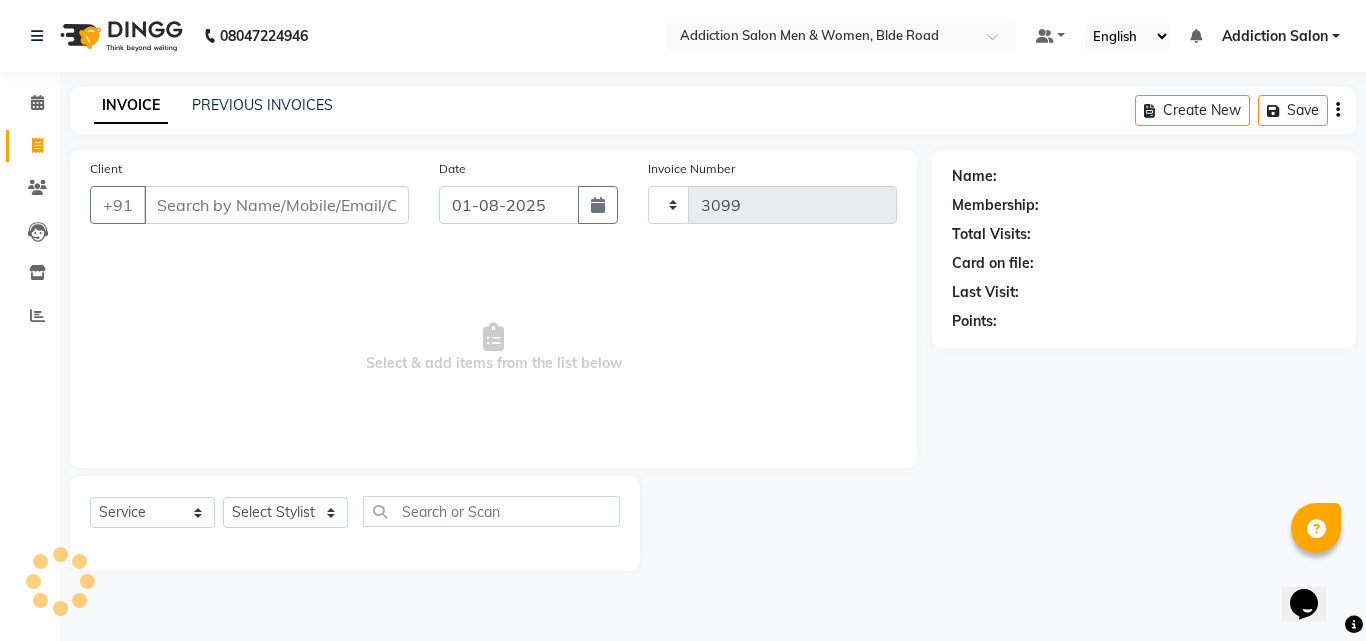 select on "6595" 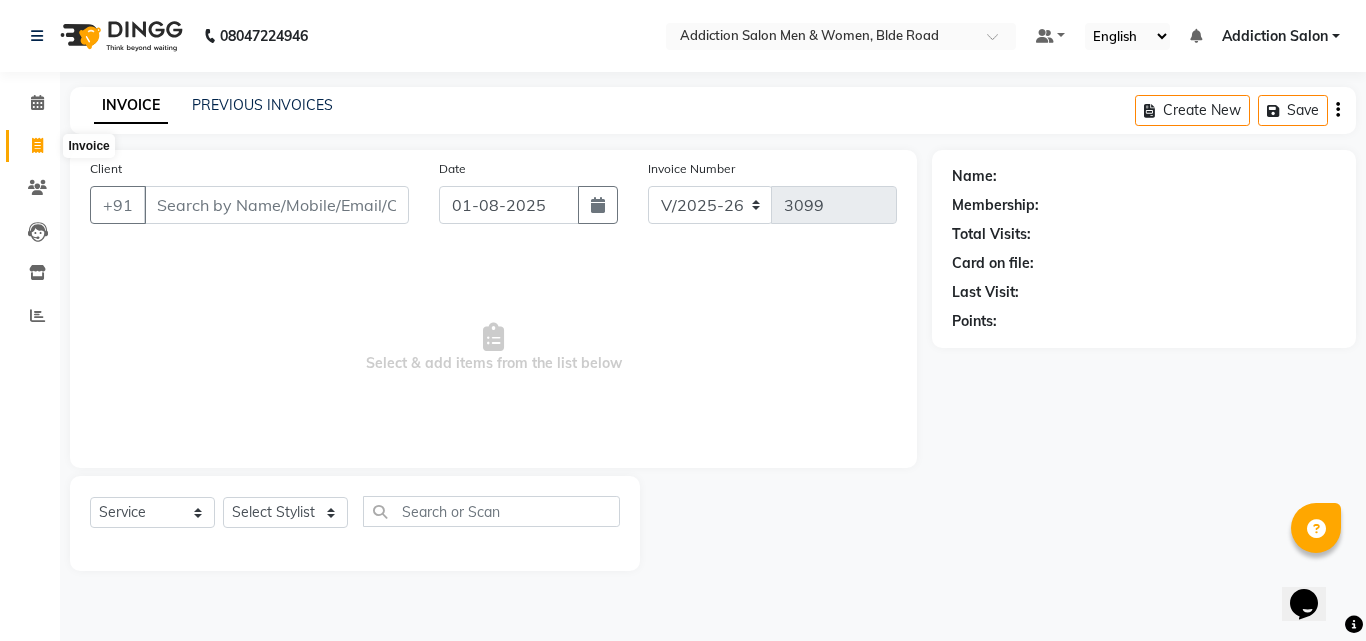 click 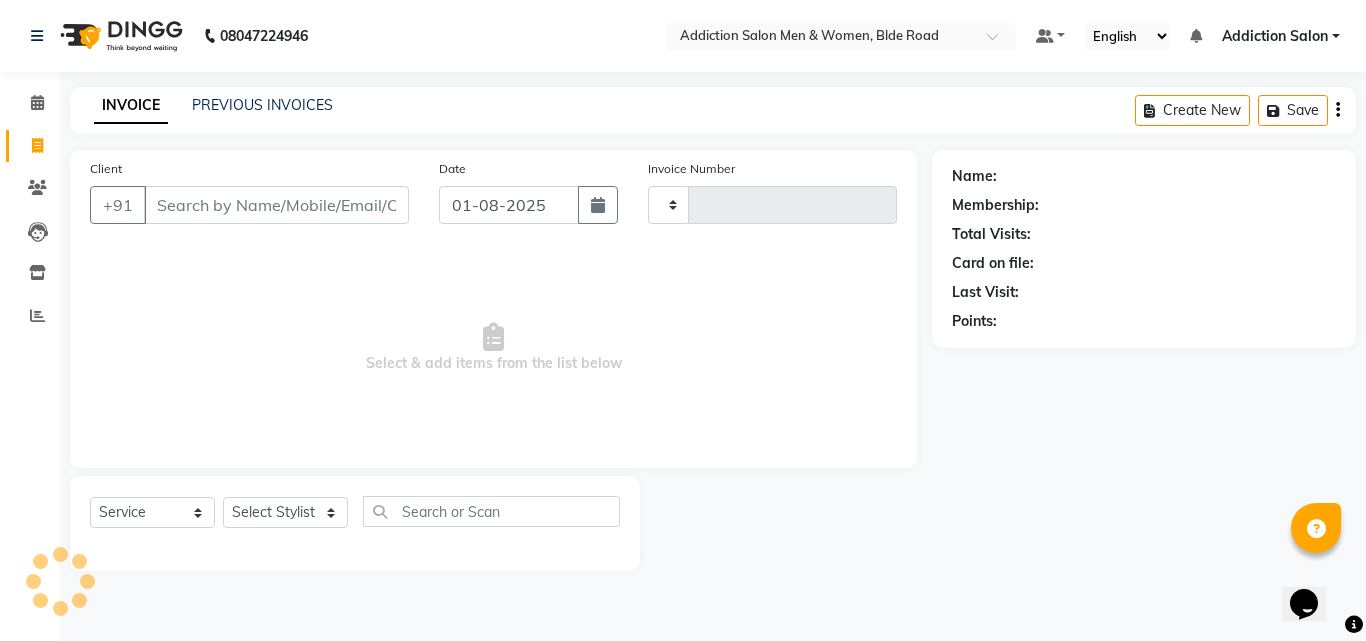type on "3099" 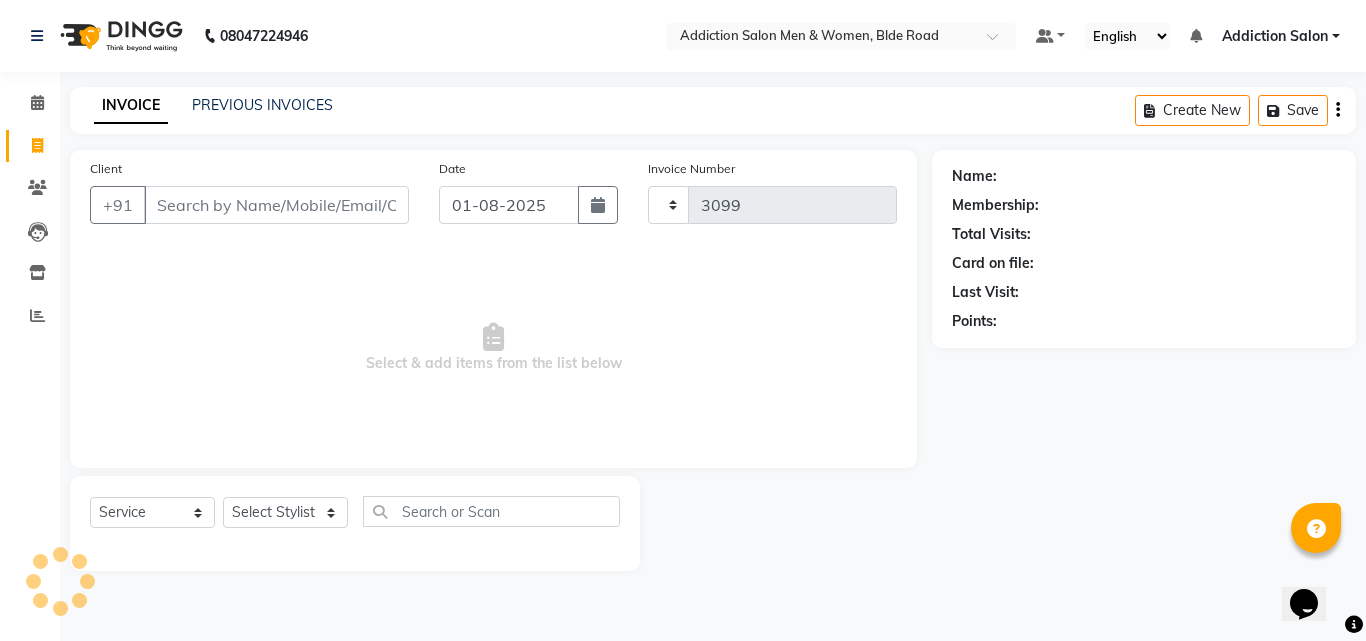 select on "6595" 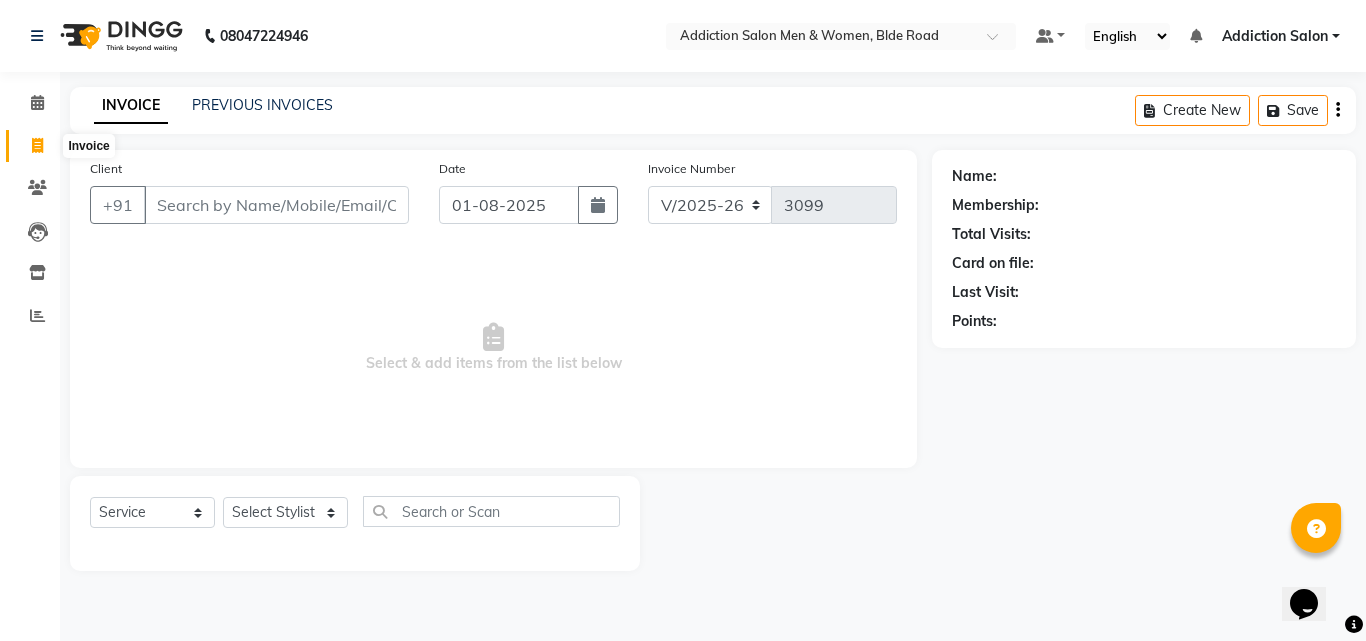 click 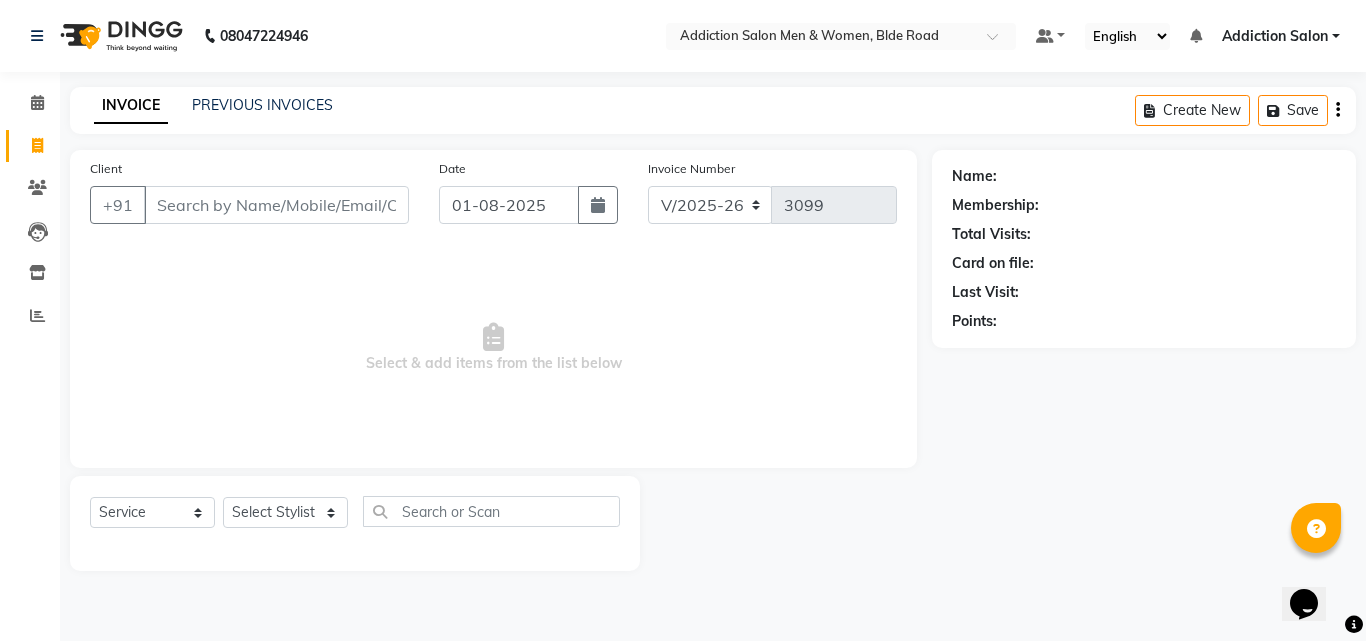 click on "Client" at bounding box center (276, 205) 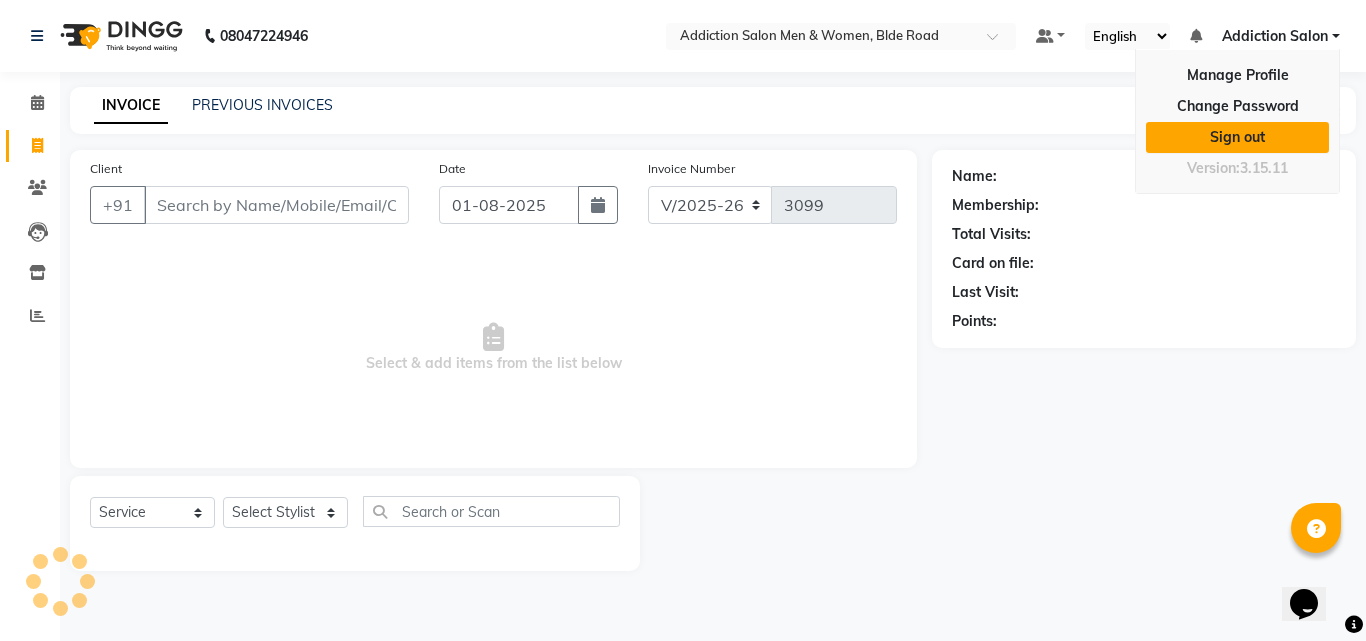 click on "Sign out" at bounding box center (1237, 137) 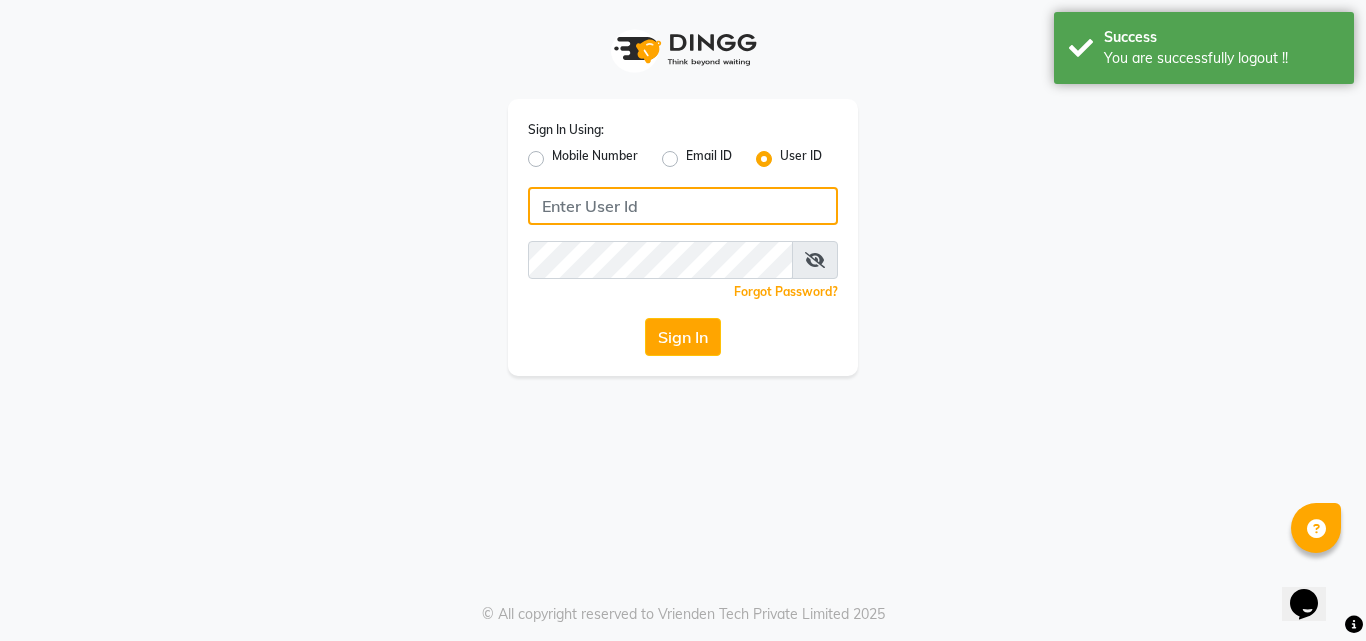type on "8105474348" 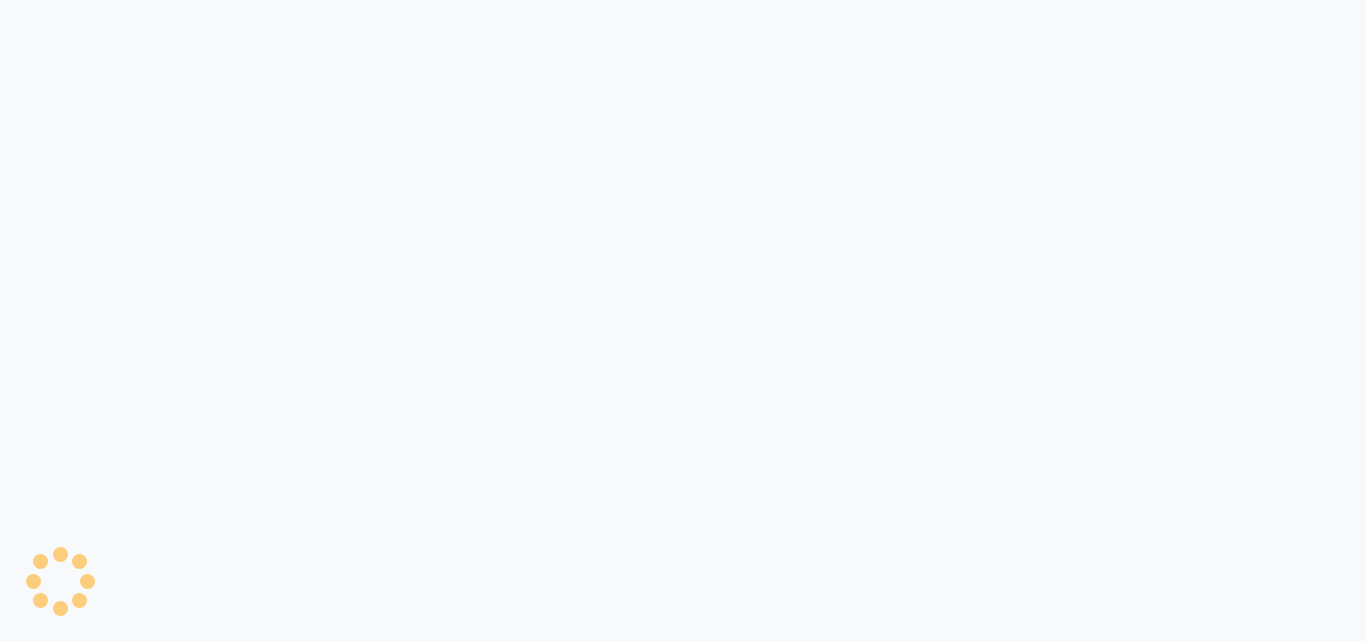 scroll, scrollTop: 0, scrollLeft: 0, axis: both 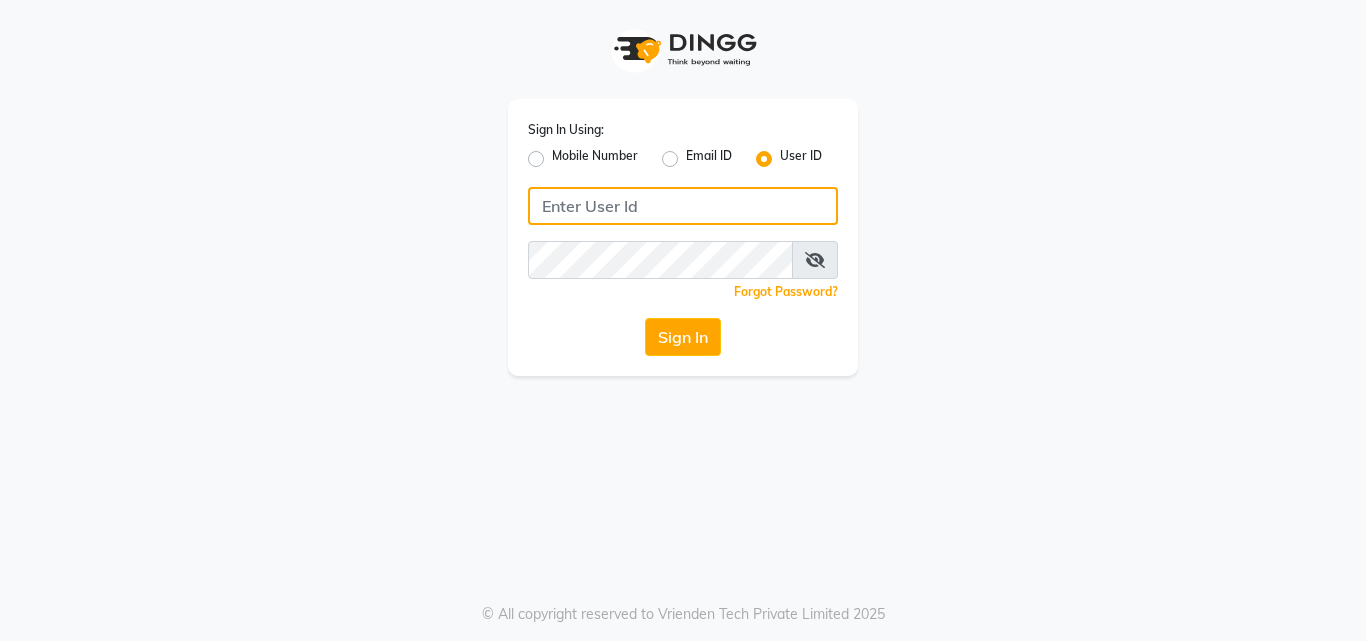 type on "8105474348" 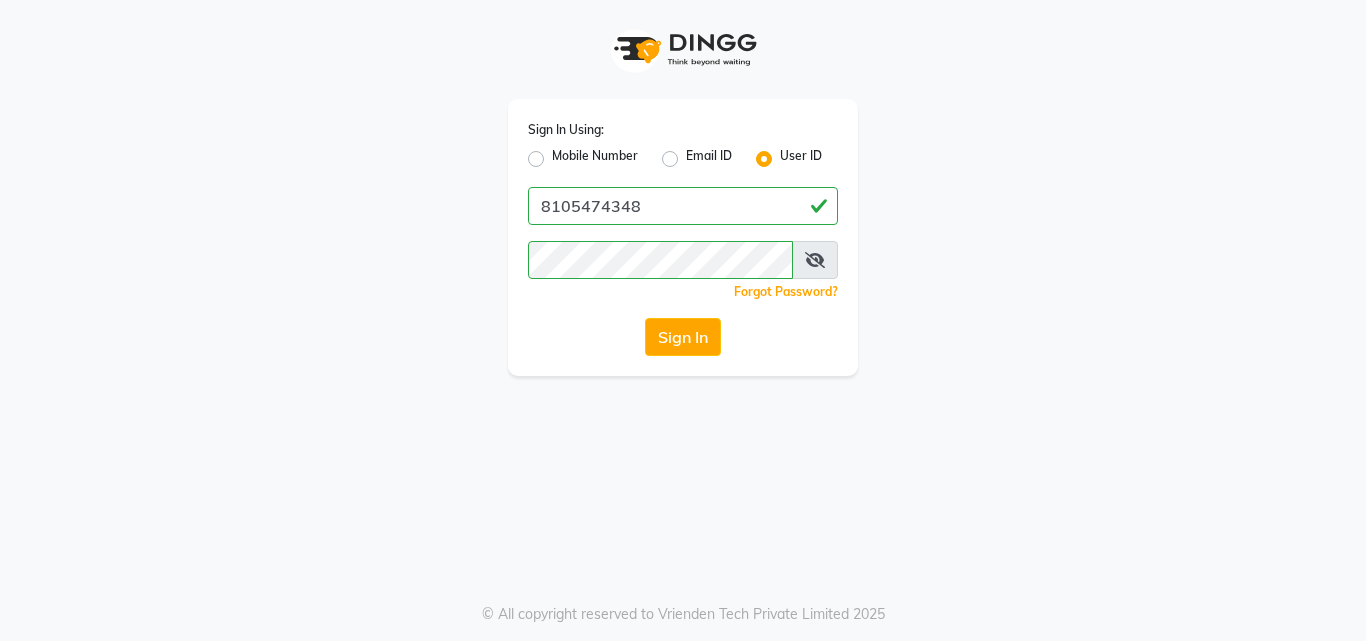 click on "Mobile Number" 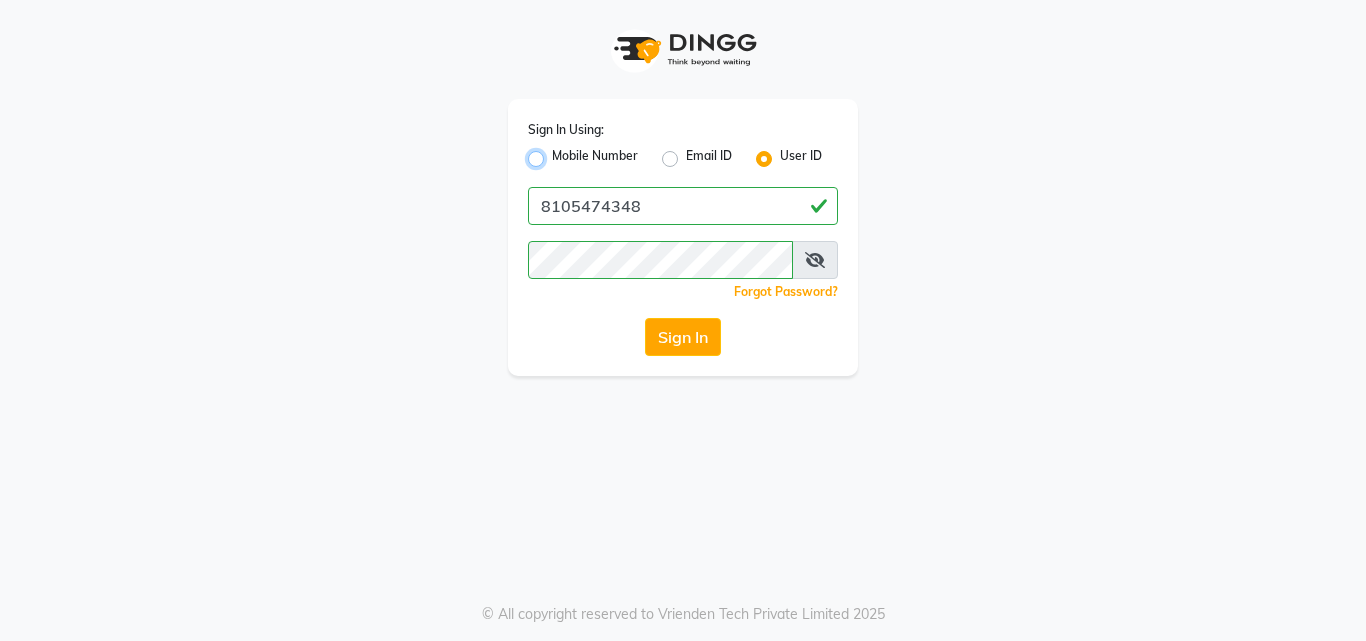 click on "Mobile Number" at bounding box center (558, 153) 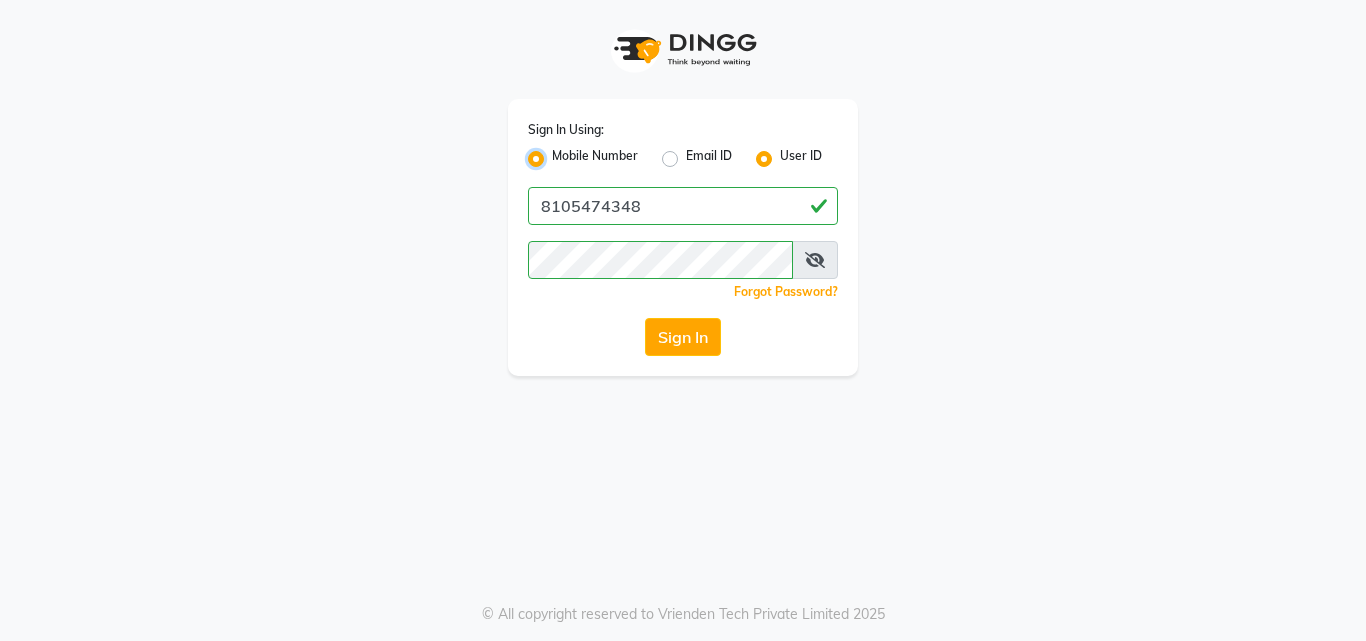 radio on "false" 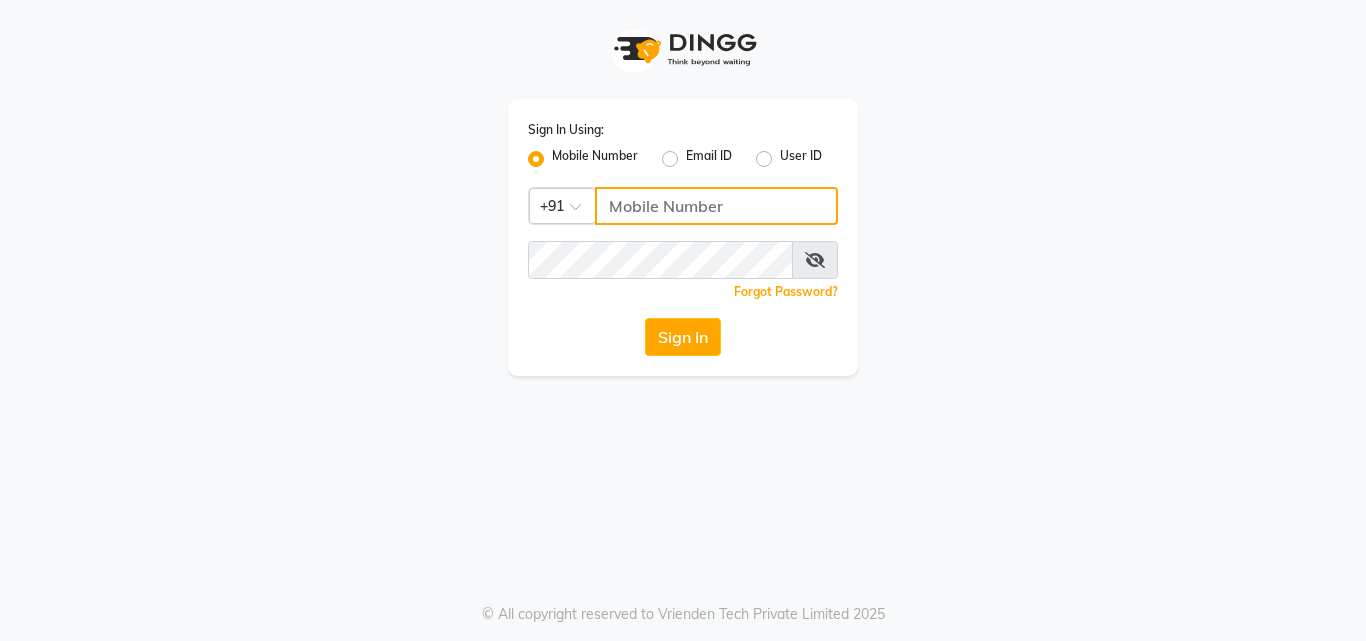 click 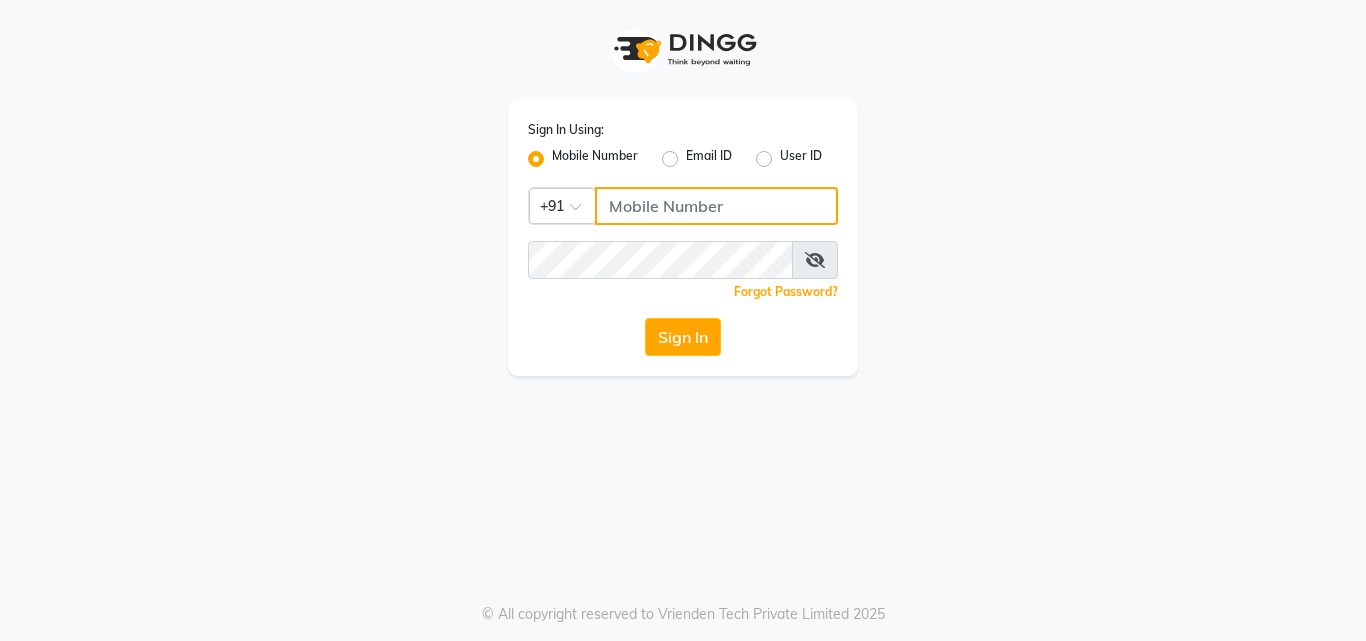 type on "8105474348" 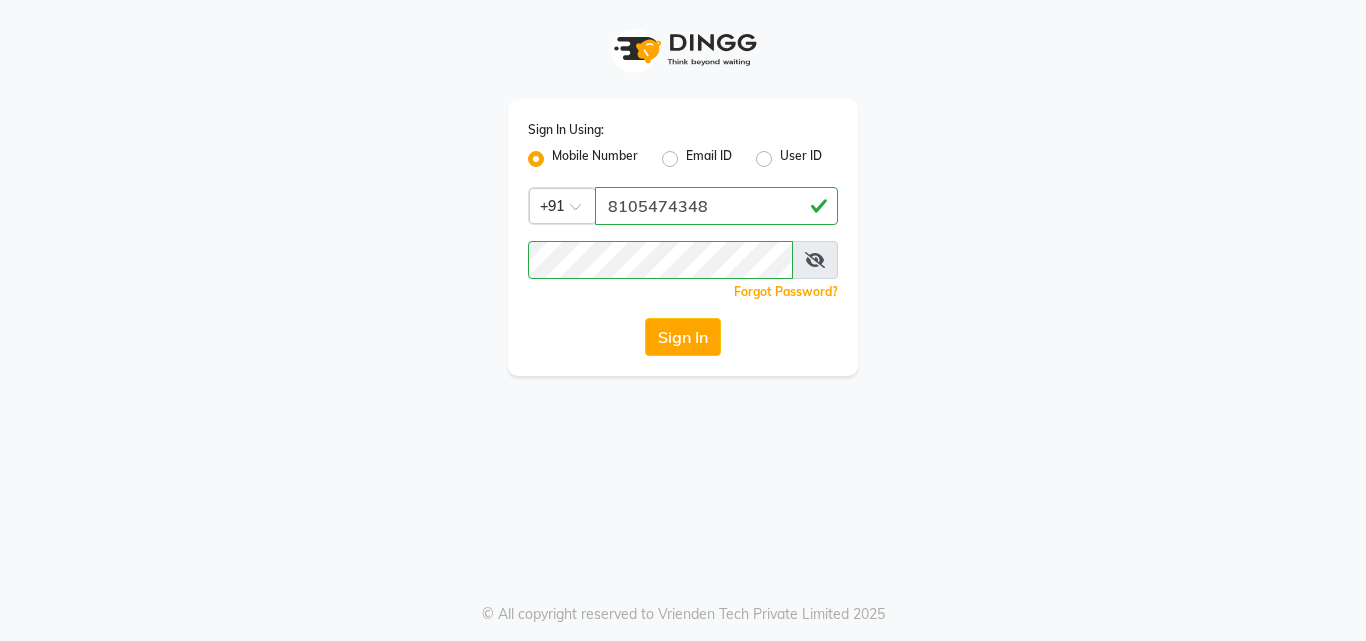 click at bounding box center [815, 260] 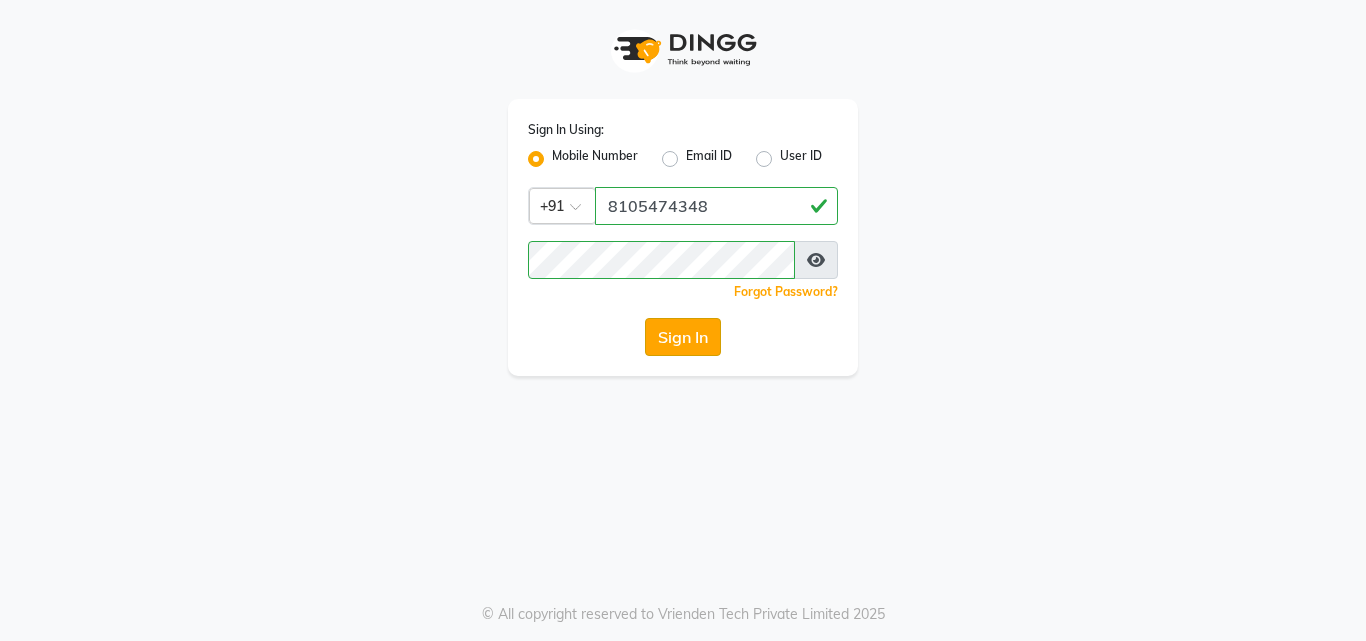 click on "Sign In" 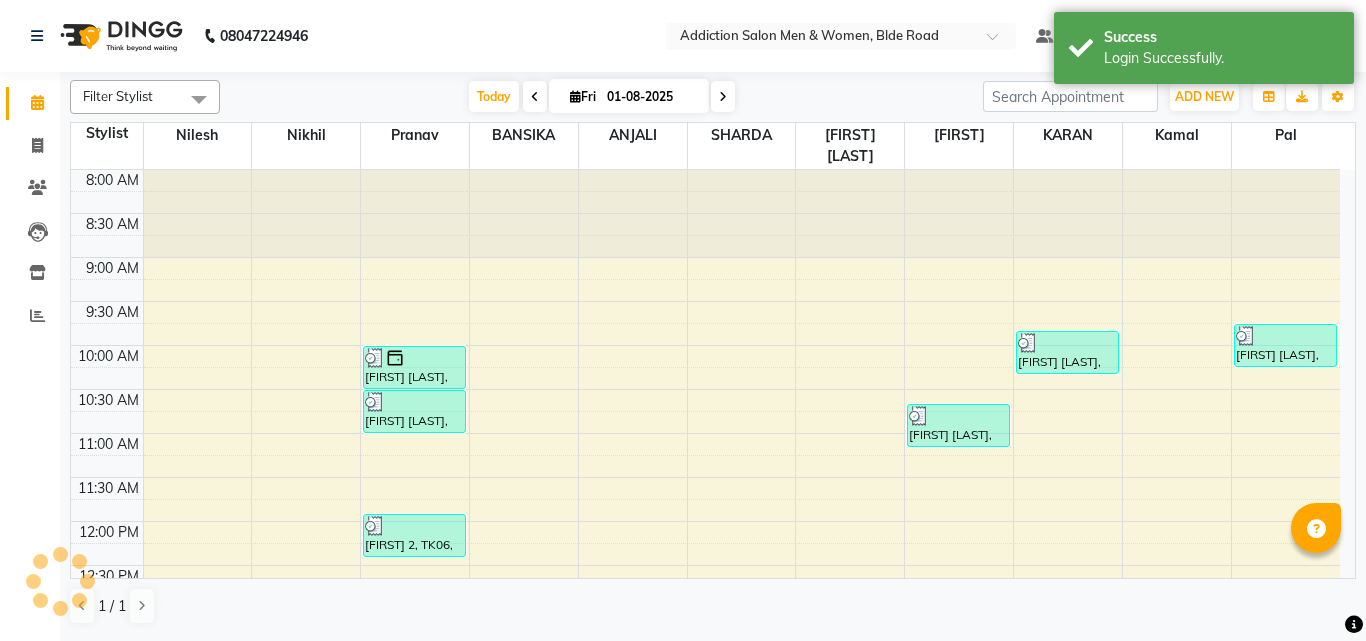 scroll, scrollTop: 0, scrollLeft: 0, axis: both 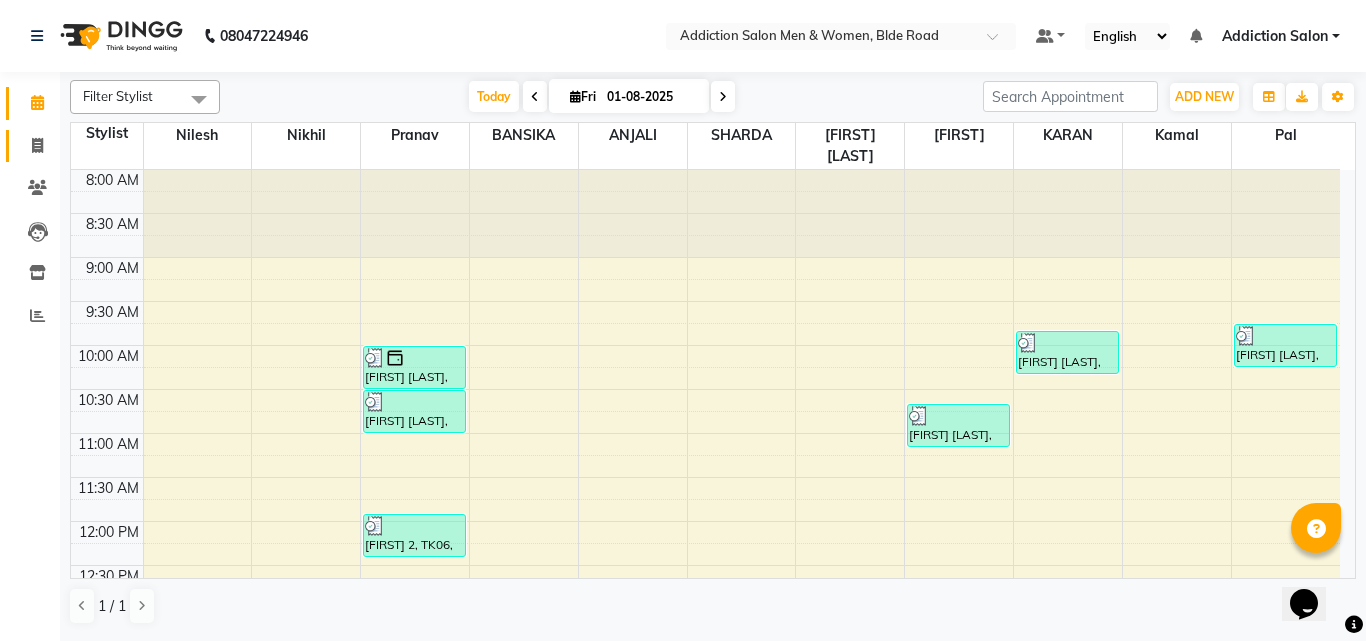 click 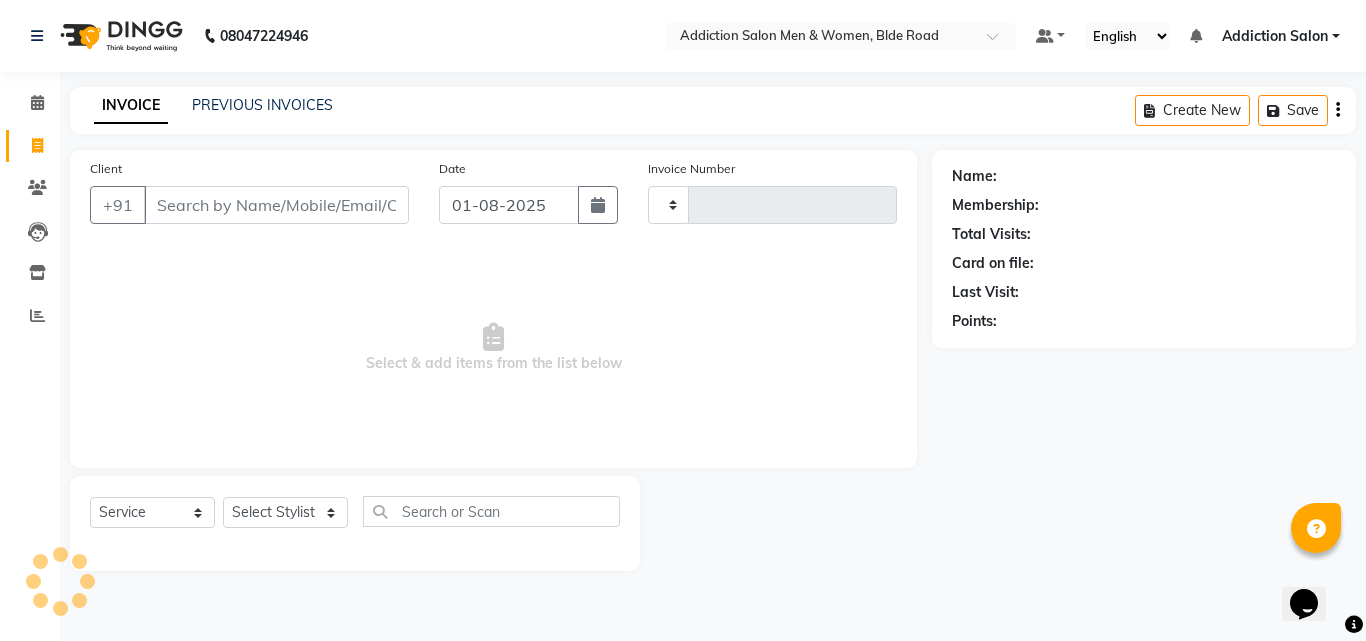 type on "3099" 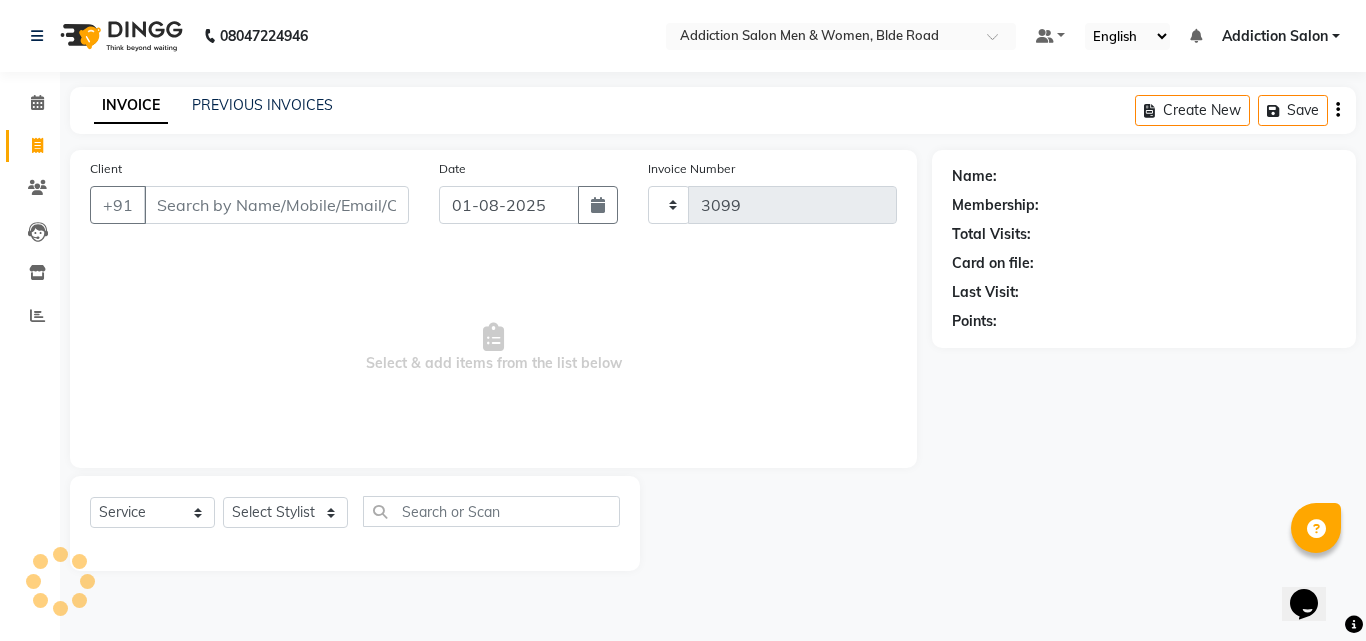 select on "6595" 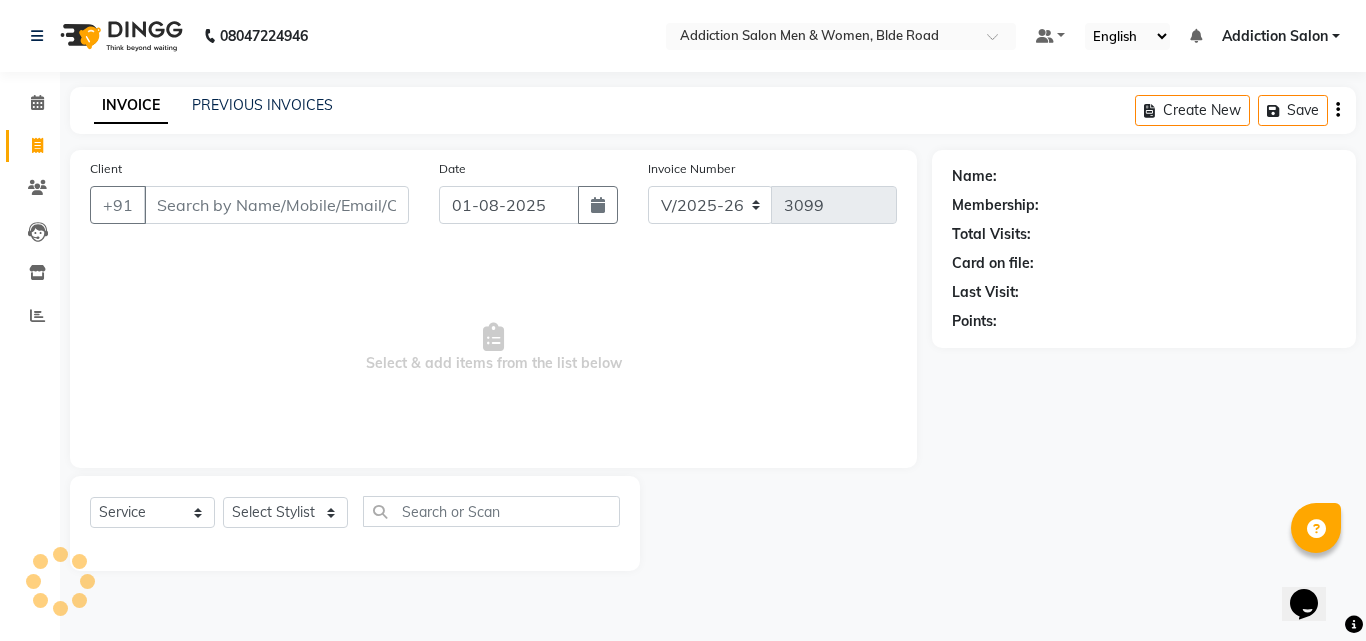 click on "Client" at bounding box center [276, 205] 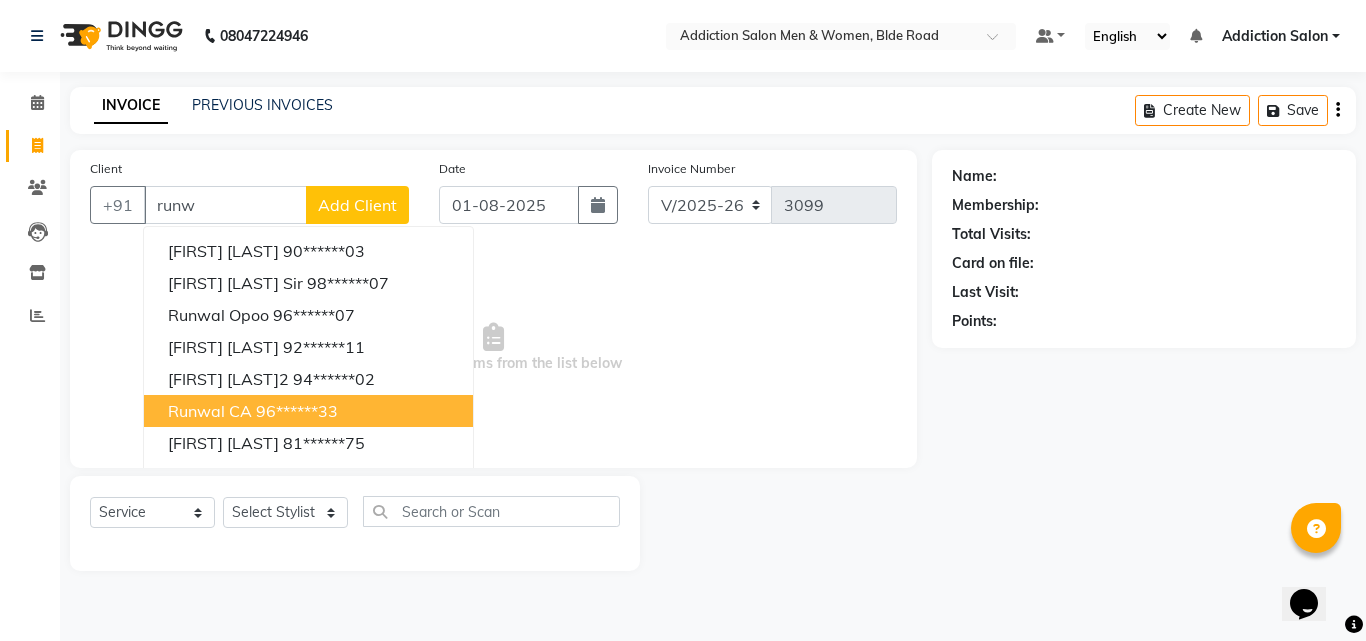 click on "Runwal CA" at bounding box center [210, 411] 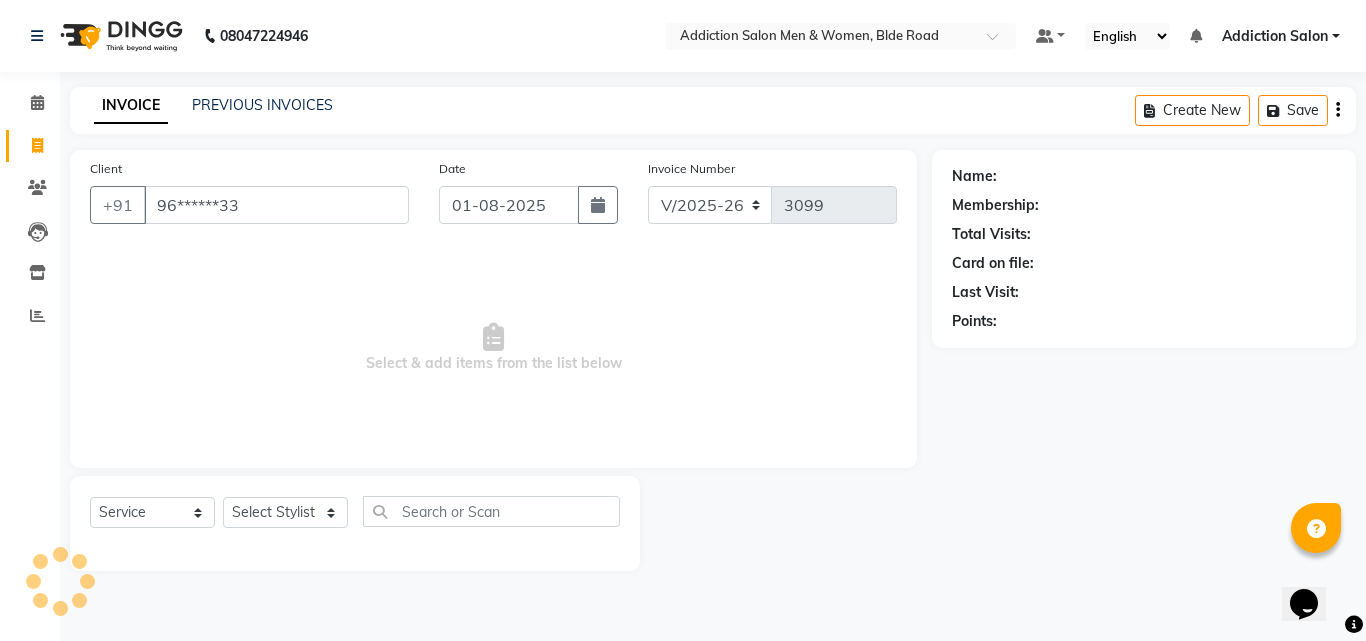 type on "96******33" 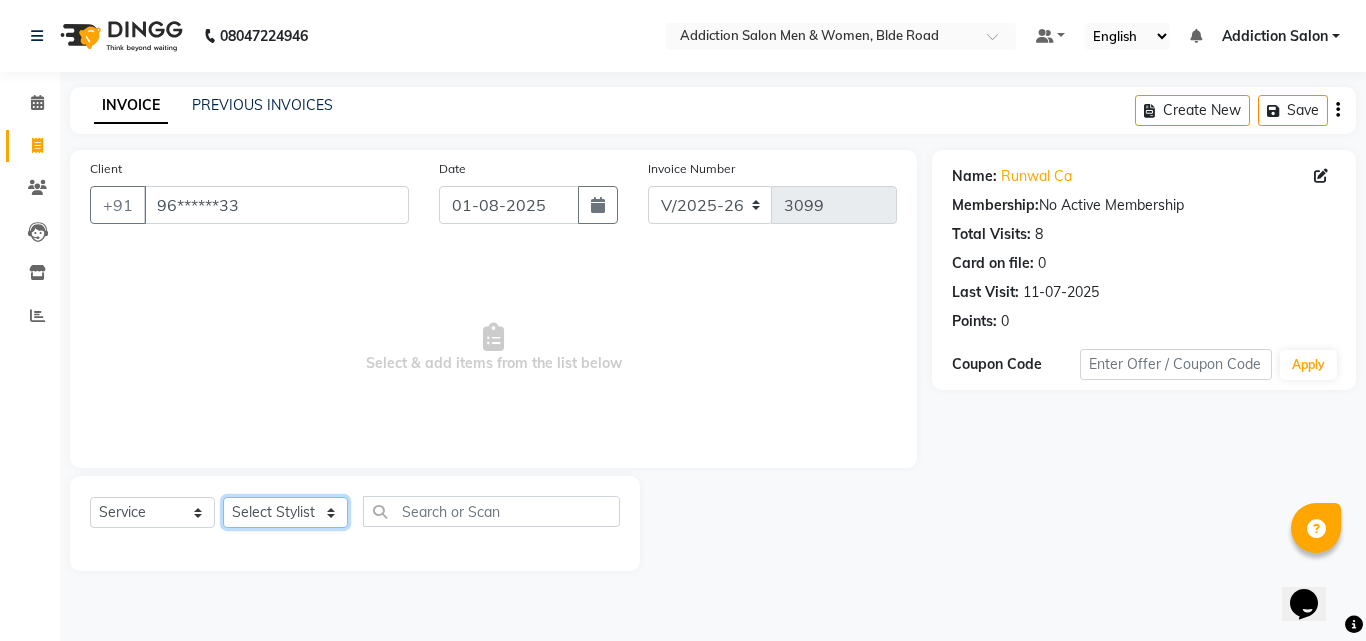 click on "Select Stylist Addiction Salon ANJALI BANSIKA Kamal KARAN KOUSHIK Nikhil Nilesh  pal Pranav REKHA RATHOD SHARDA" 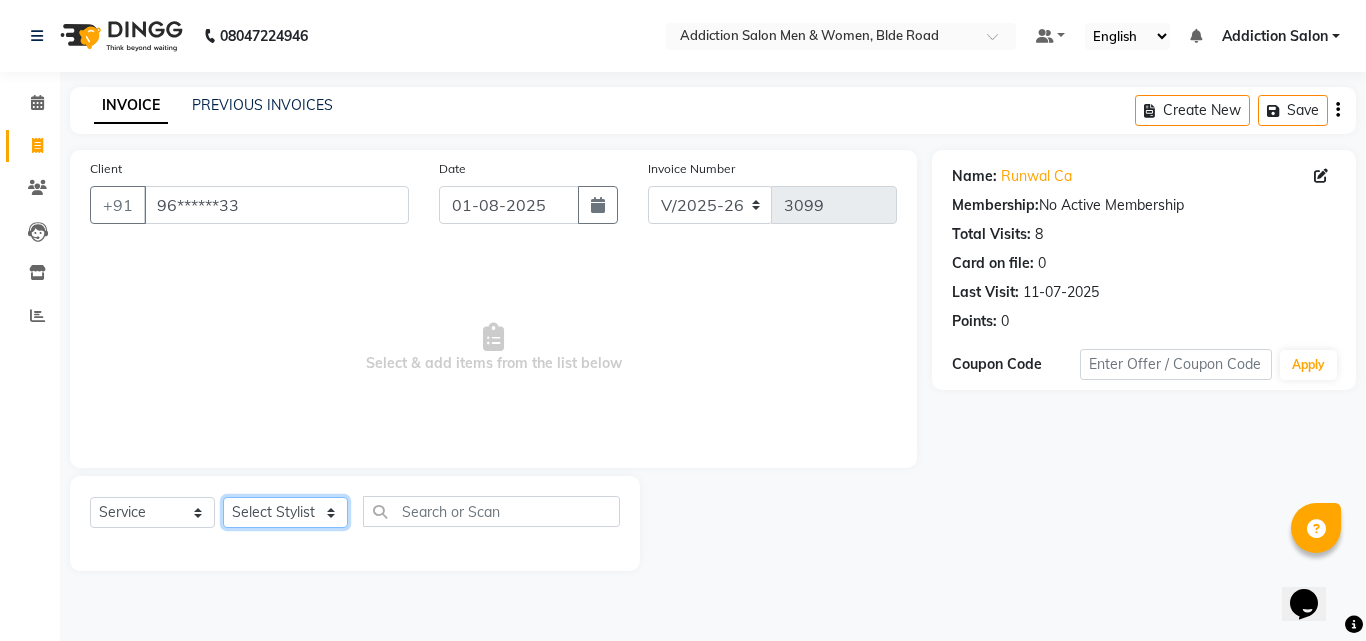 select on "67107" 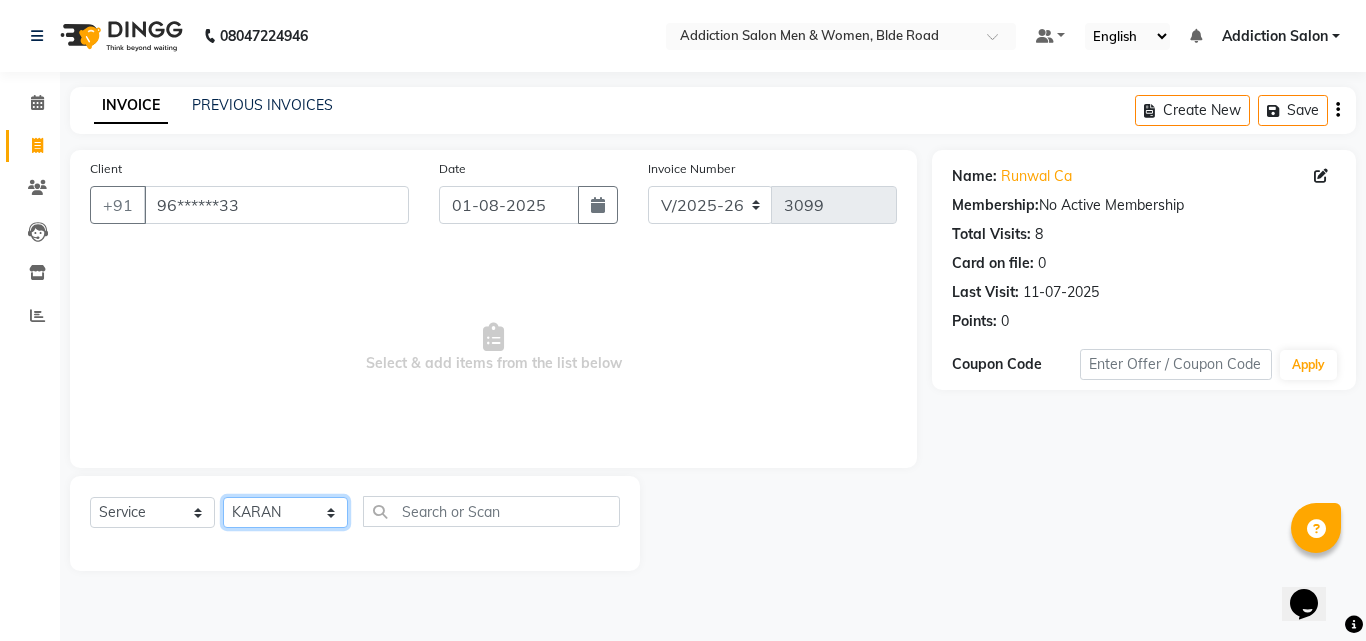 click on "Select Stylist Addiction Salon ANJALI BANSIKA Kamal KARAN KOUSHIK Nikhil Nilesh  pal Pranav REKHA RATHOD SHARDA" 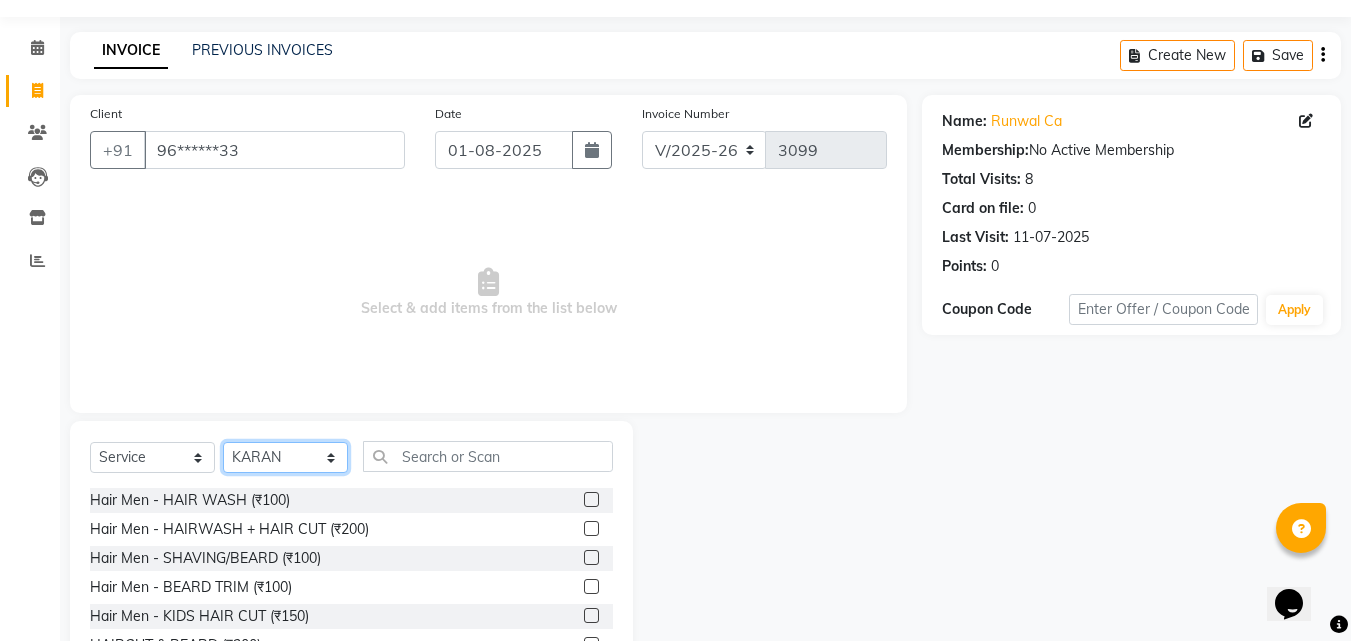 scroll, scrollTop: 100, scrollLeft: 0, axis: vertical 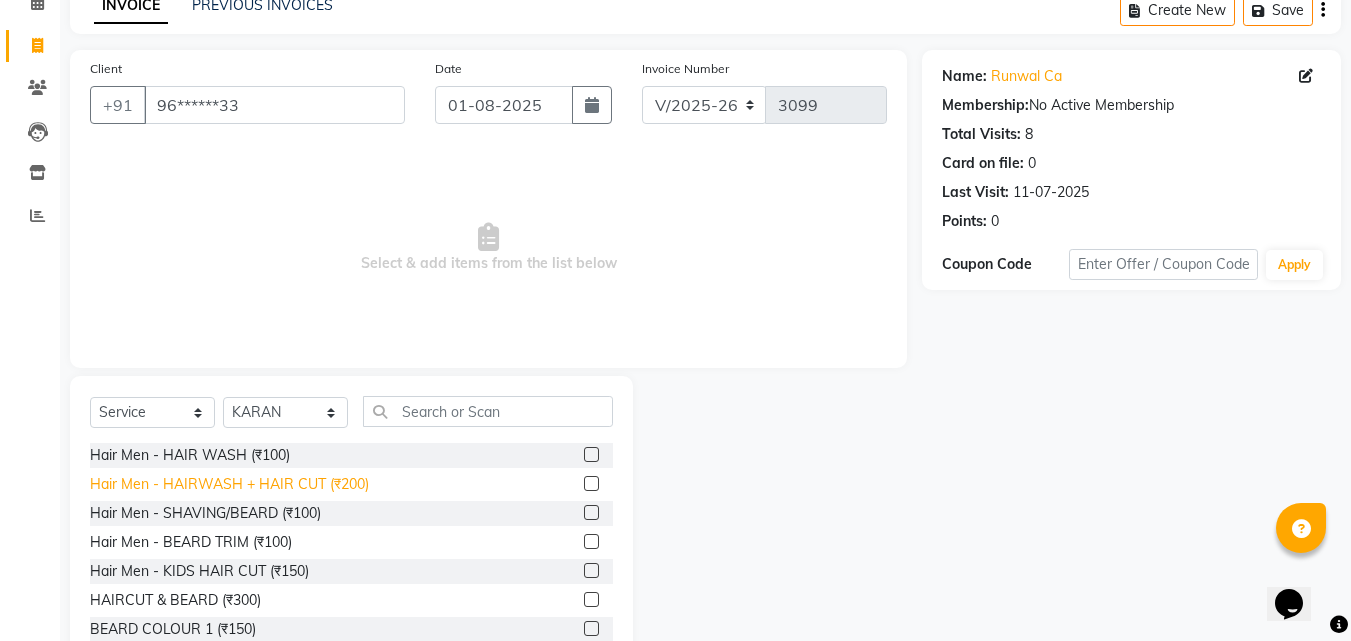 click on "Hair Men - HAIRWASH + HAIR CUT (₹200)" 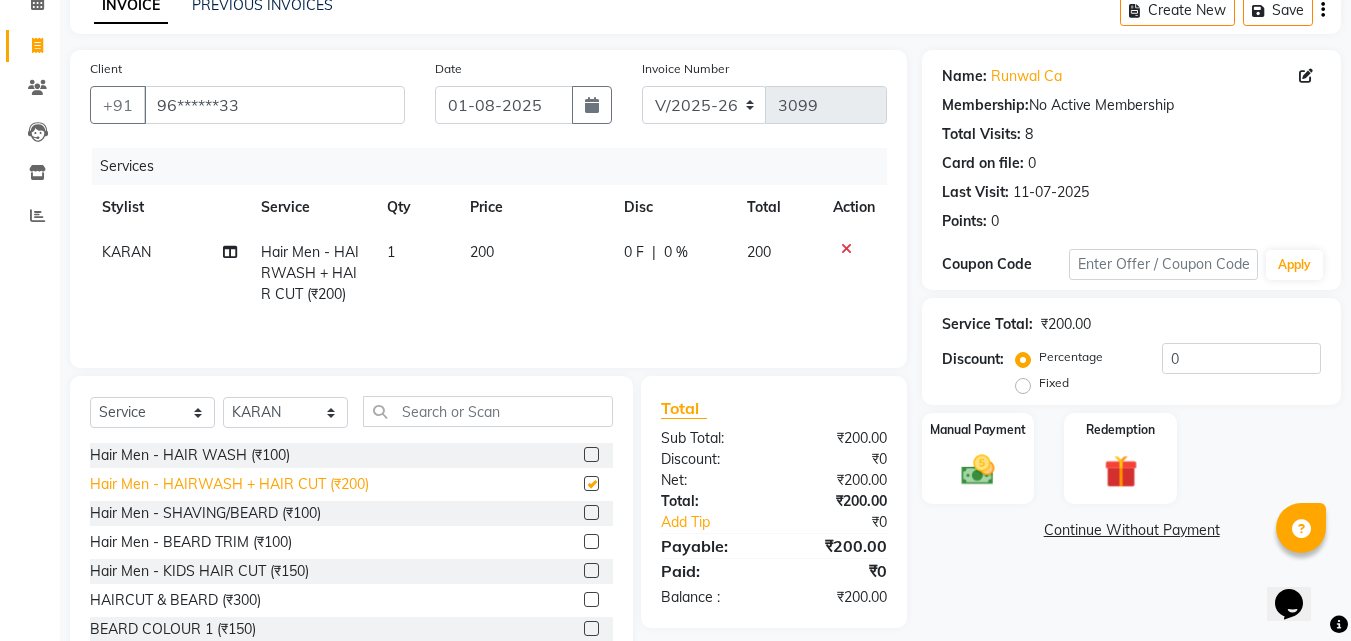 checkbox on "false" 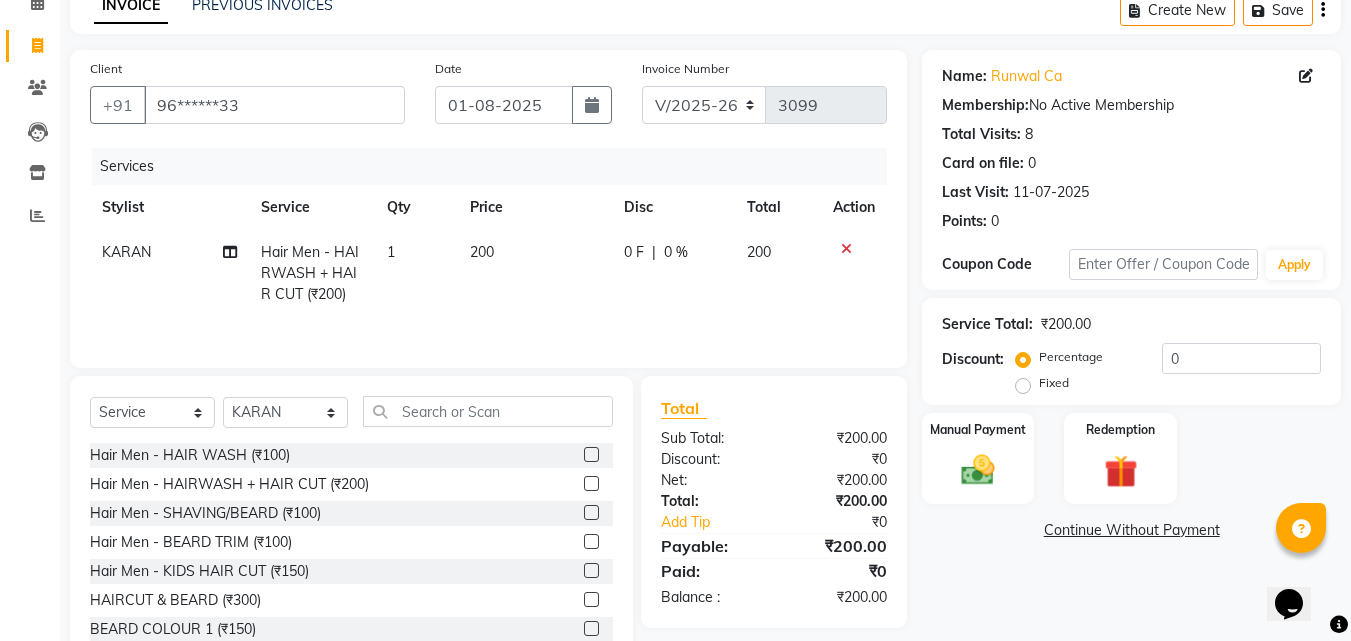 click on "Hair Men - SHAVING/BEARD (₹100)" 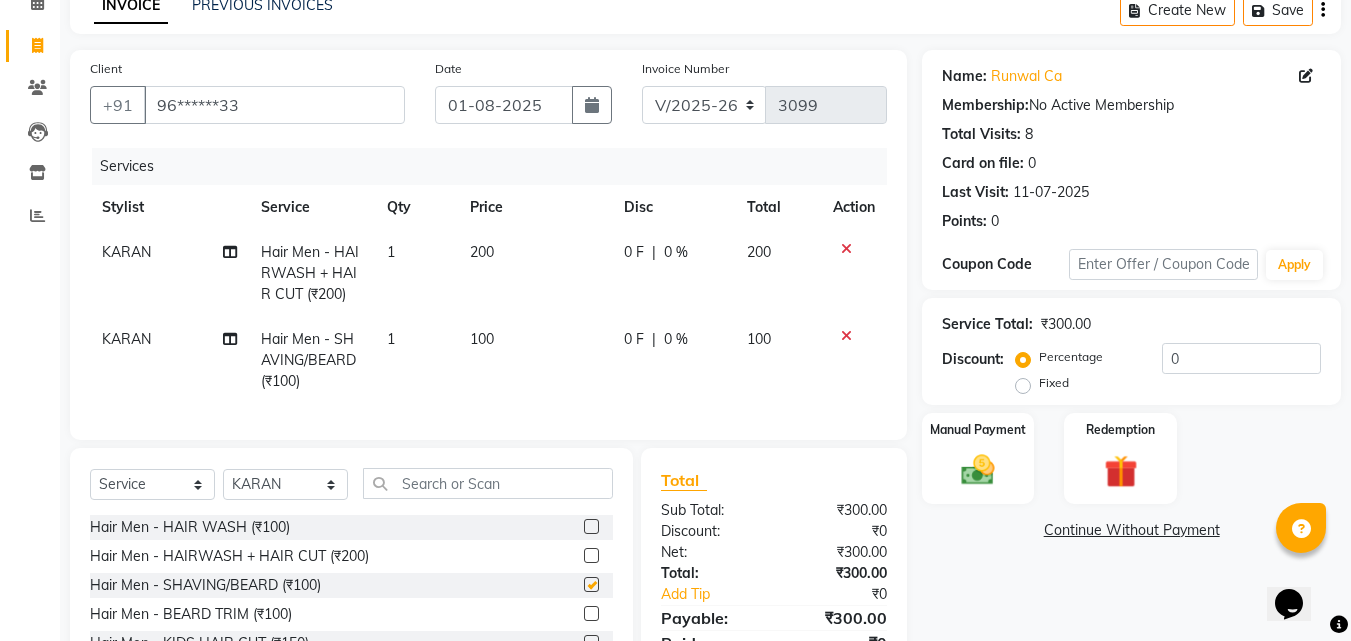 checkbox on "false" 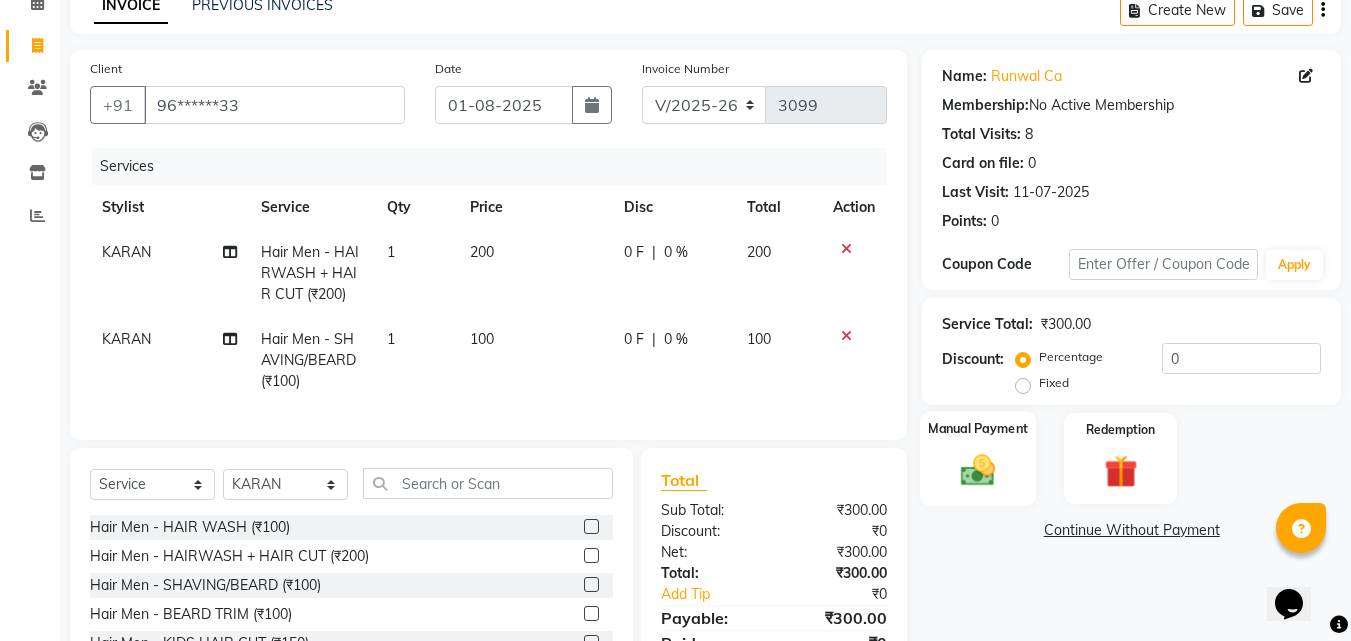 click 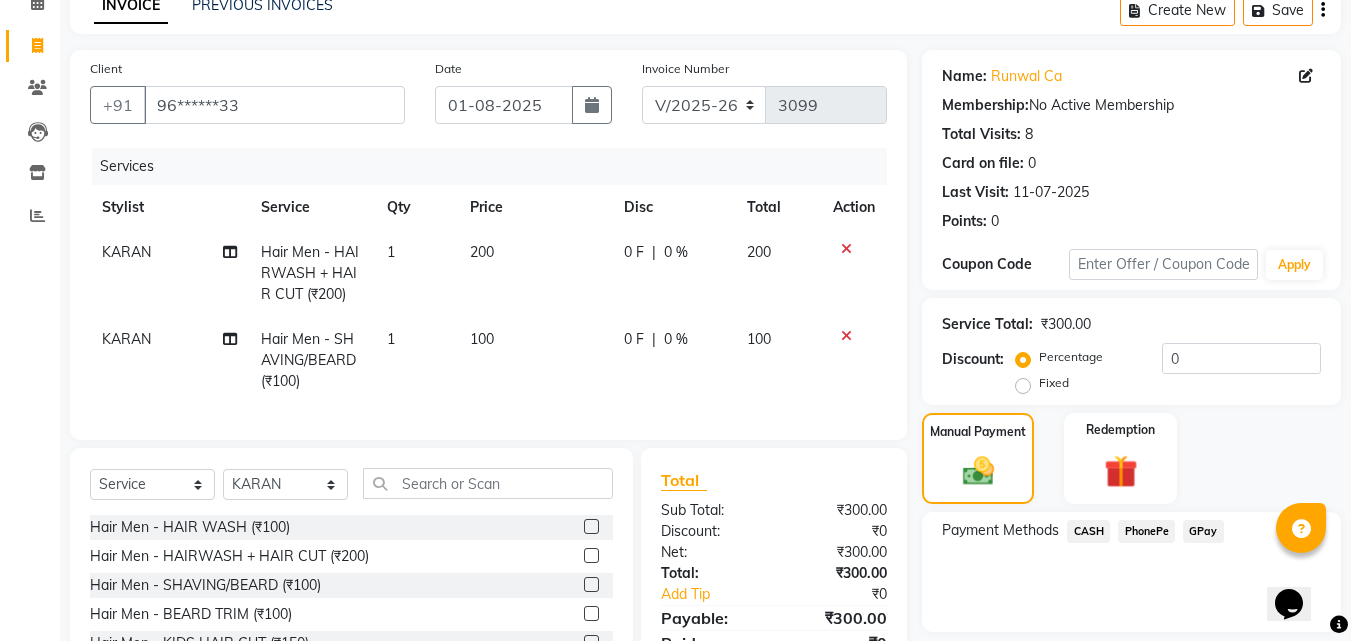 click on "PhonePe" 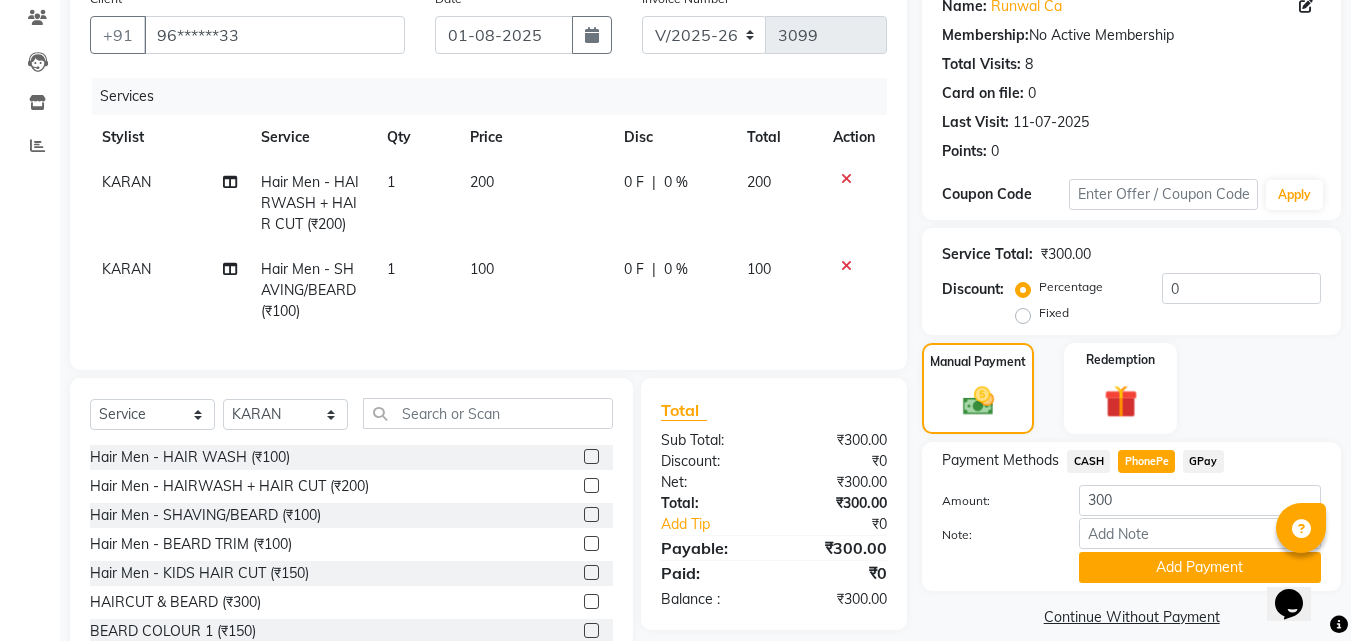 scroll, scrollTop: 247, scrollLeft: 0, axis: vertical 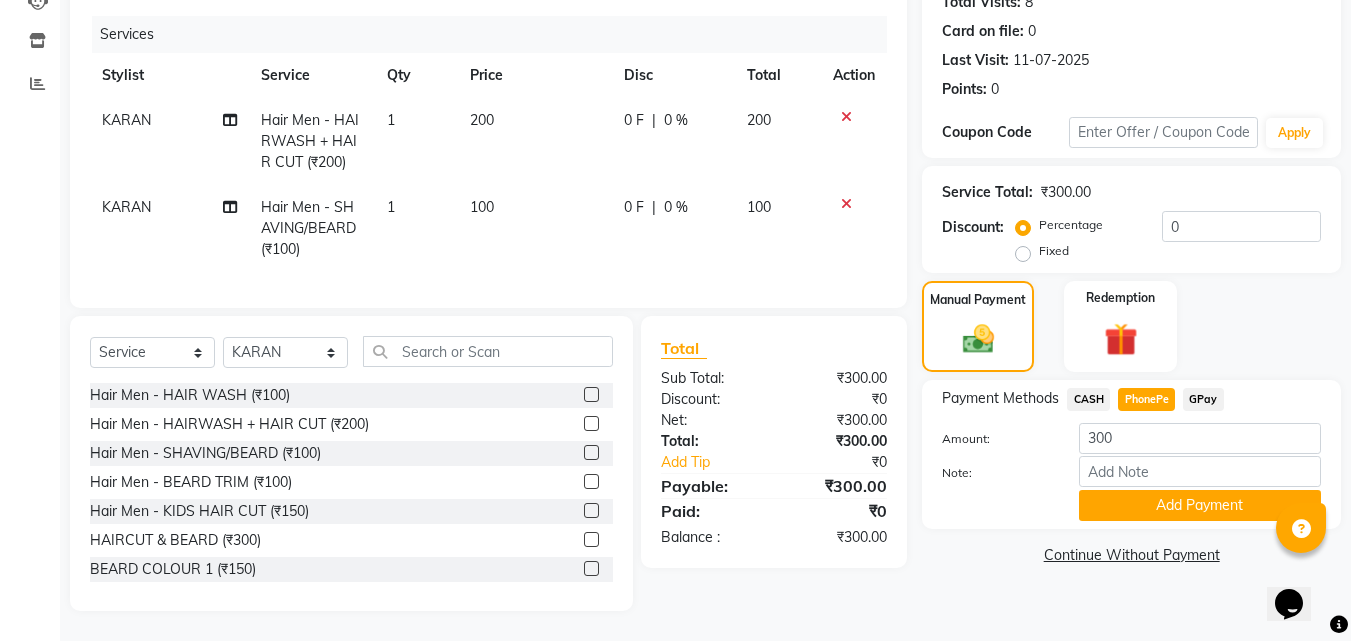 click on "Fixed" 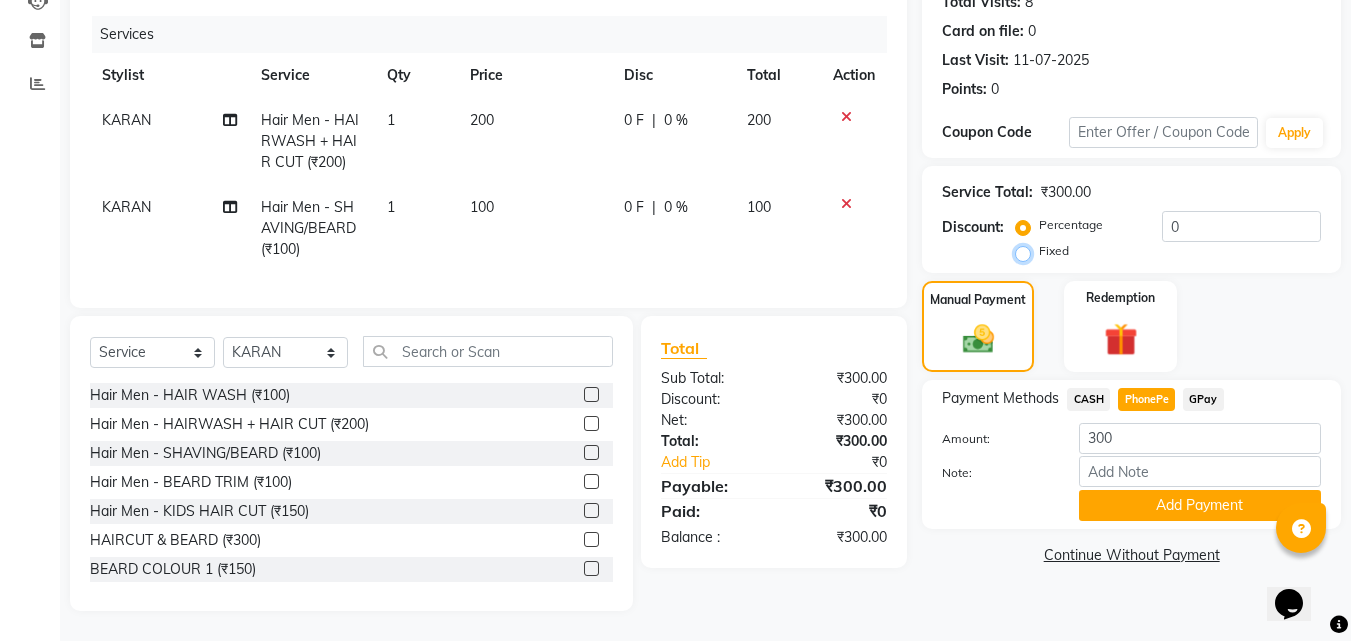 click on "Fixed" at bounding box center [1027, 251] 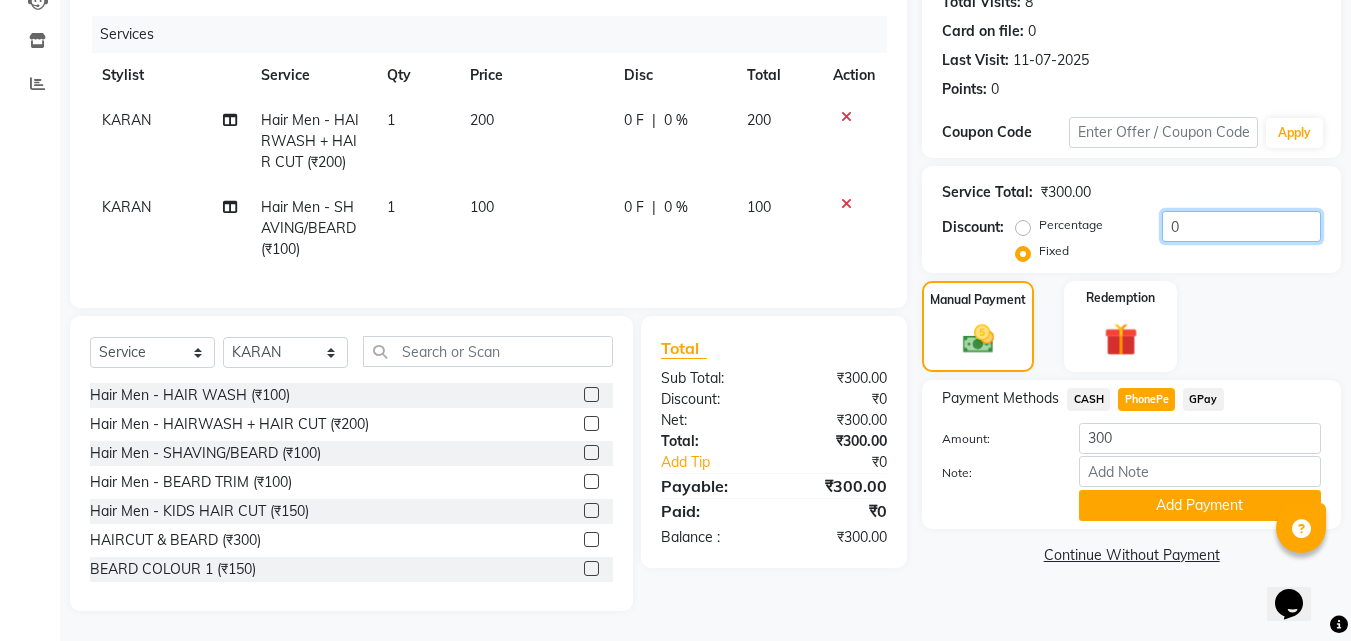 click on "0" 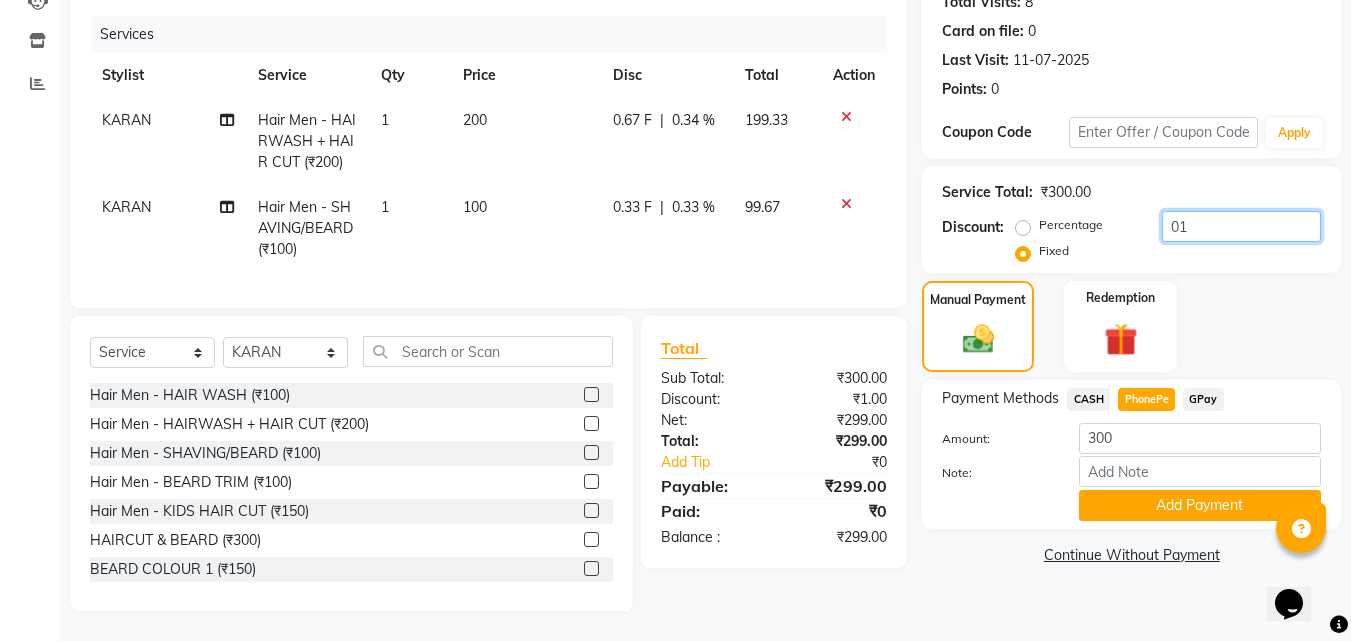 type on "0" 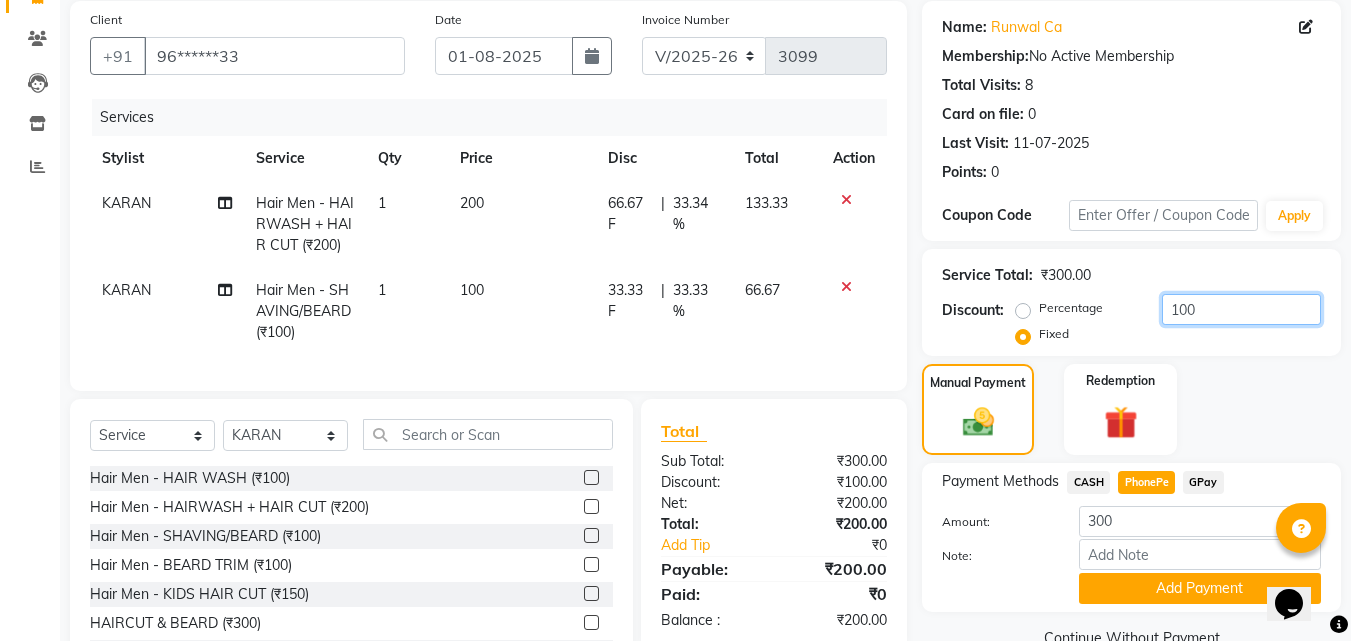 scroll, scrollTop: 0, scrollLeft: 0, axis: both 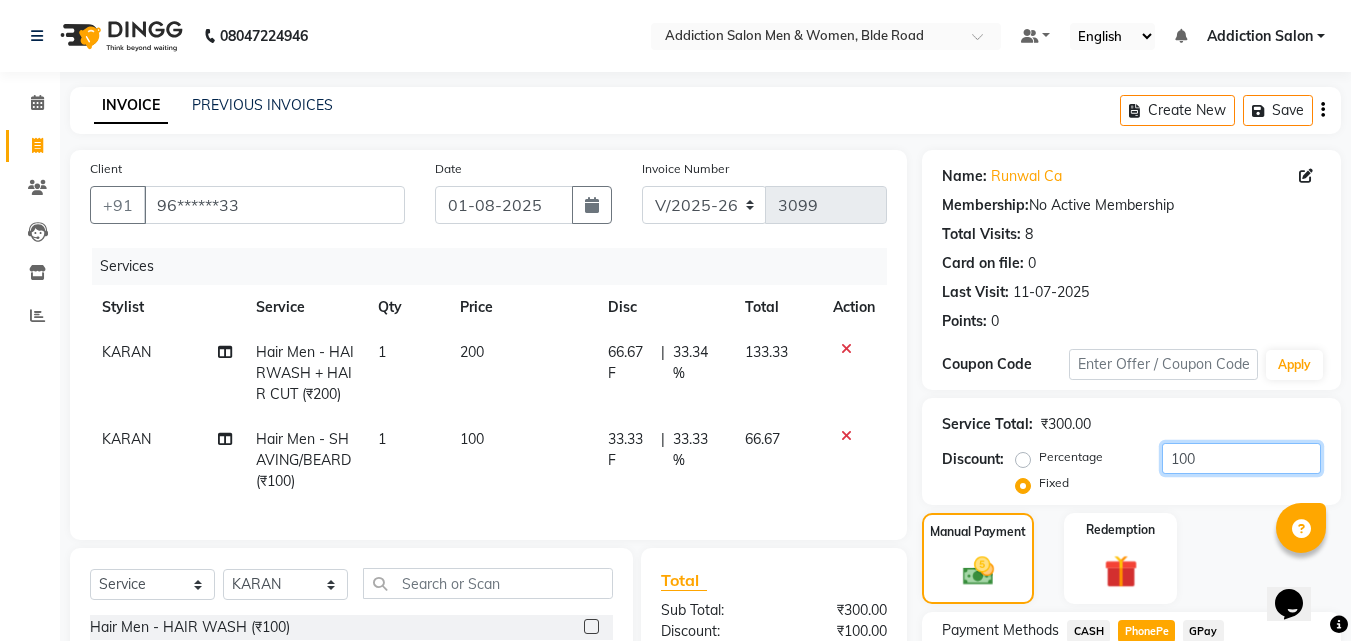 type on "100" 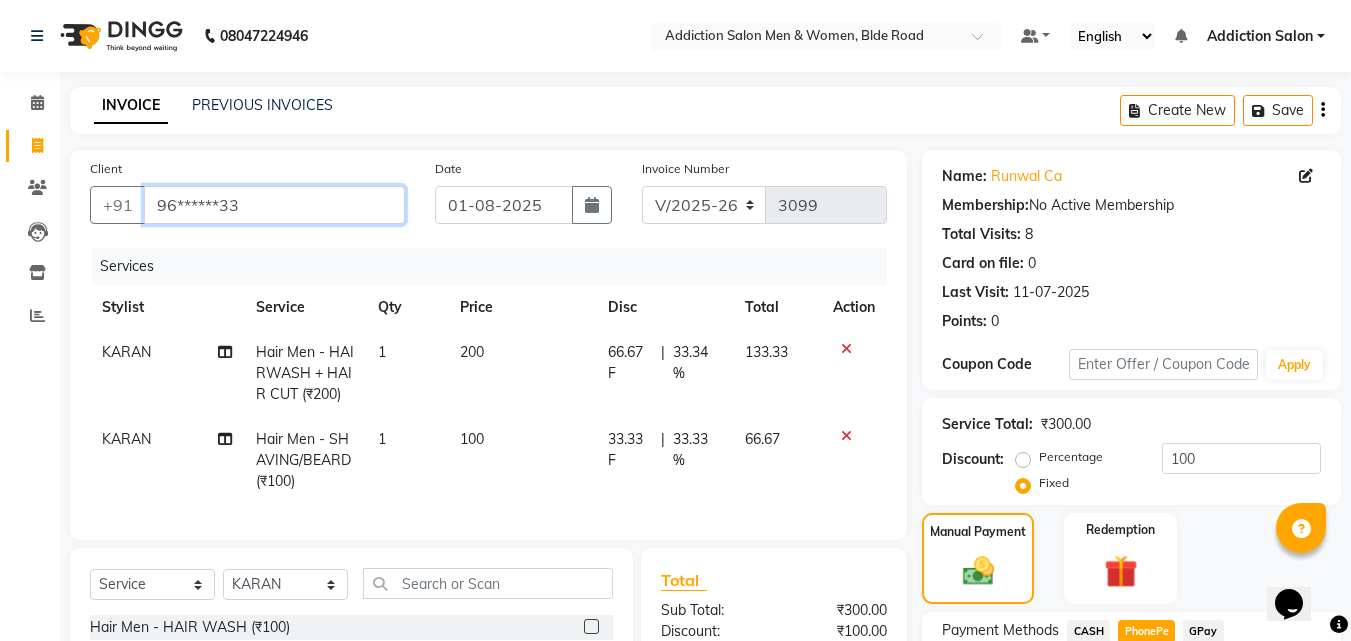 click on "96******33" at bounding box center [274, 205] 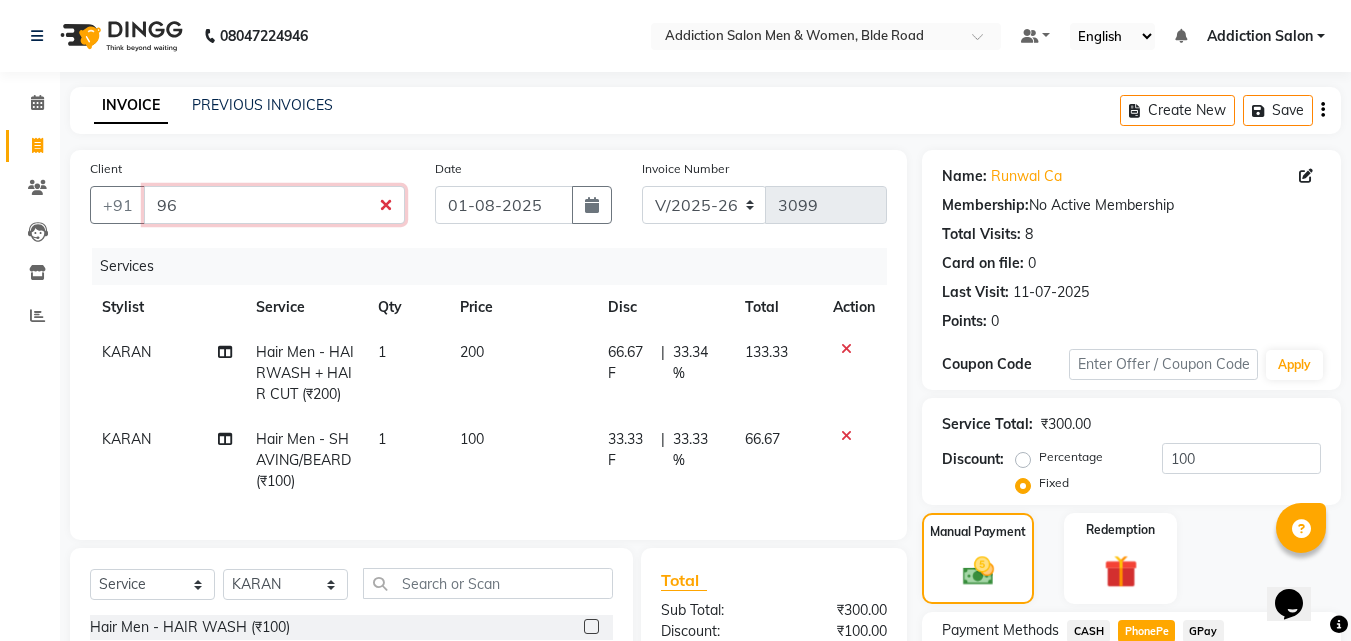 type on "9" 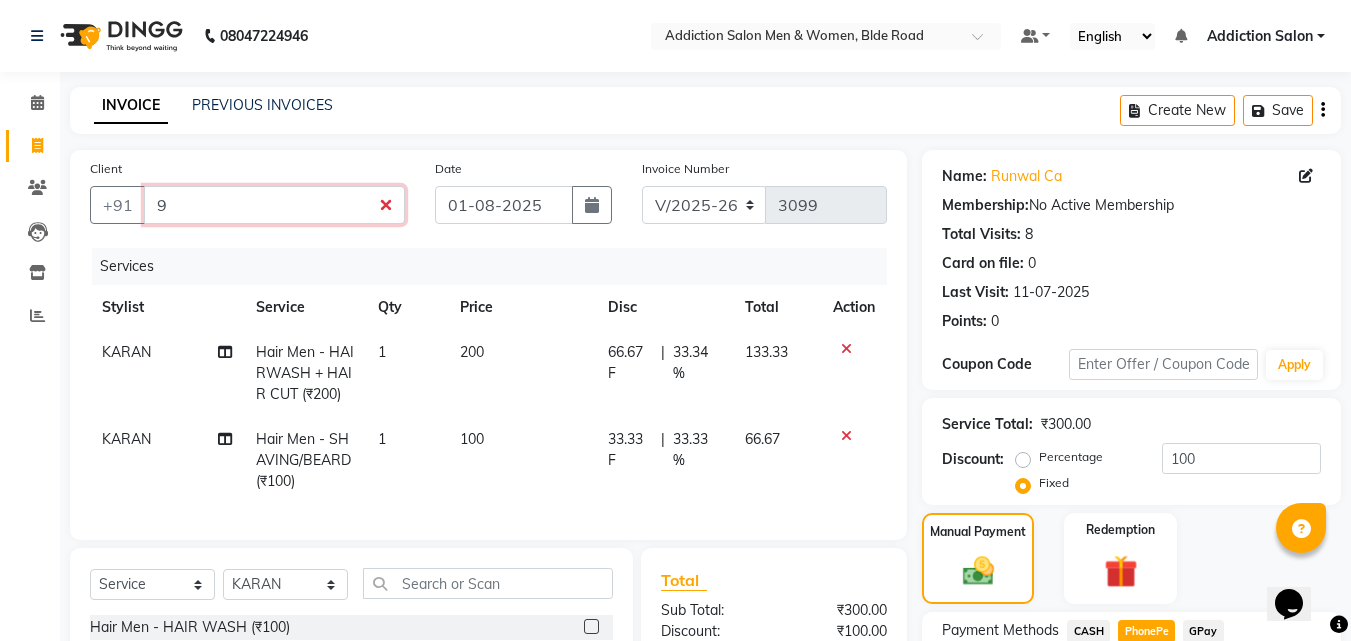 type 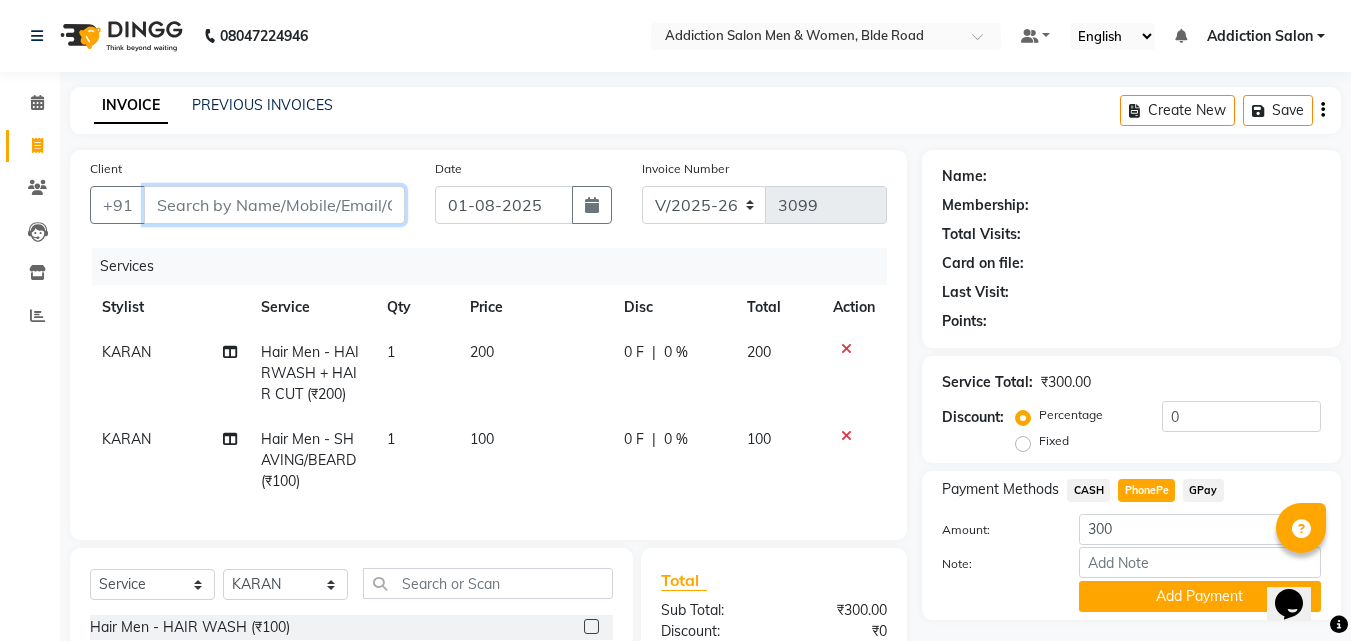 type 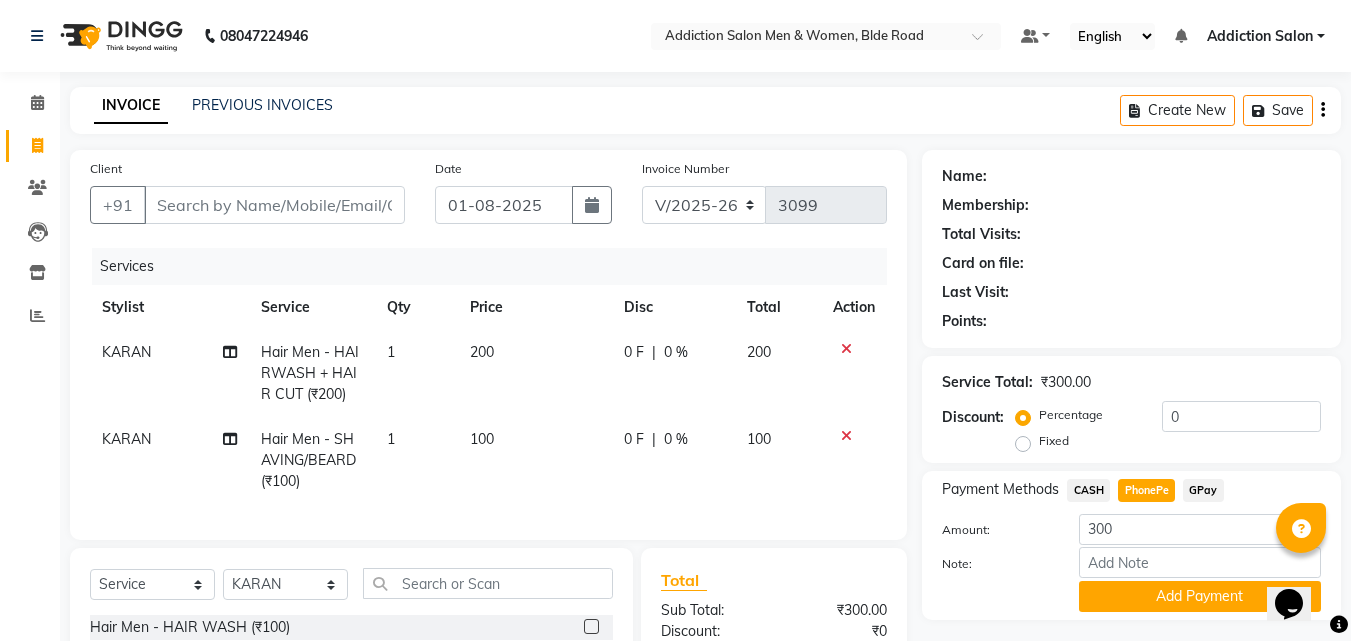 click 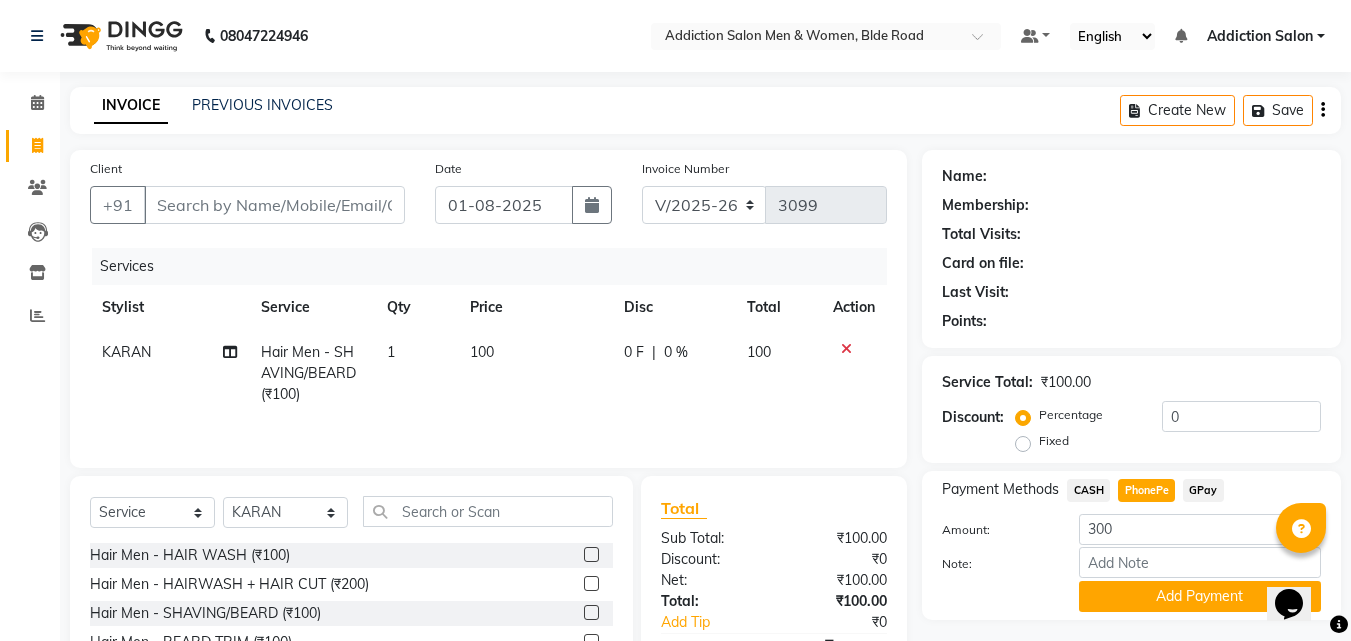 click 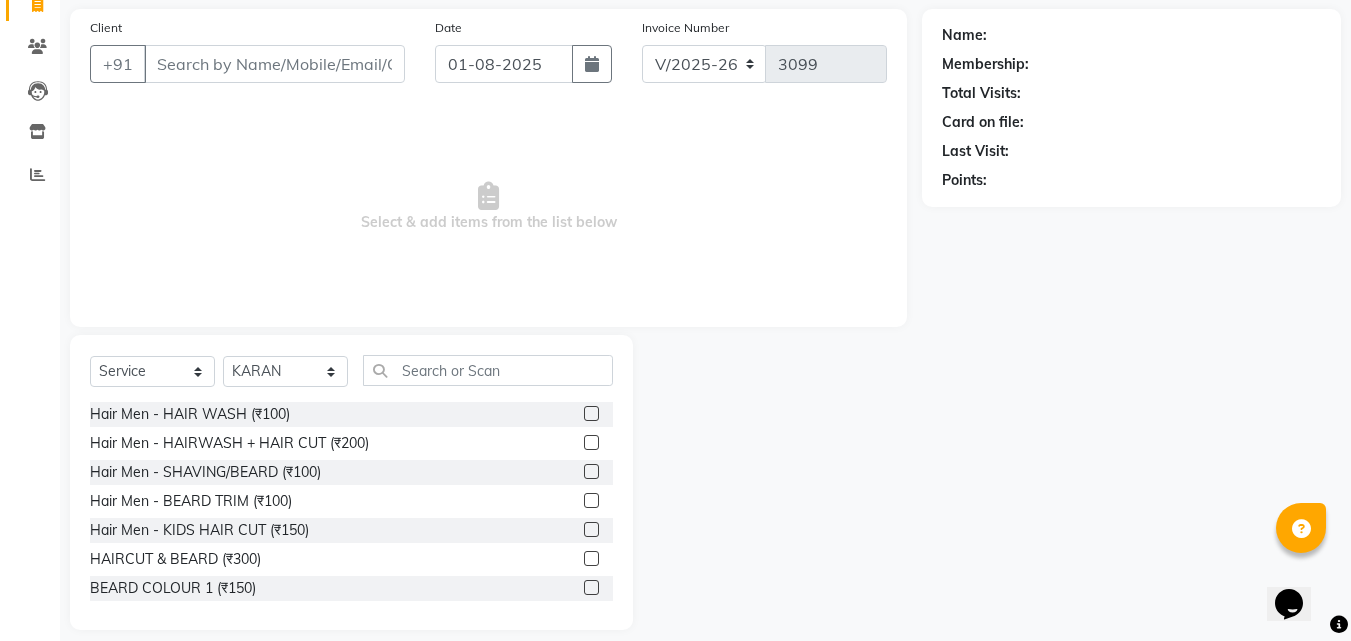 scroll, scrollTop: 149, scrollLeft: 0, axis: vertical 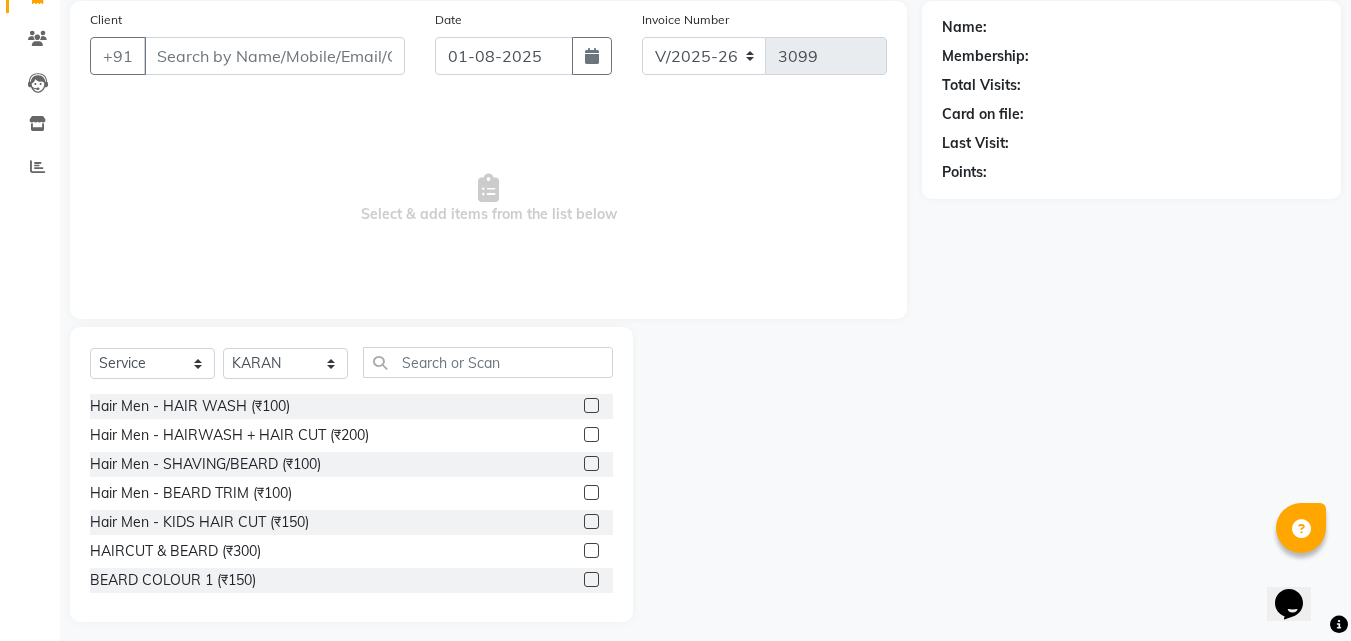 click on "Select & add items from the list below" at bounding box center (488, 199) 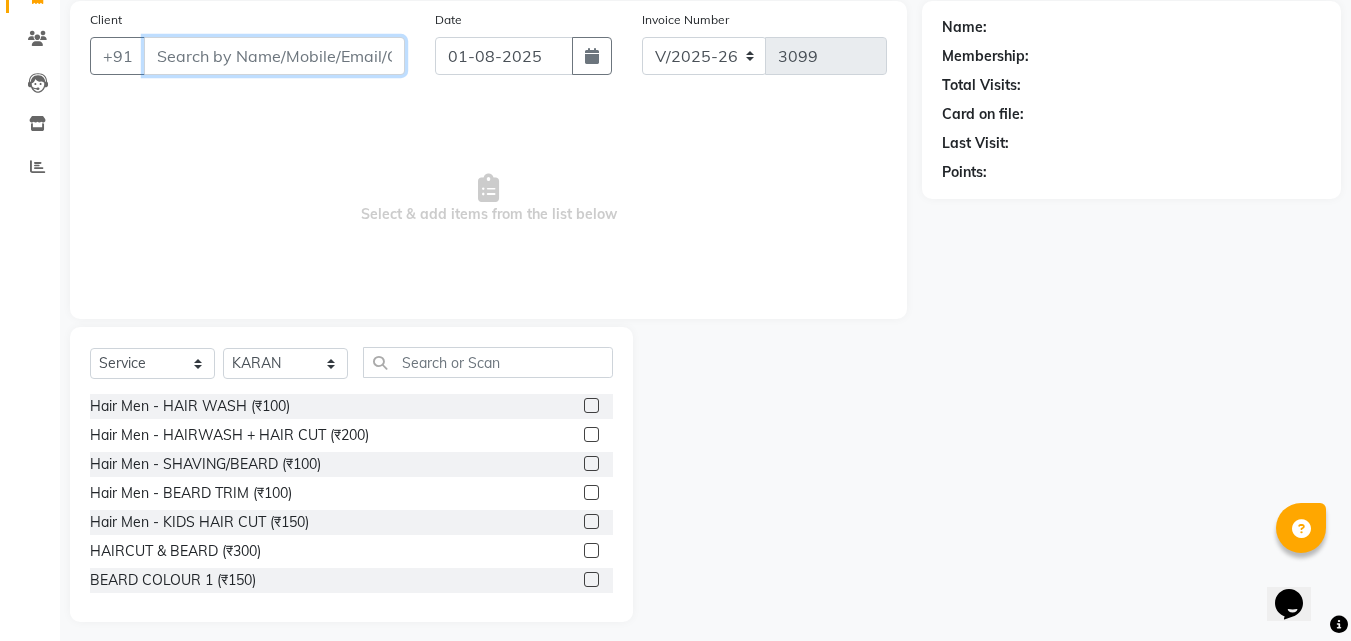click on "Client" at bounding box center [274, 56] 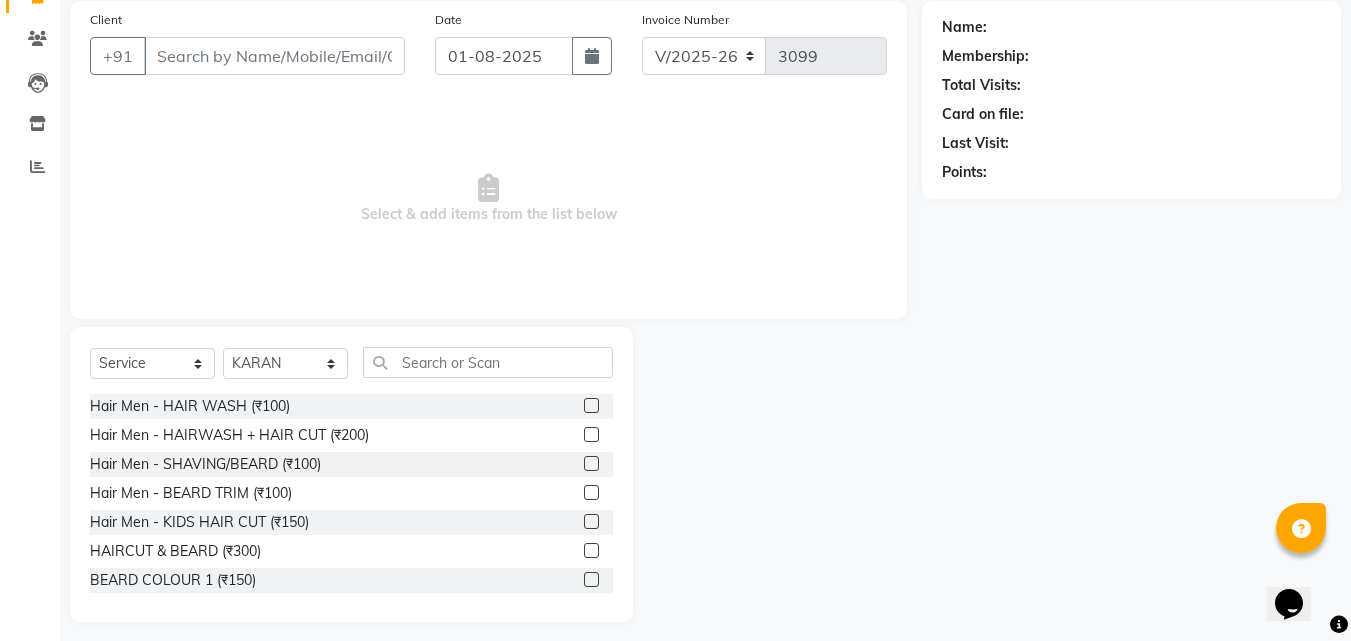 click 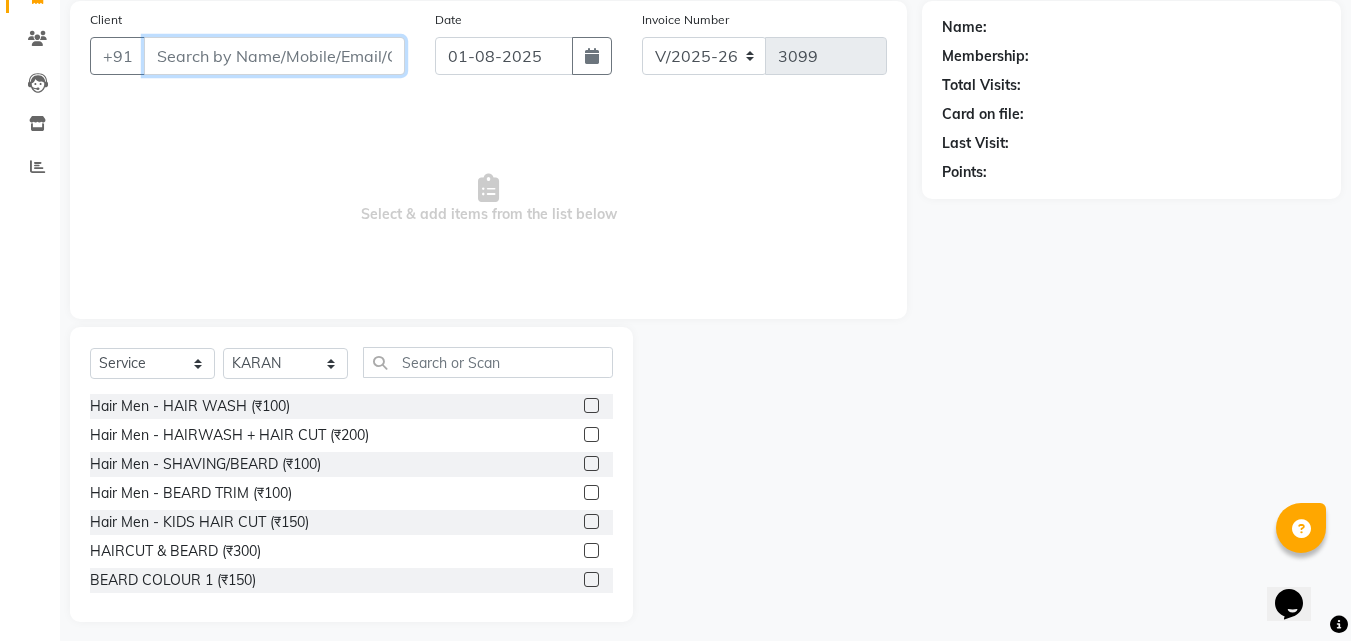 click on "Client" at bounding box center (274, 56) 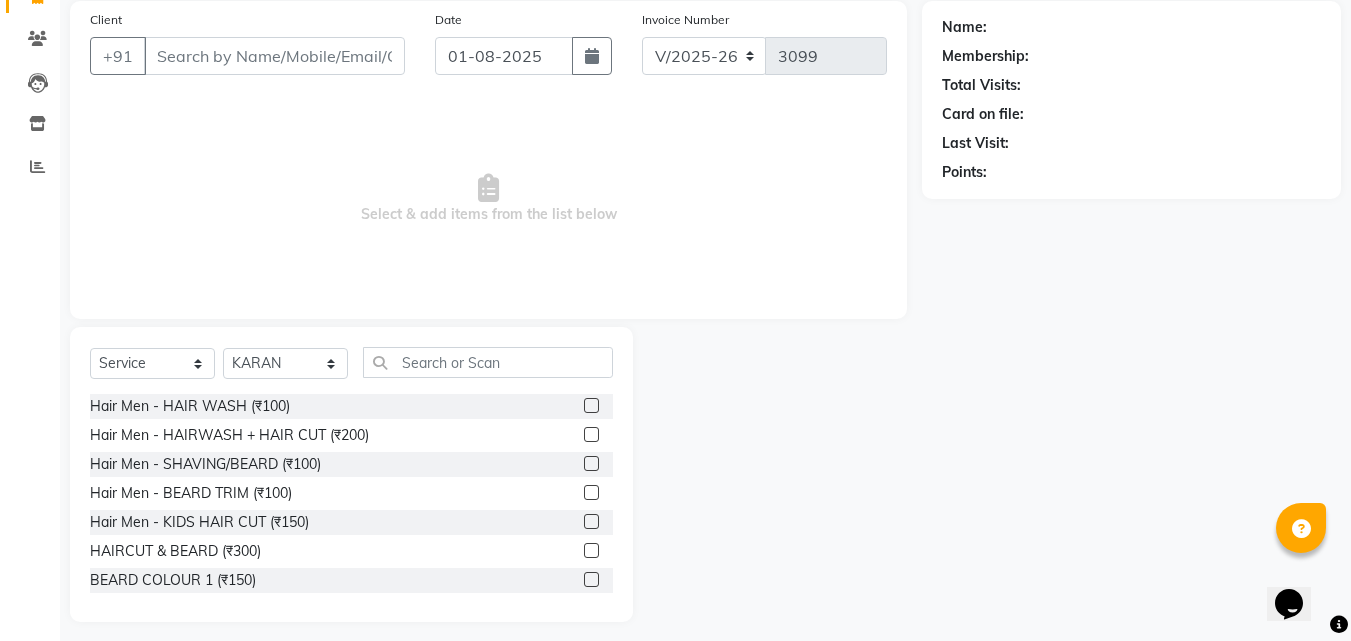 click 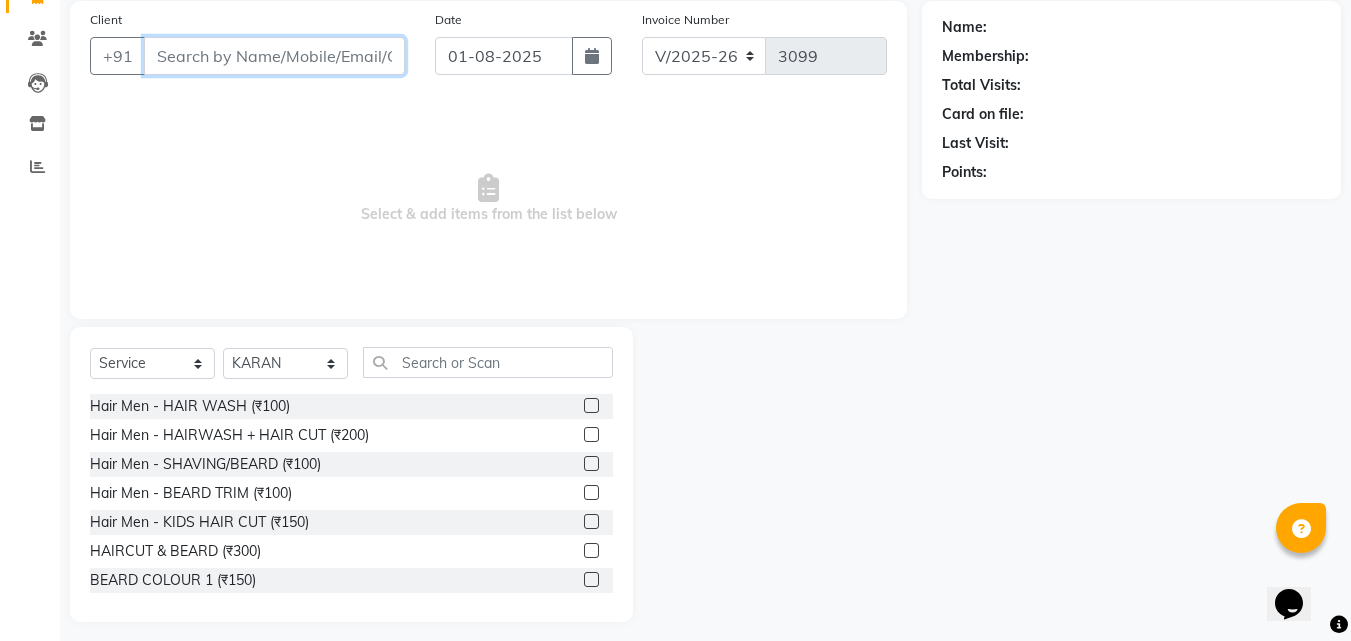 click on "Client" at bounding box center [274, 56] 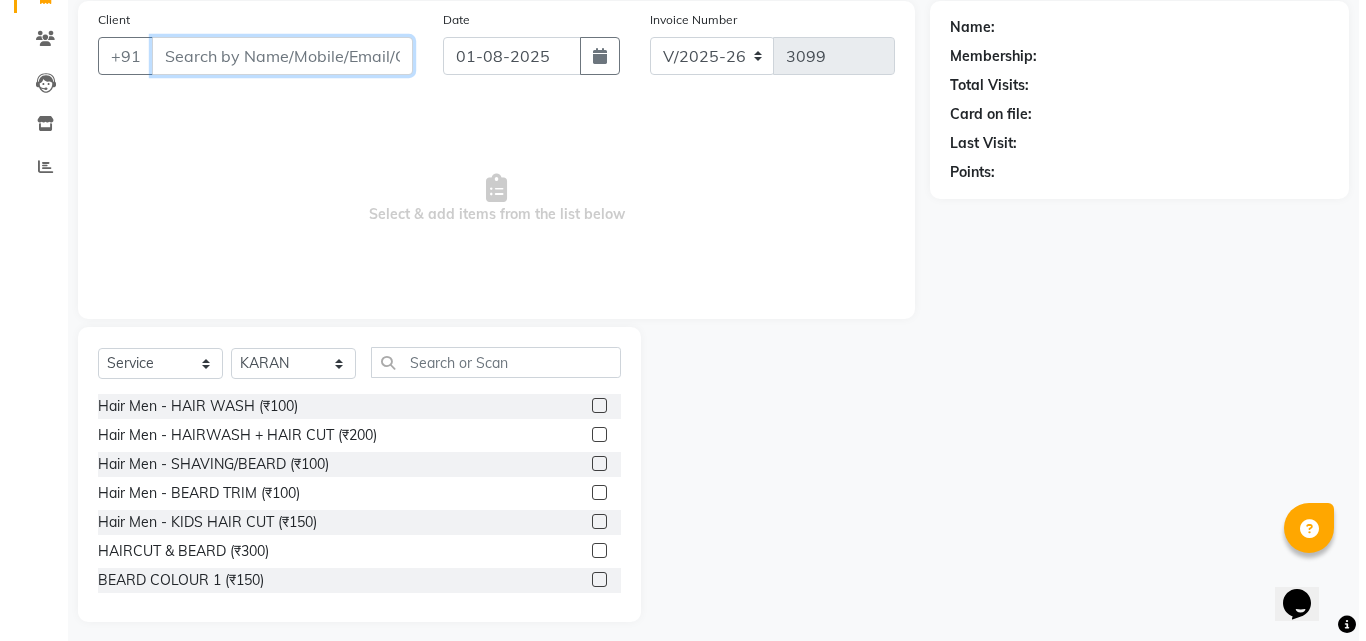 scroll, scrollTop: 0, scrollLeft: 0, axis: both 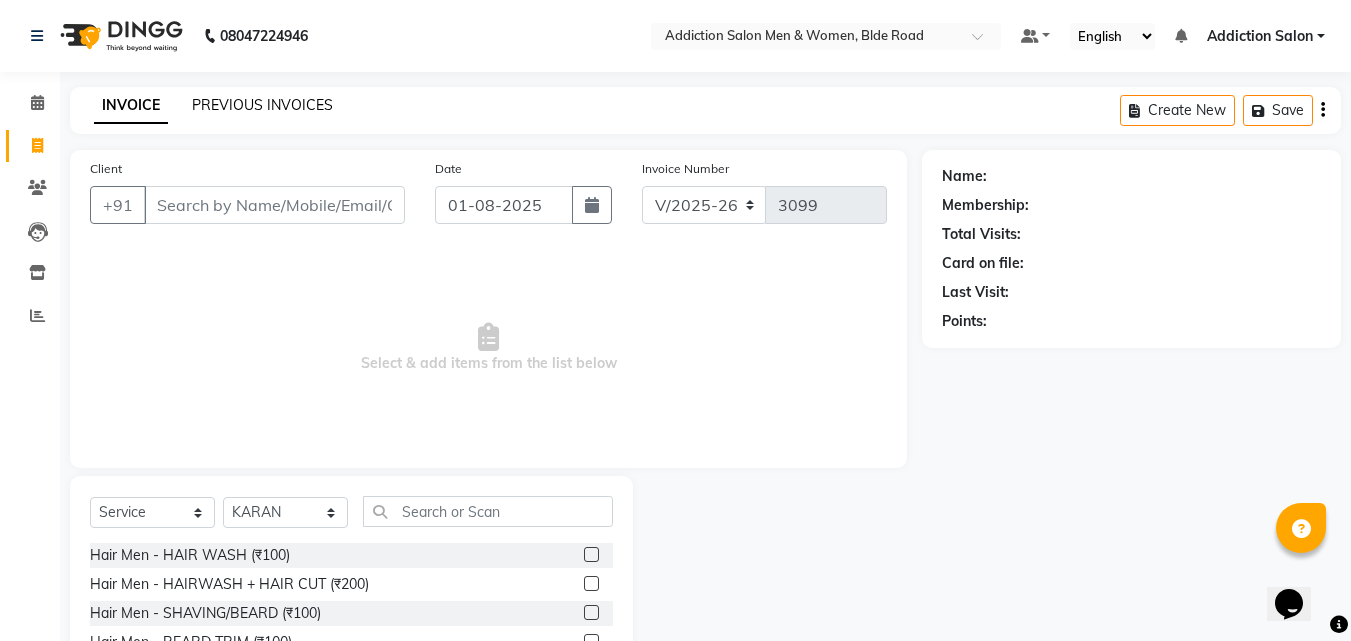 click on "PREVIOUS INVOICES" 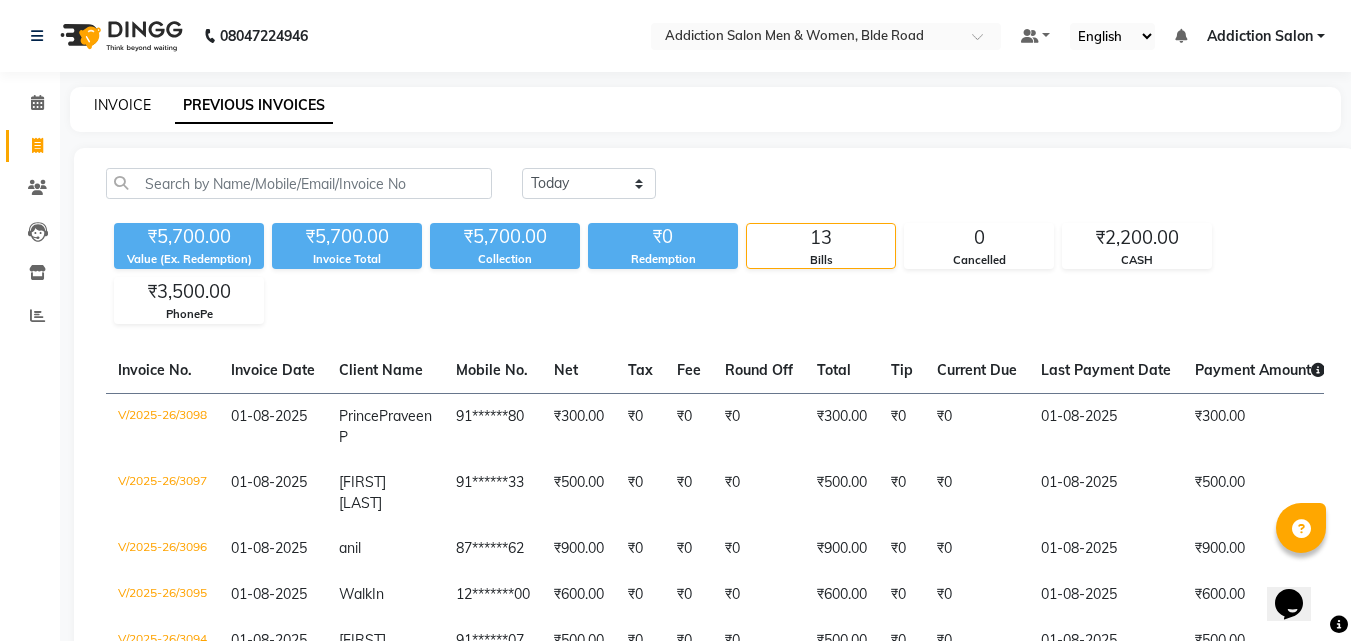 click on "INVOICE" 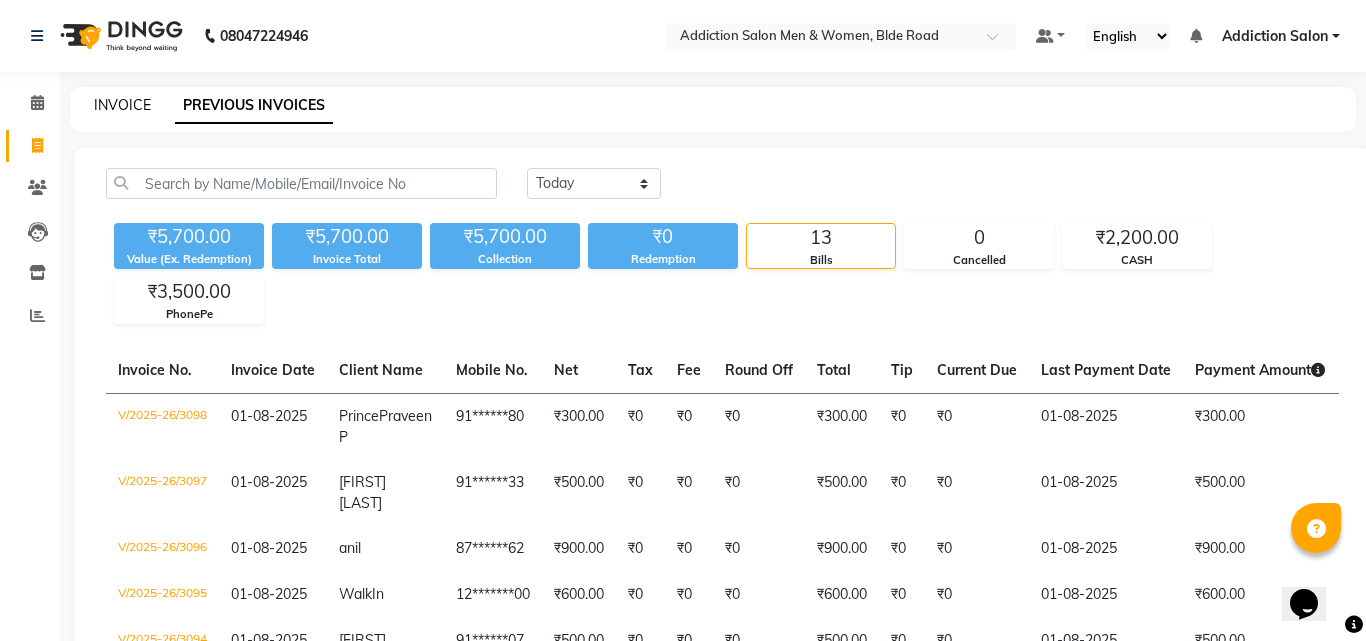 select on "service" 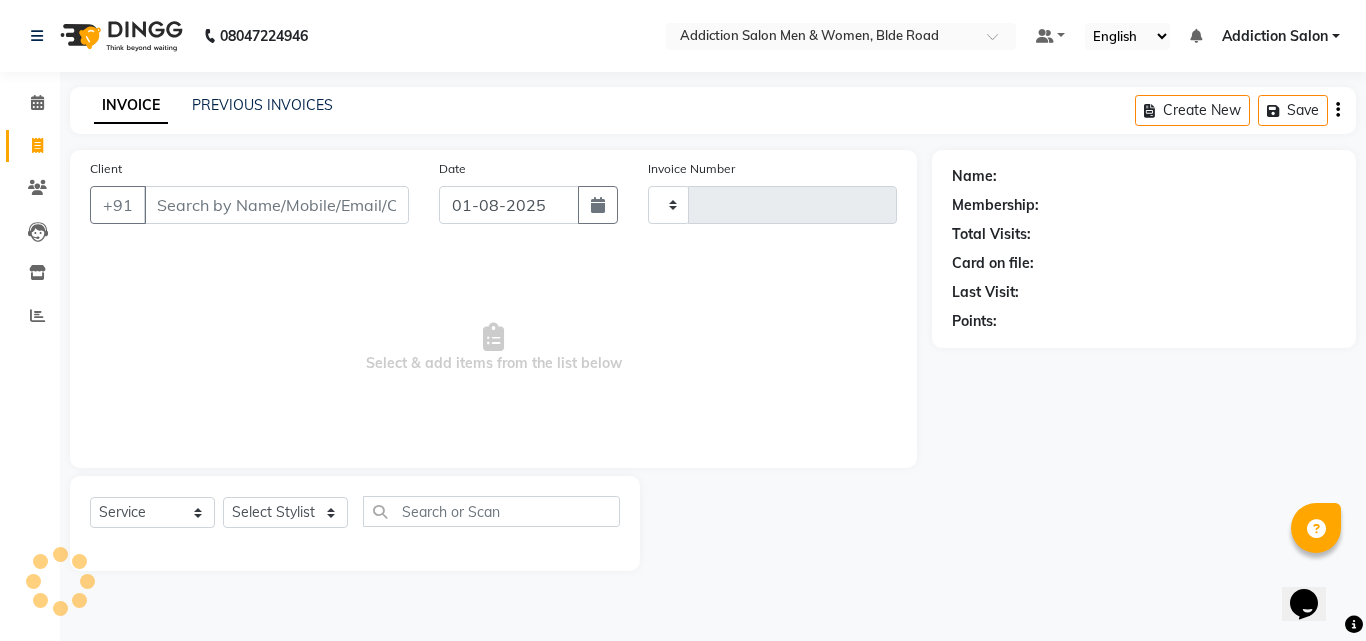 type on "3099" 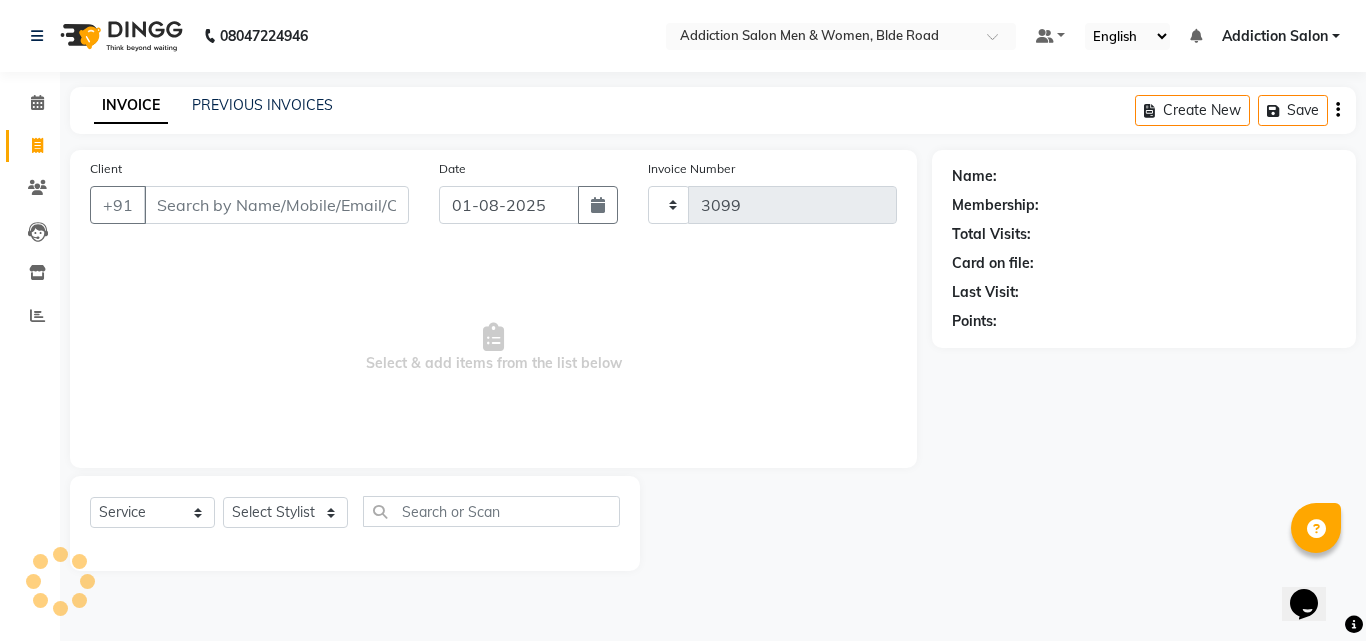 select on "6595" 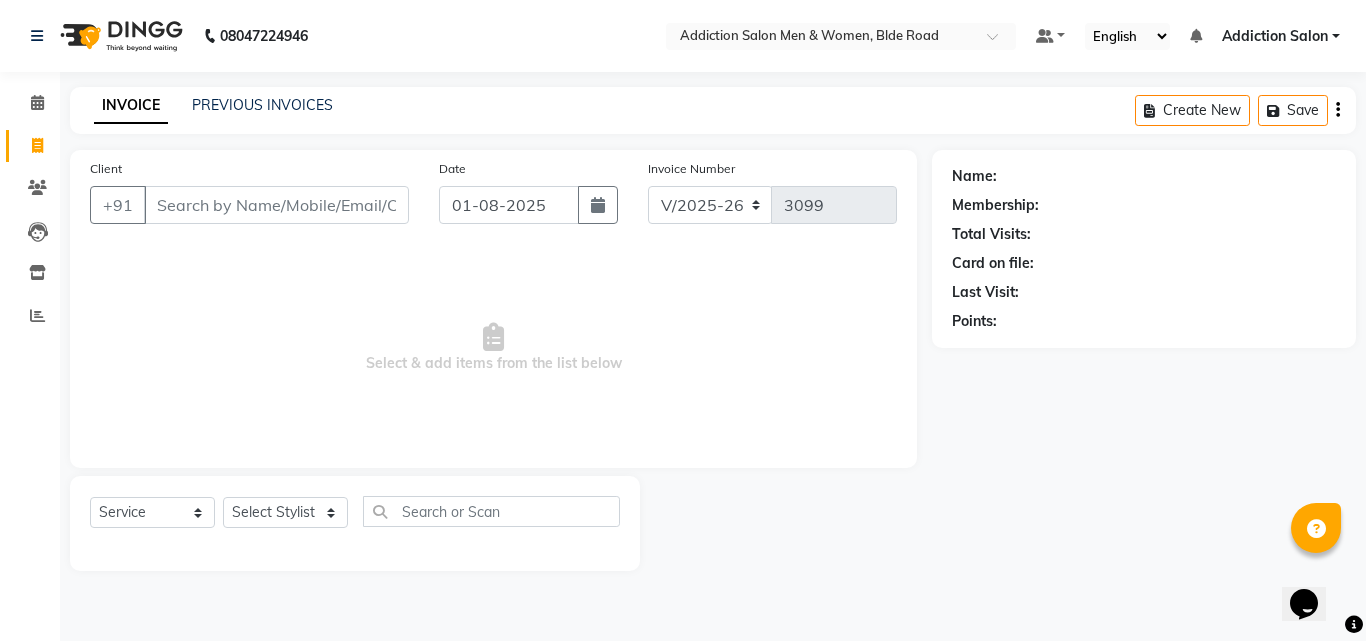 click on "PREVIOUS INVOICES" 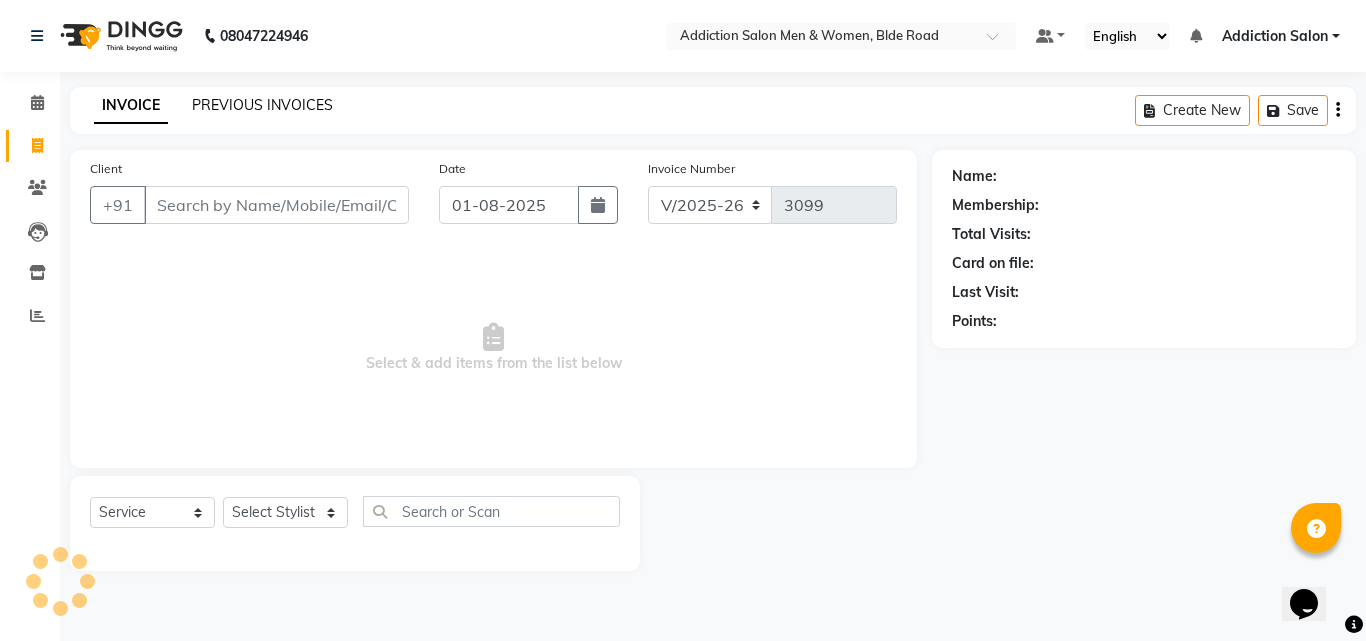 click on "PREVIOUS INVOICES" 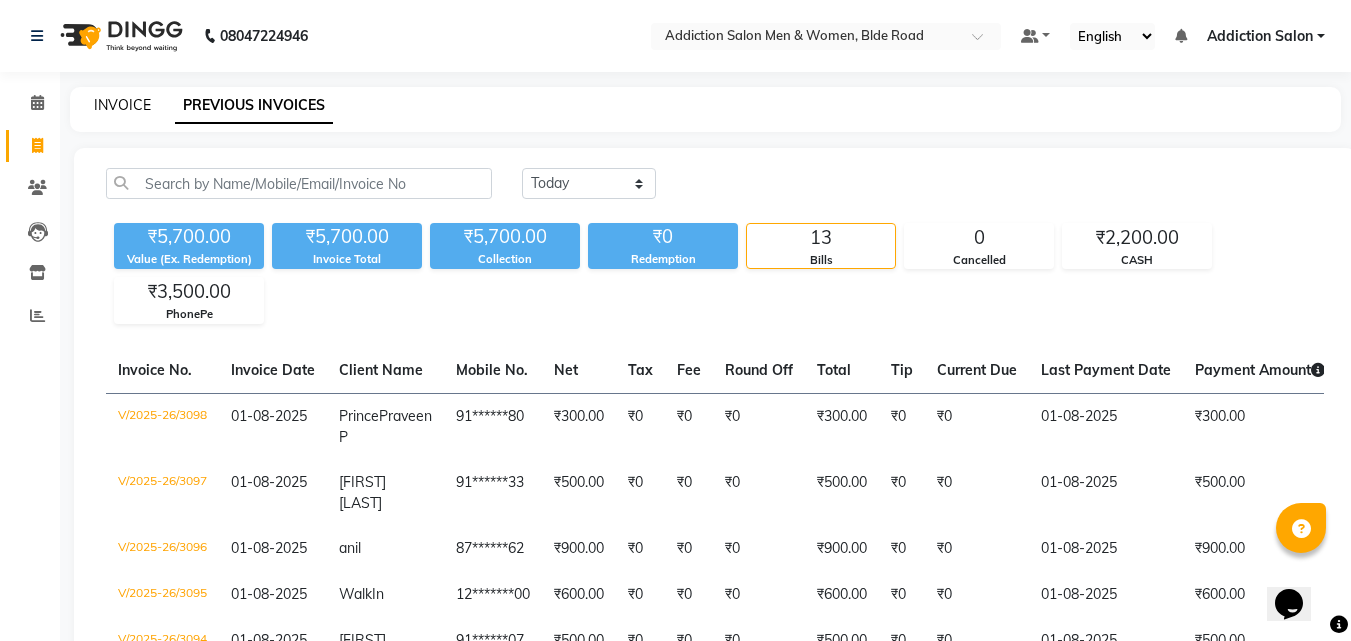 click on "INVOICE" 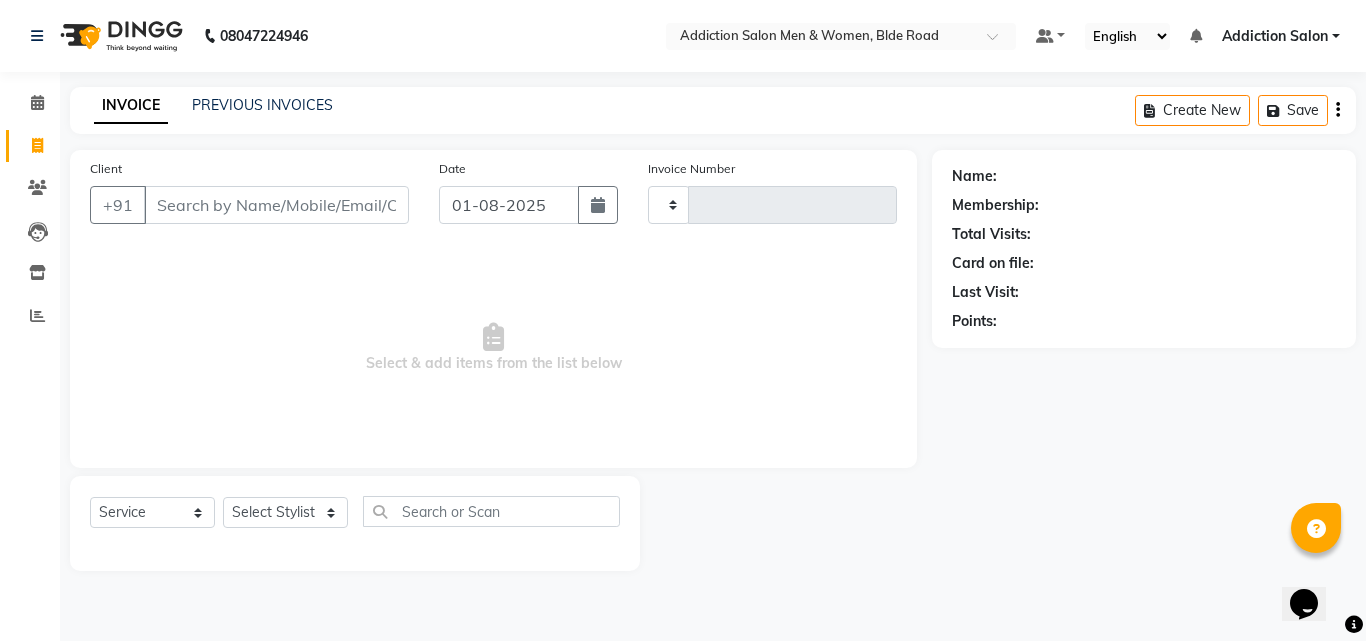 type on "3099" 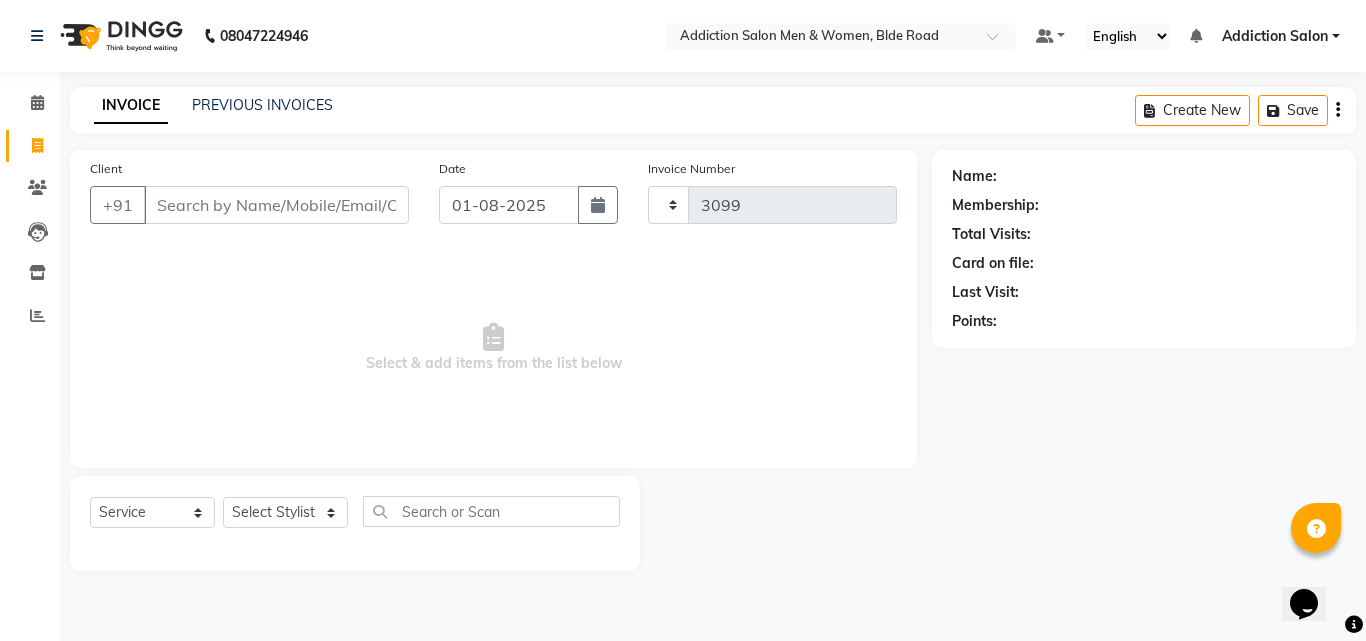 select on "6595" 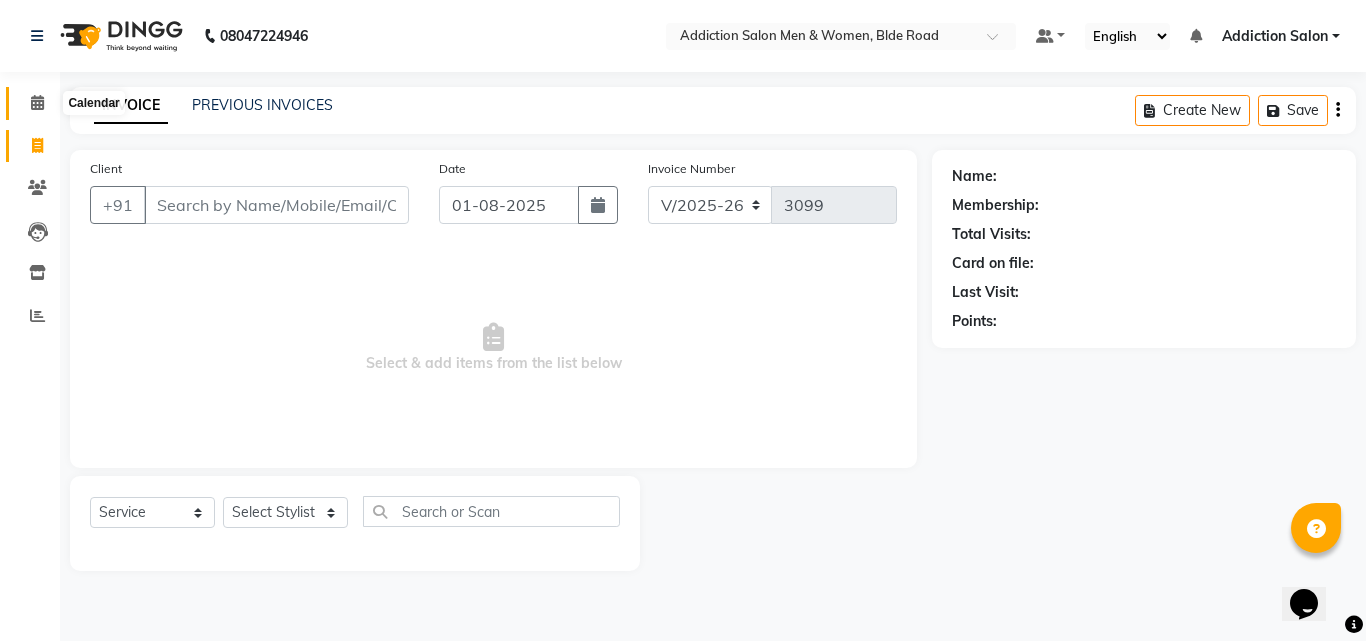 click 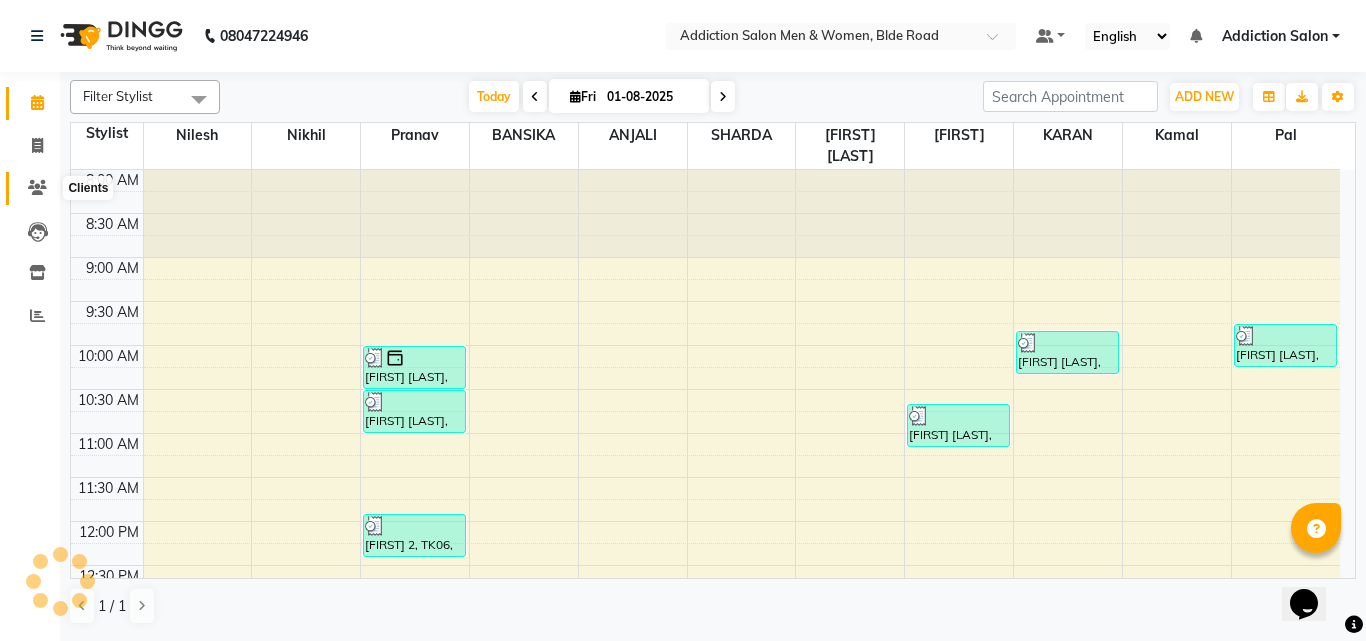 scroll, scrollTop: 0, scrollLeft: 0, axis: both 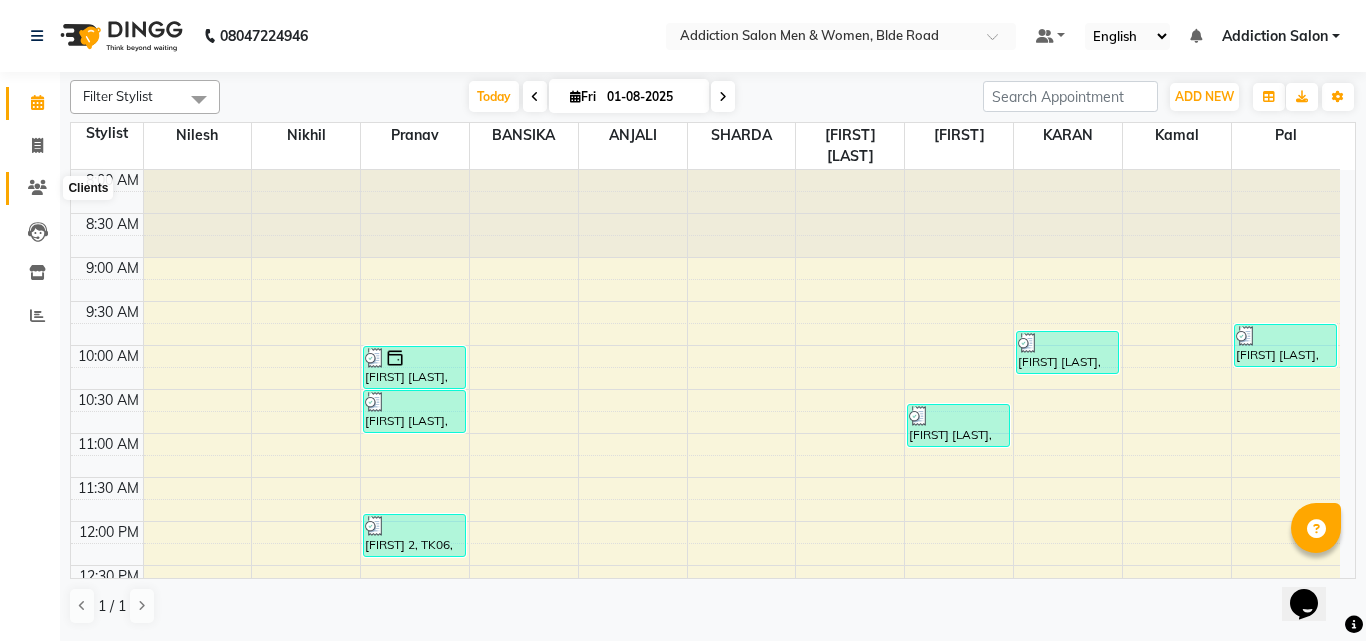 click 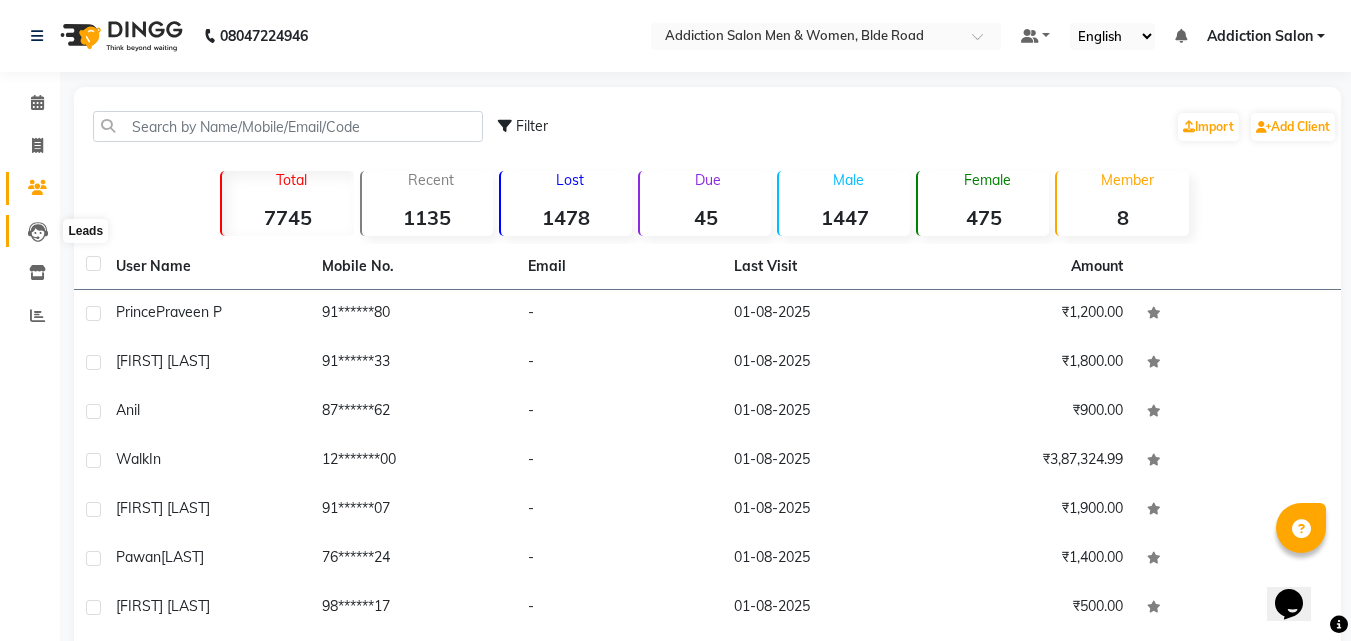 click 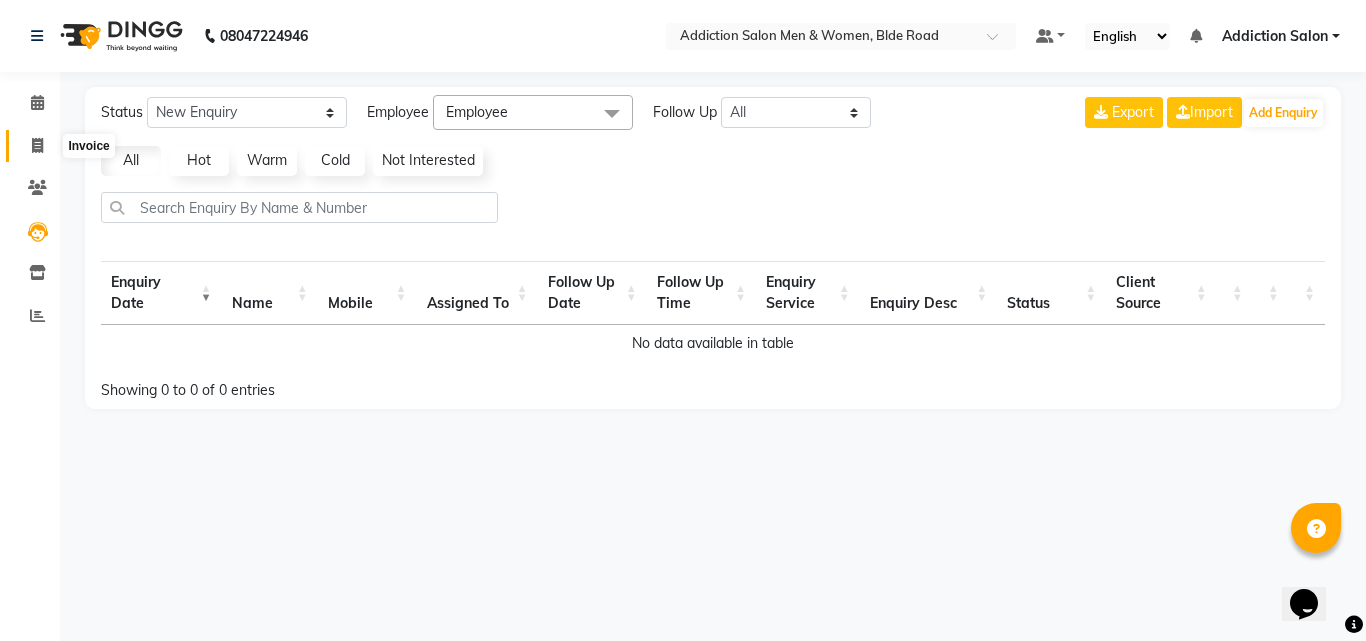 click 